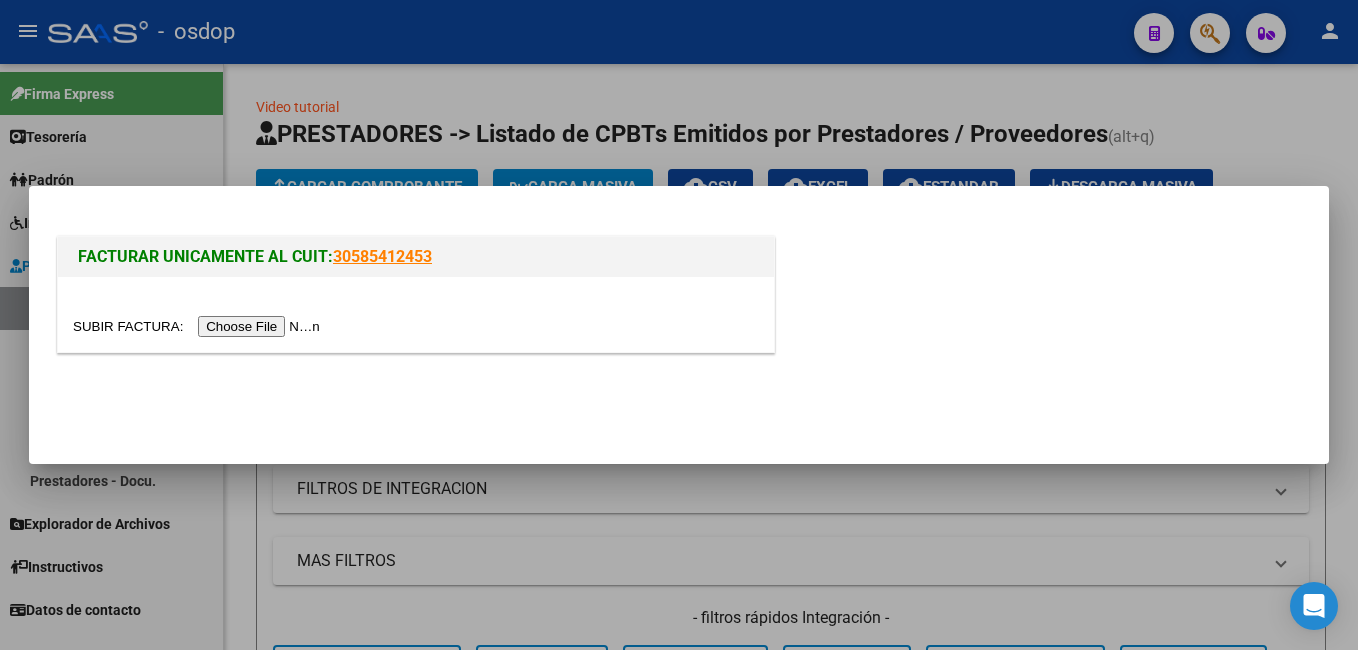 scroll, scrollTop: 0, scrollLeft: 0, axis: both 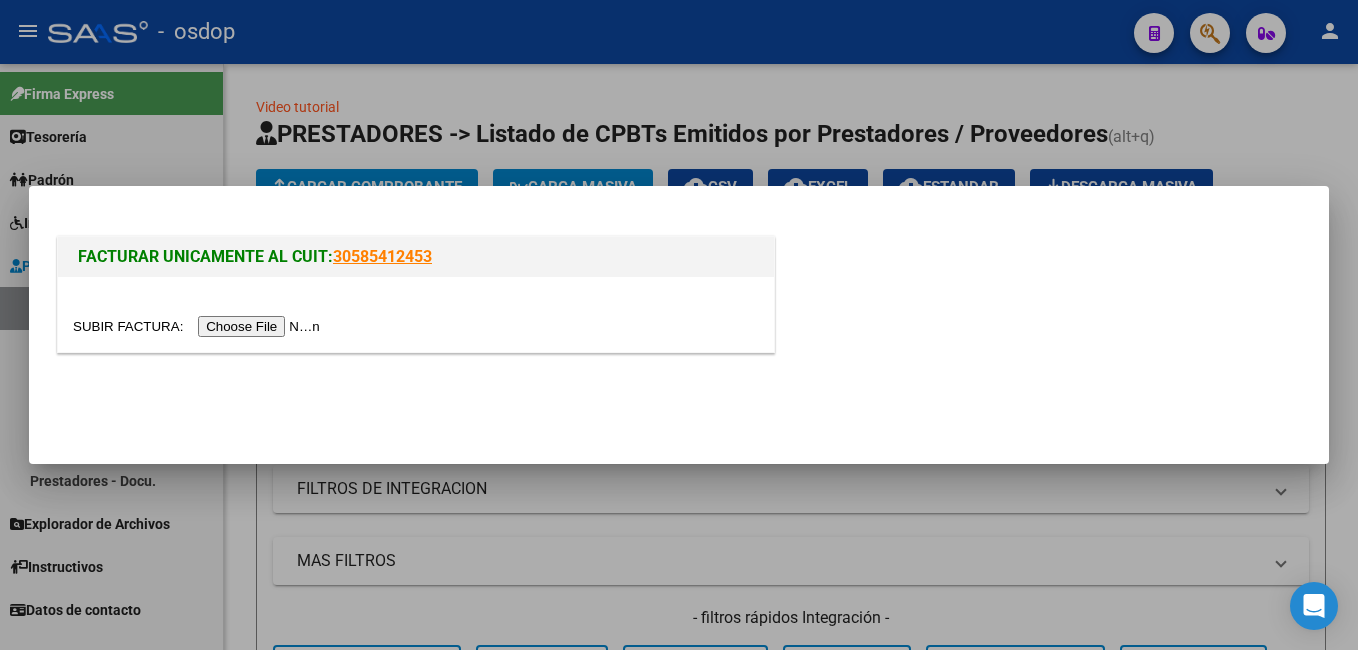 click at bounding box center [199, 326] 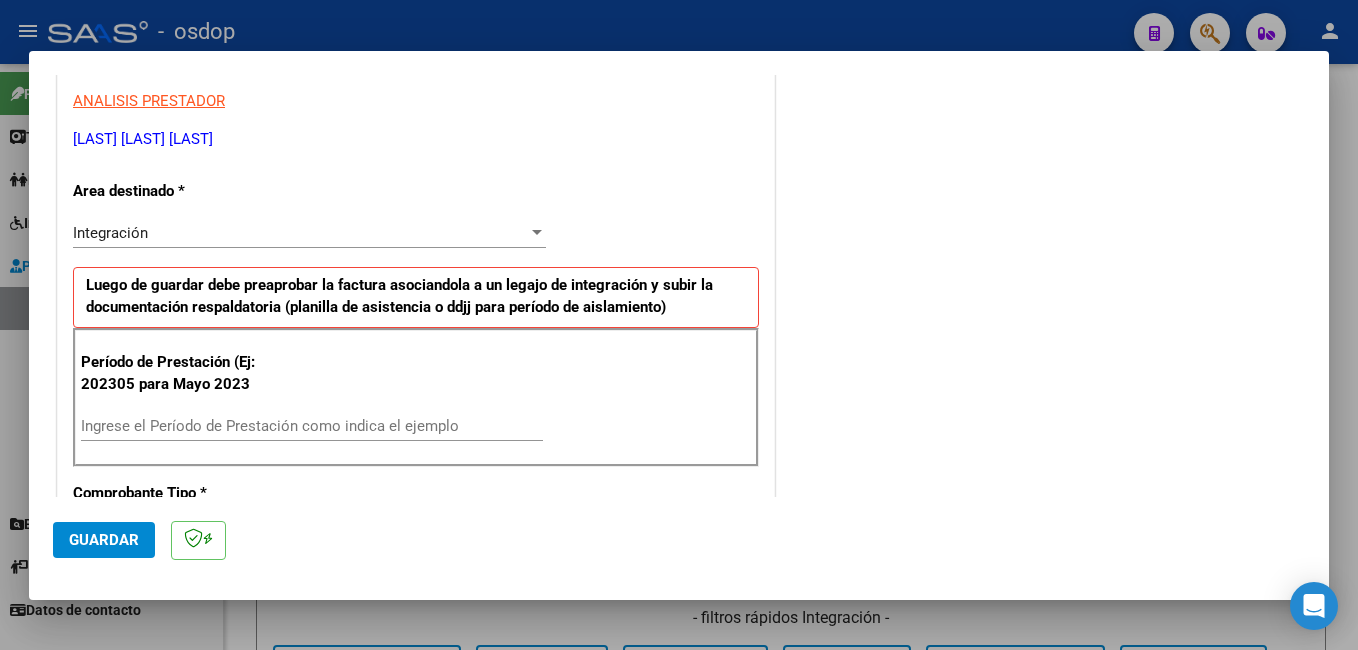 scroll, scrollTop: 400, scrollLeft: 0, axis: vertical 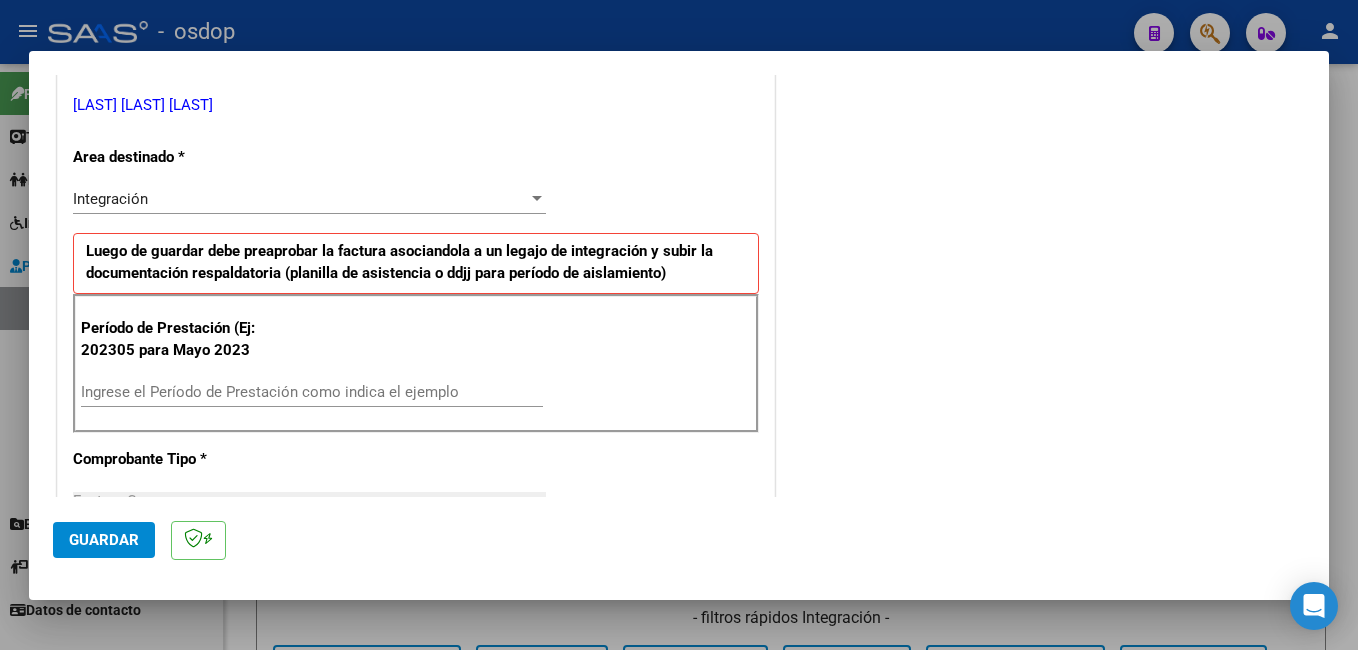 click on "Ingrese el Período de Prestación como indica el ejemplo" at bounding box center [312, 392] 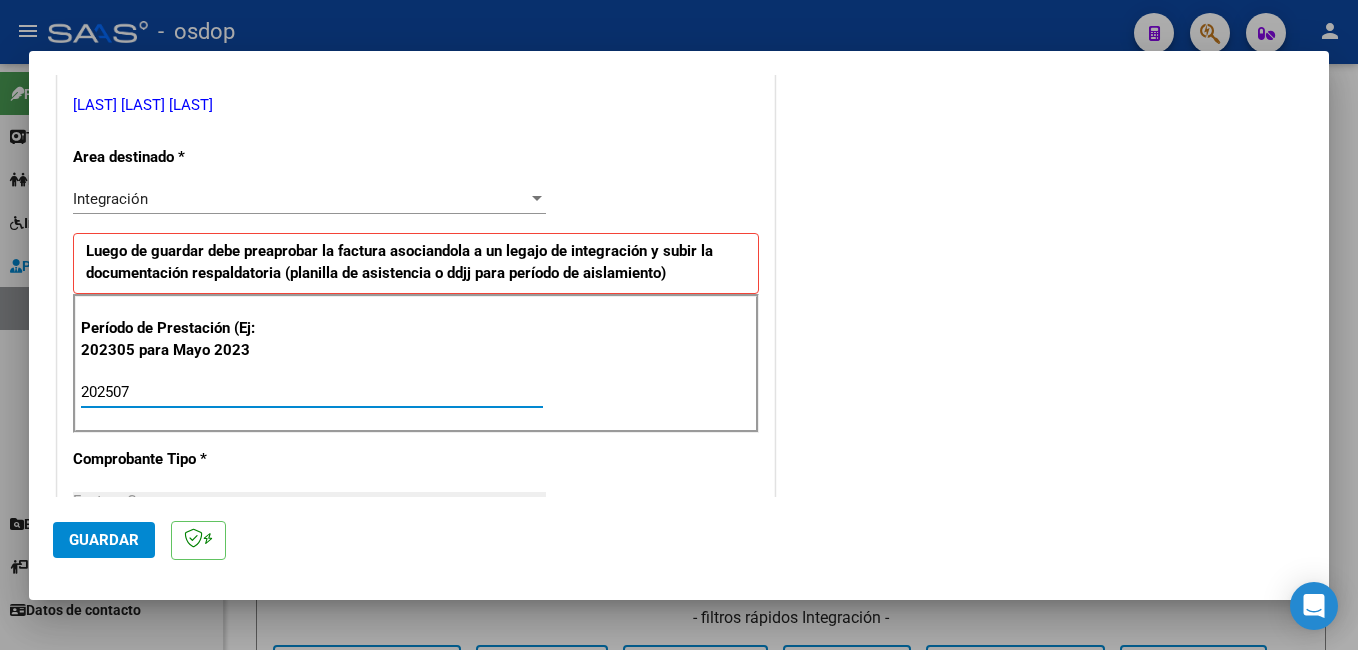 type on "202507" 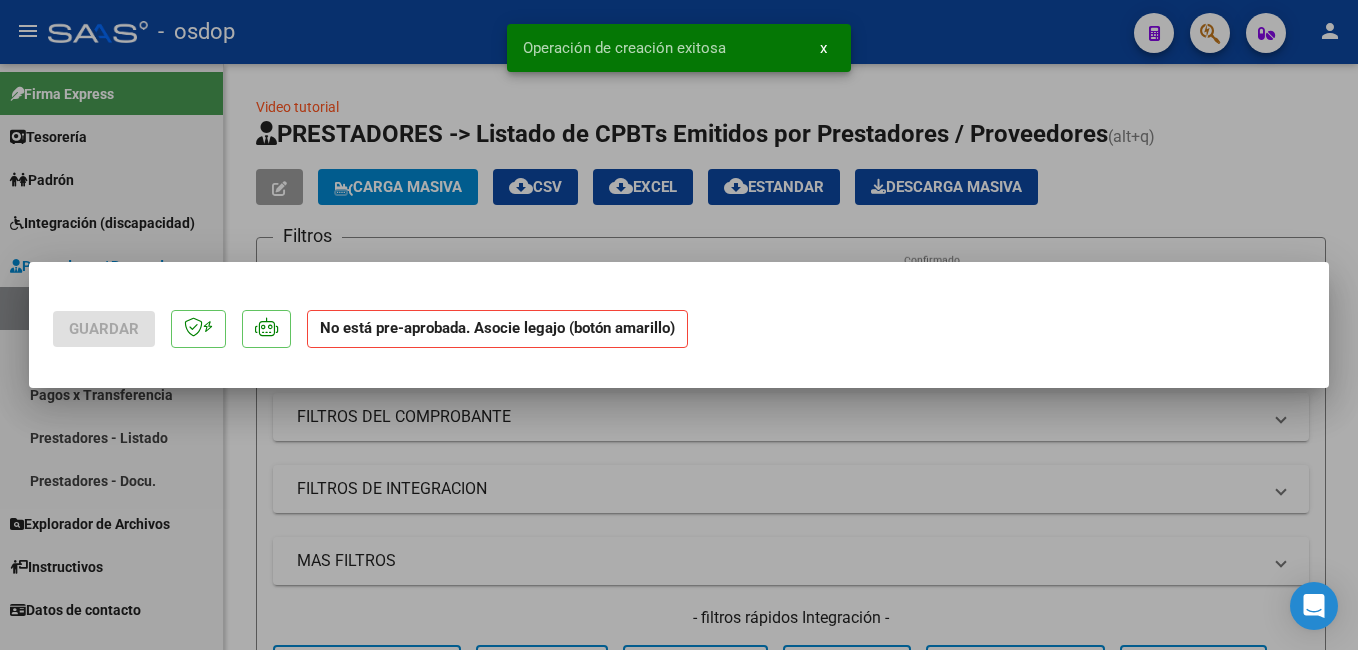scroll, scrollTop: 0, scrollLeft: 0, axis: both 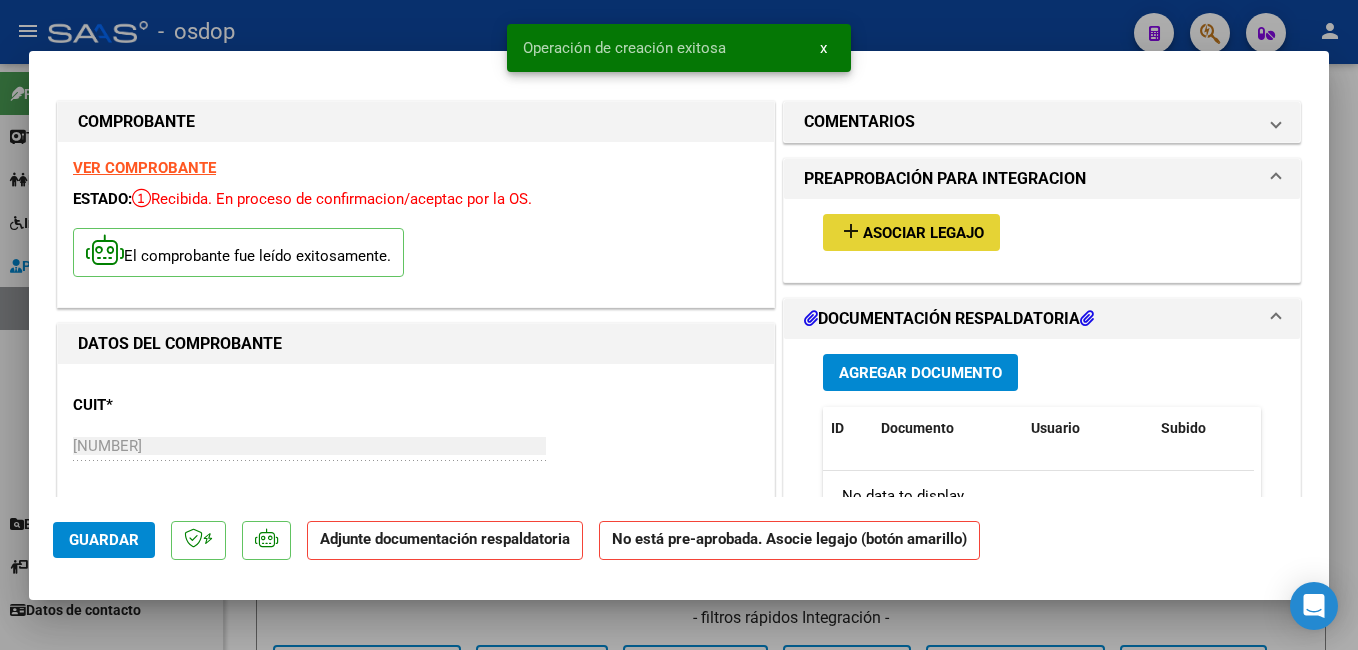click on "add" at bounding box center (851, 231) 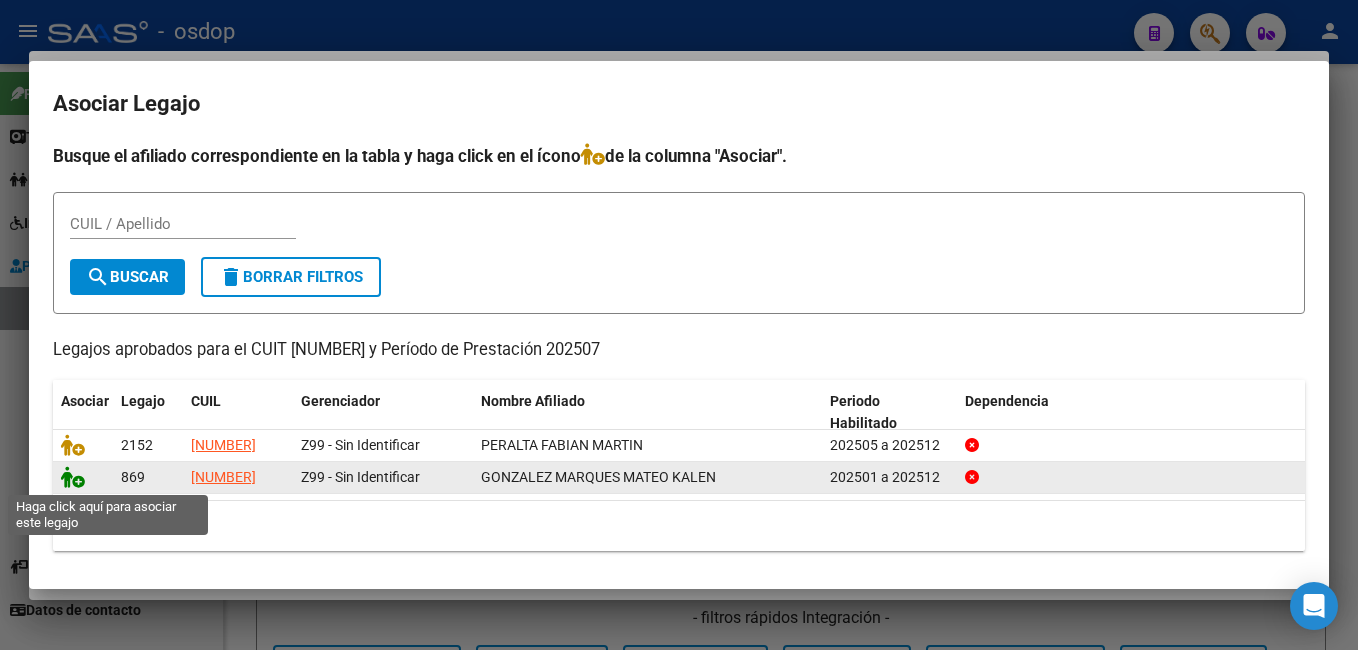 click 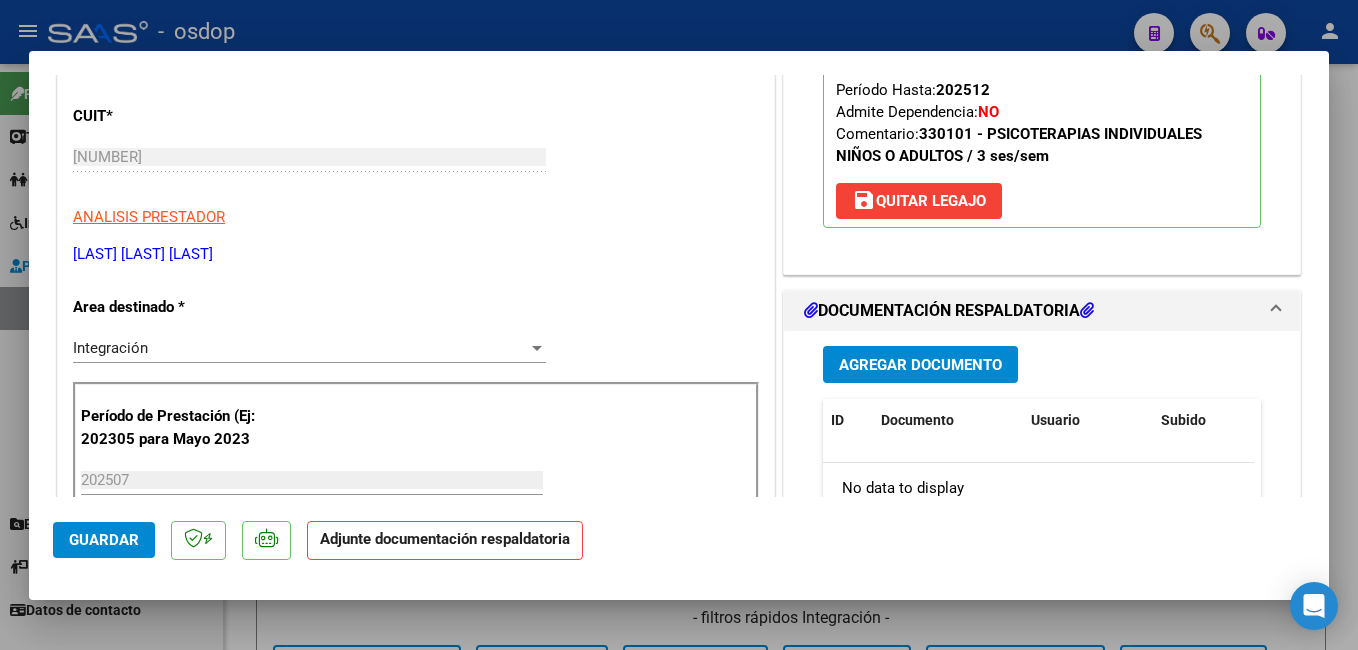 scroll, scrollTop: 300, scrollLeft: 0, axis: vertical 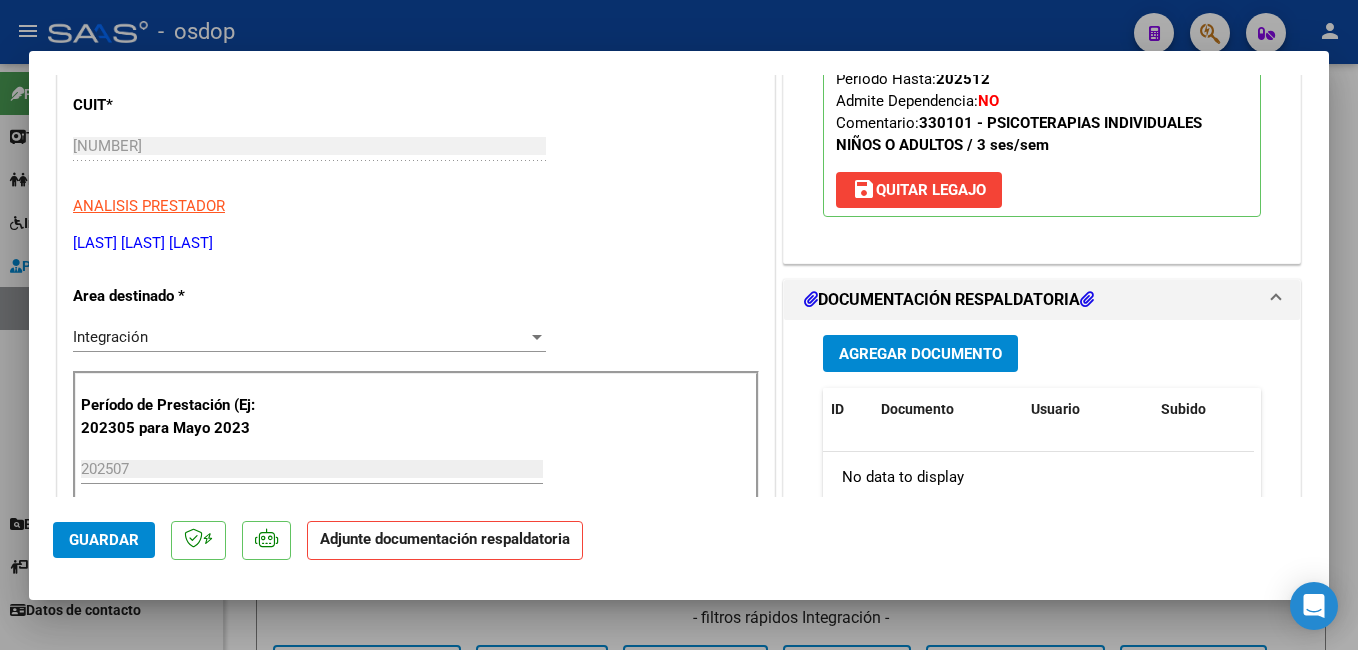 click on "Agregar Documento" at bounding box center (920, 354) 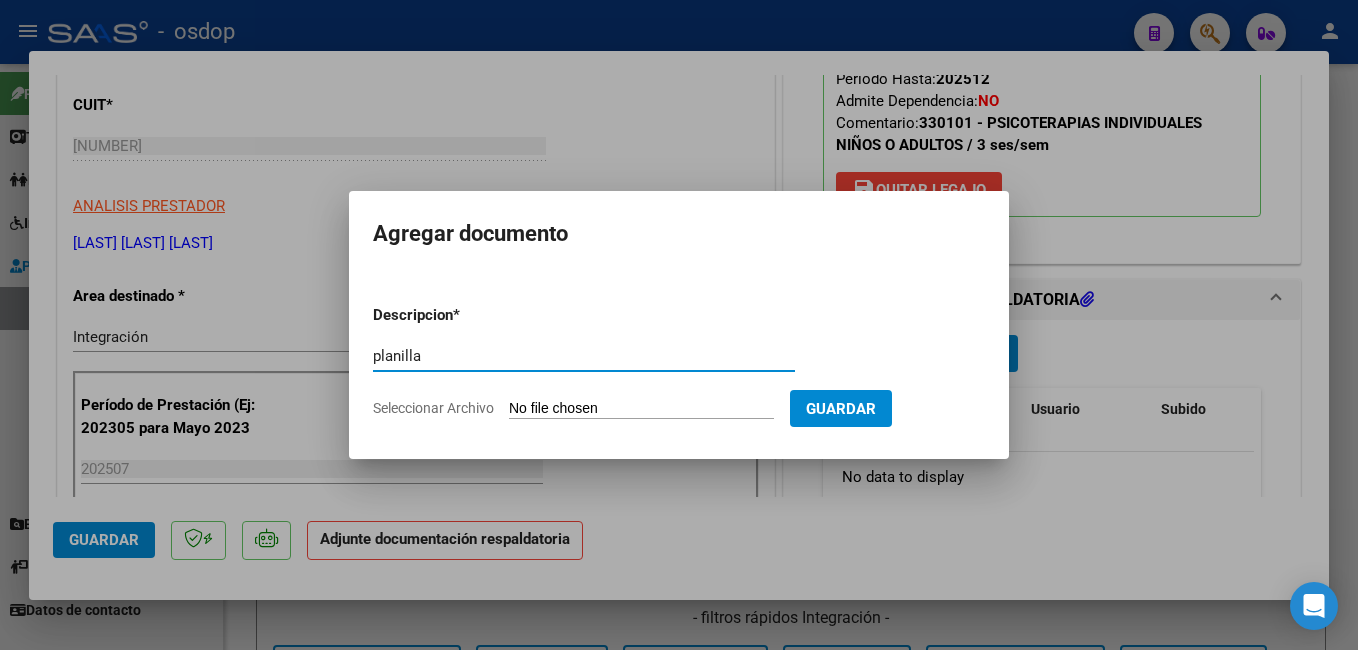 type on "planilla" 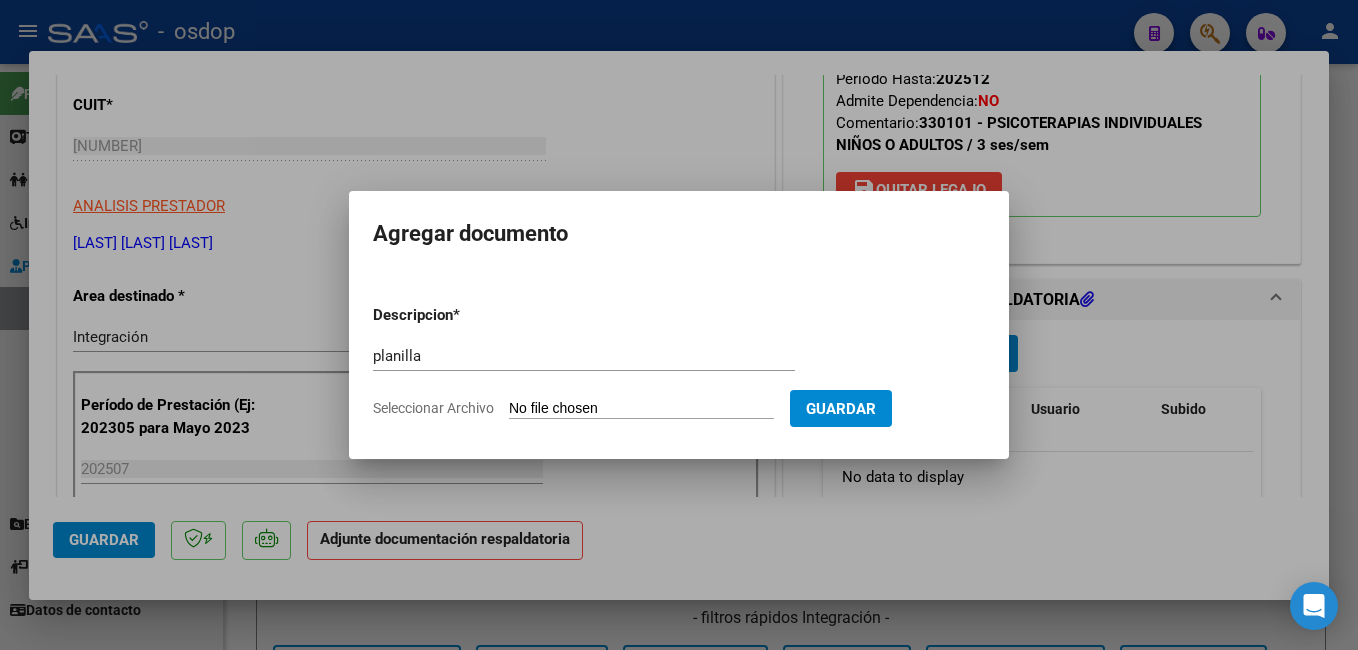 click on "Seleccionar Archivo" at bounding box center [641, 409] 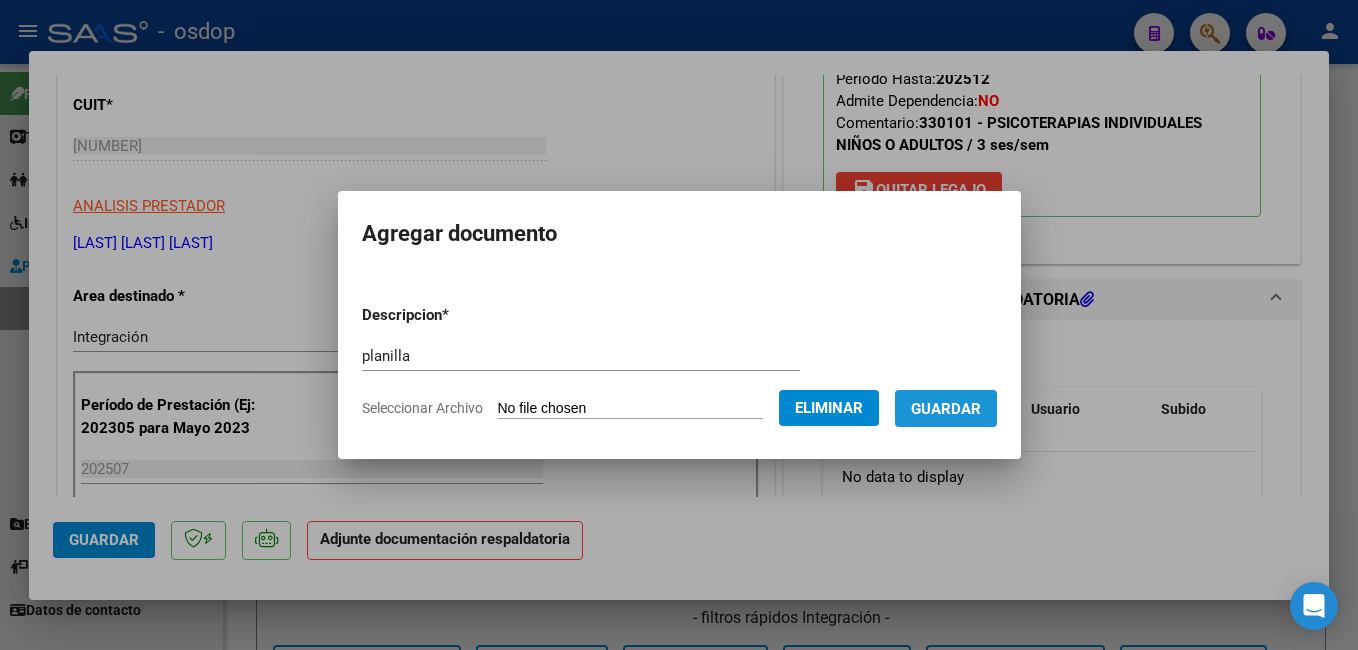 click on "Guardar" at bounding box center [946, 409] 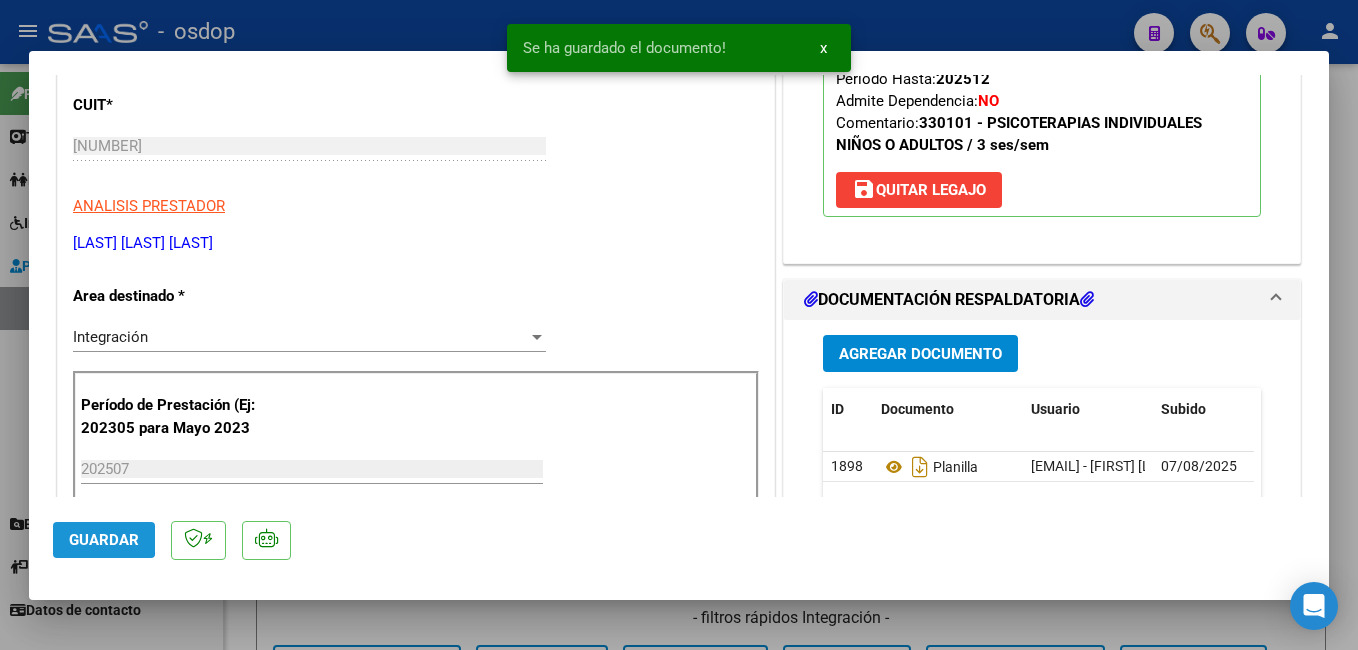 click on "Guardar" 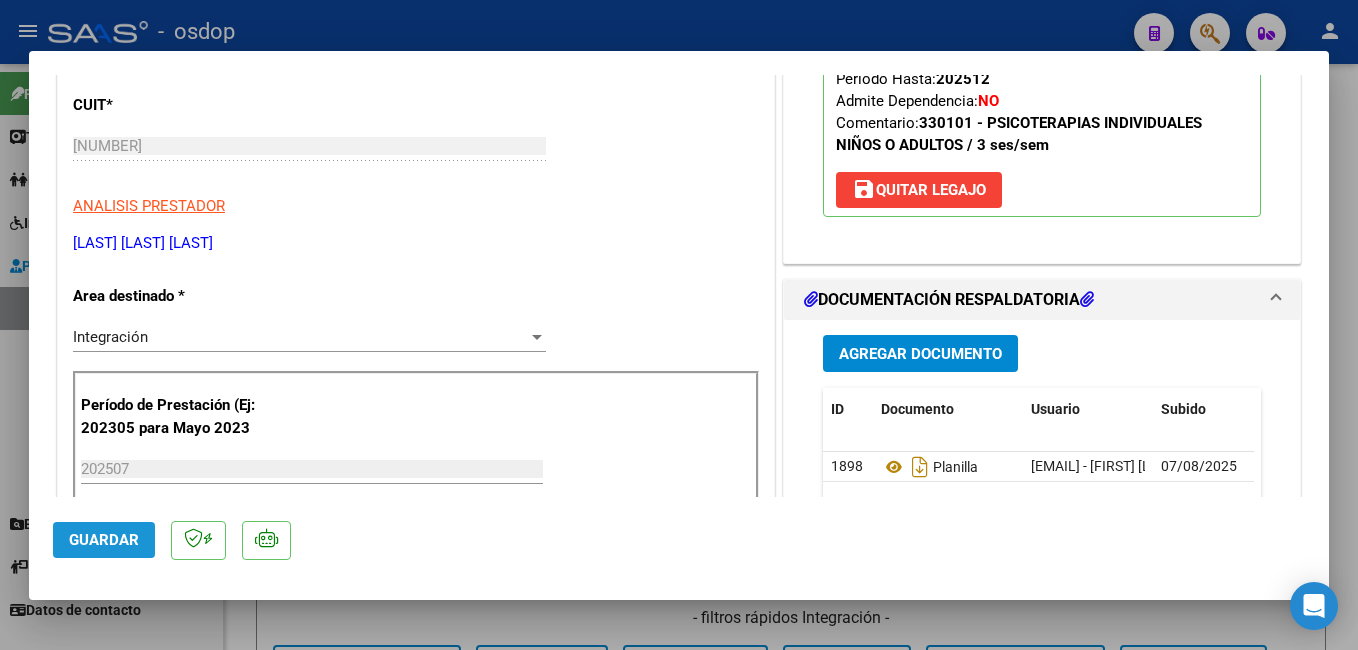 click on "Guardar" 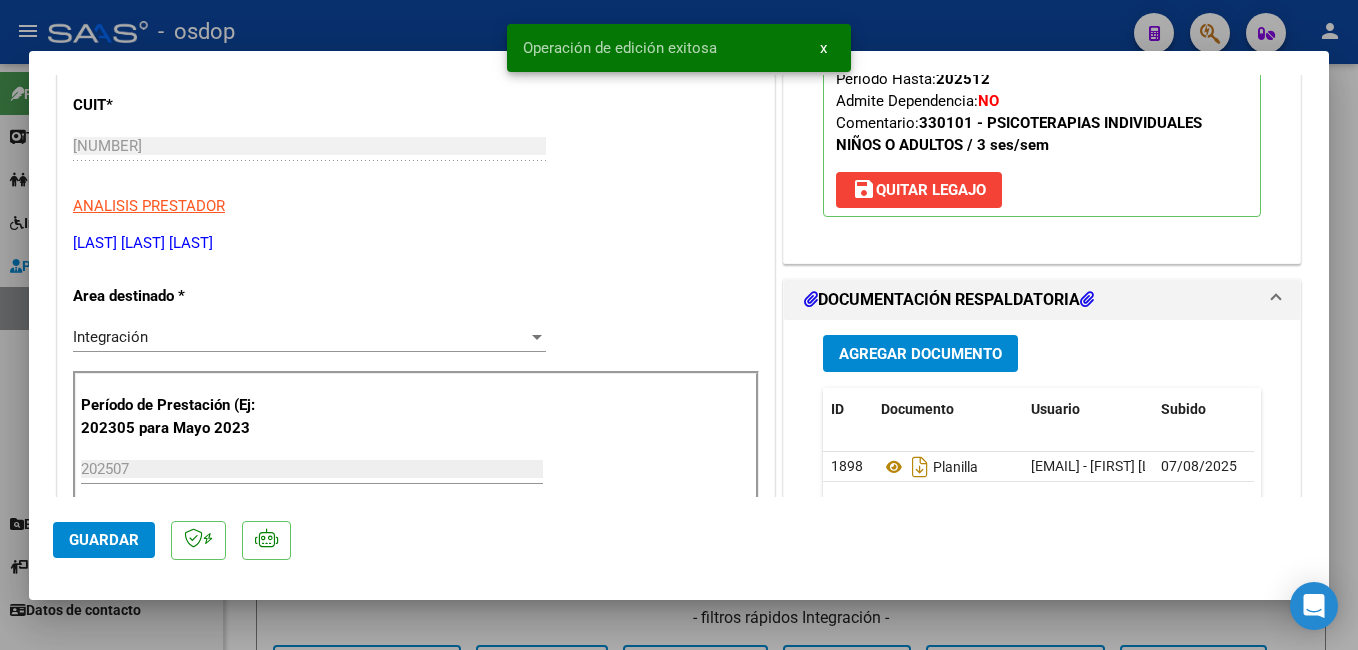 click at bounding box center (679, 325) 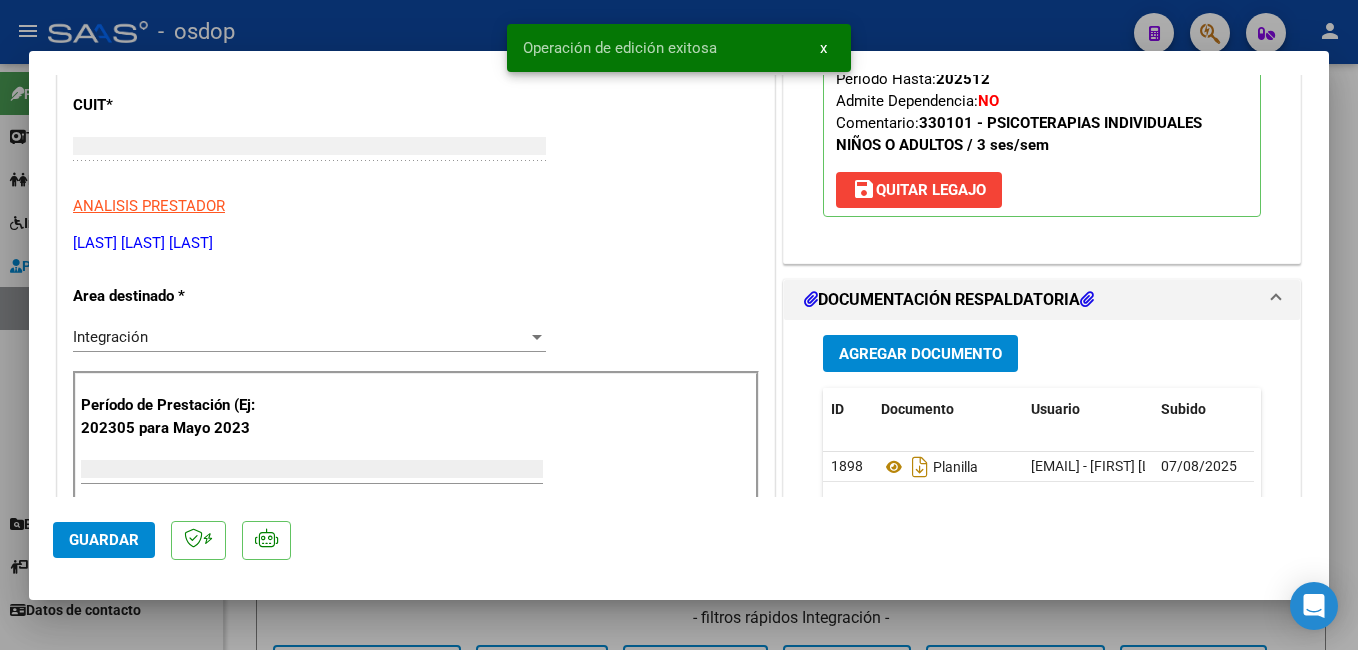 scroll, scrollTop: 239, scrollLeft: 0, axis: vertical 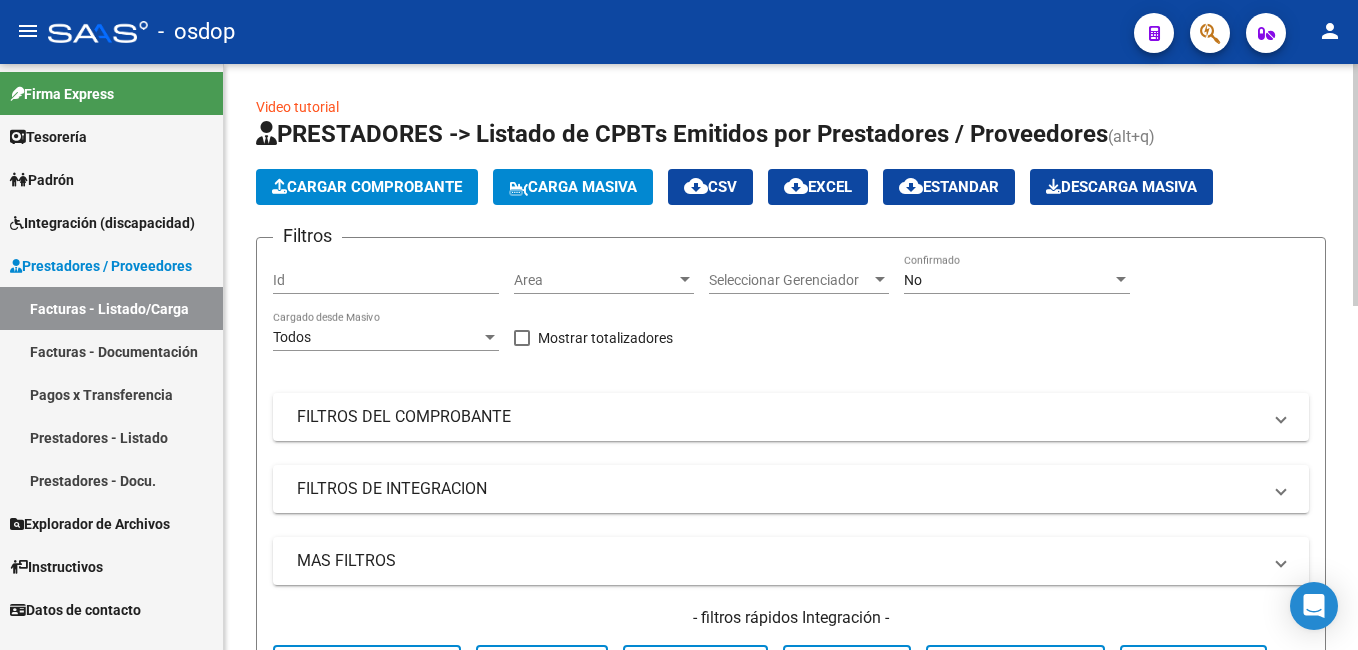 click on "Cargar Comprobante" 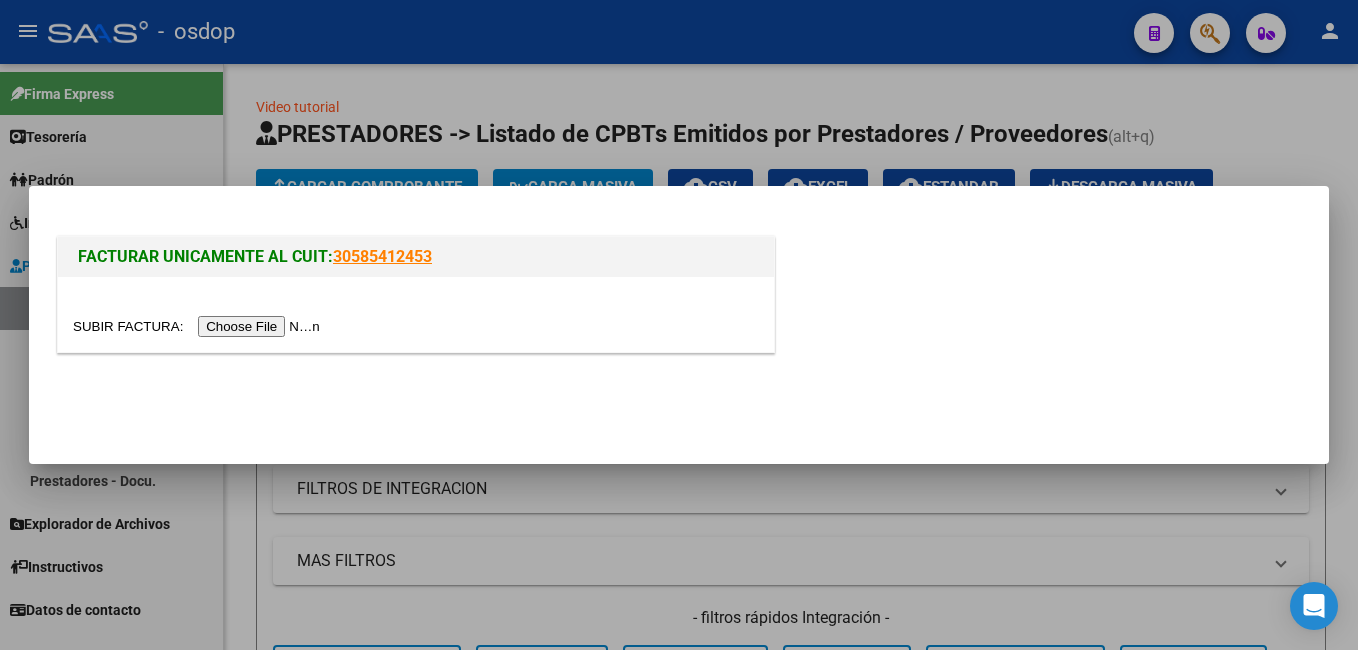 click at bounding box center (199, 326) 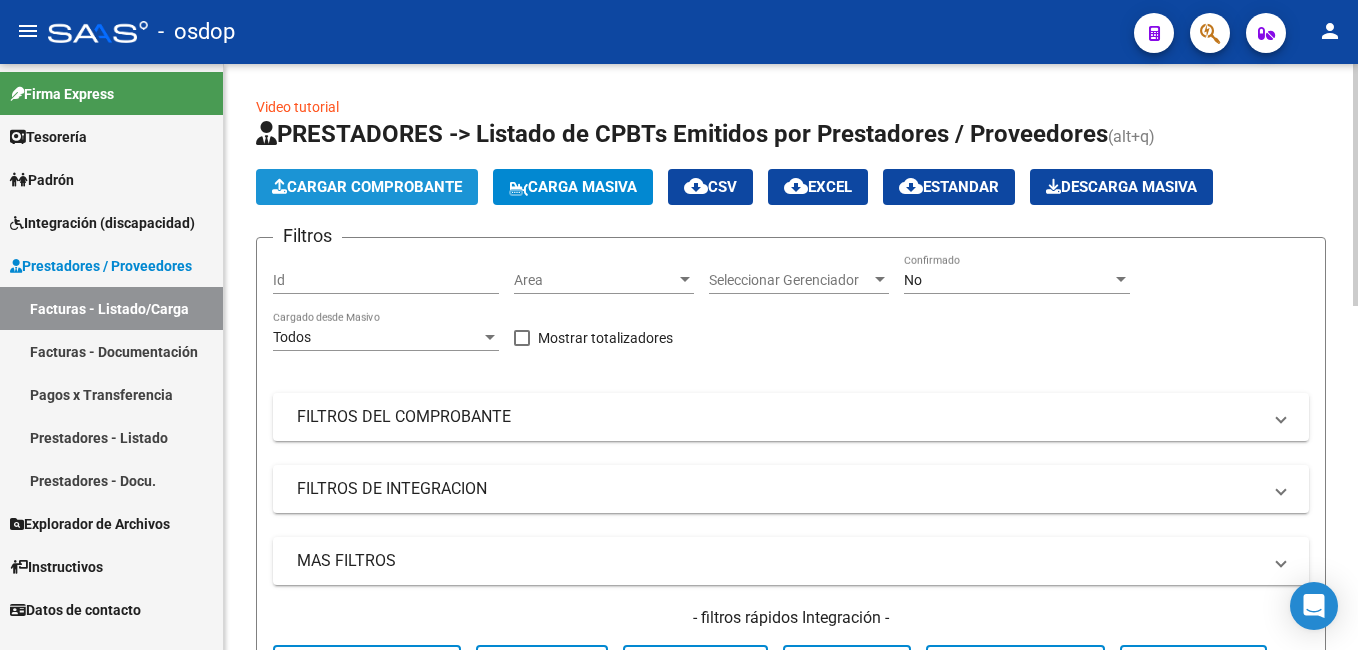 click on "Cargar Comprobante" 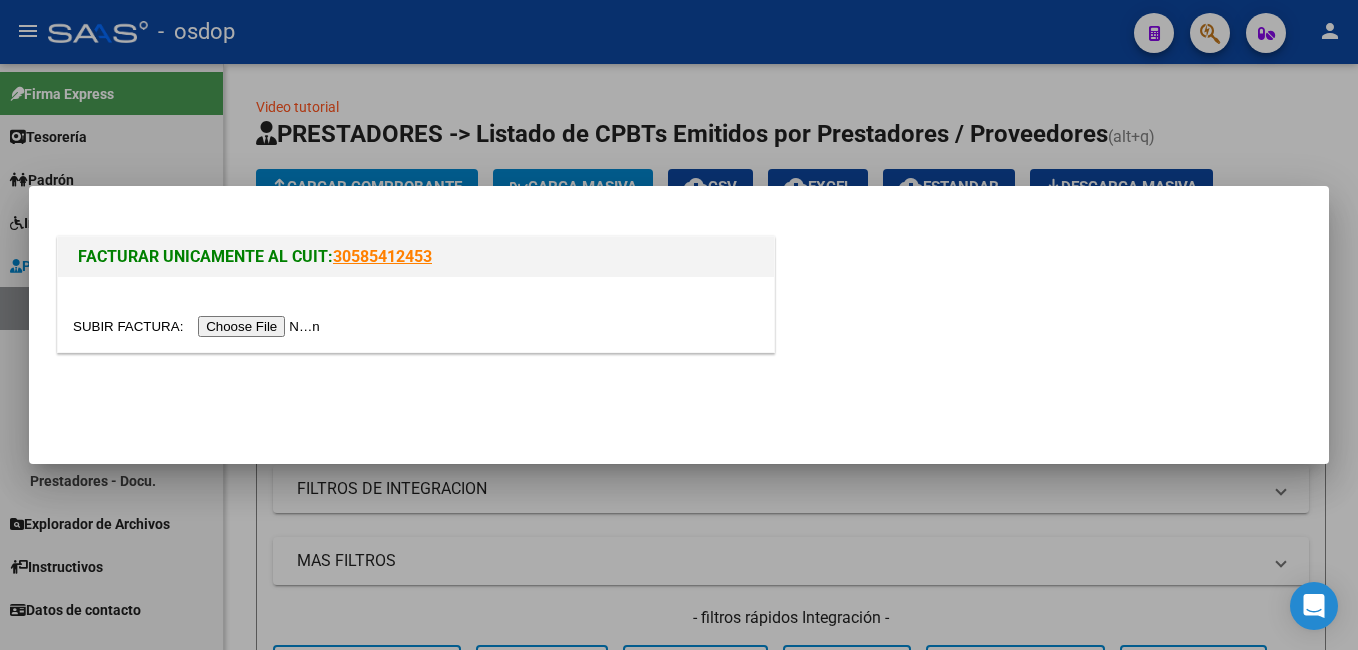 click at bounding box center (199, 326) 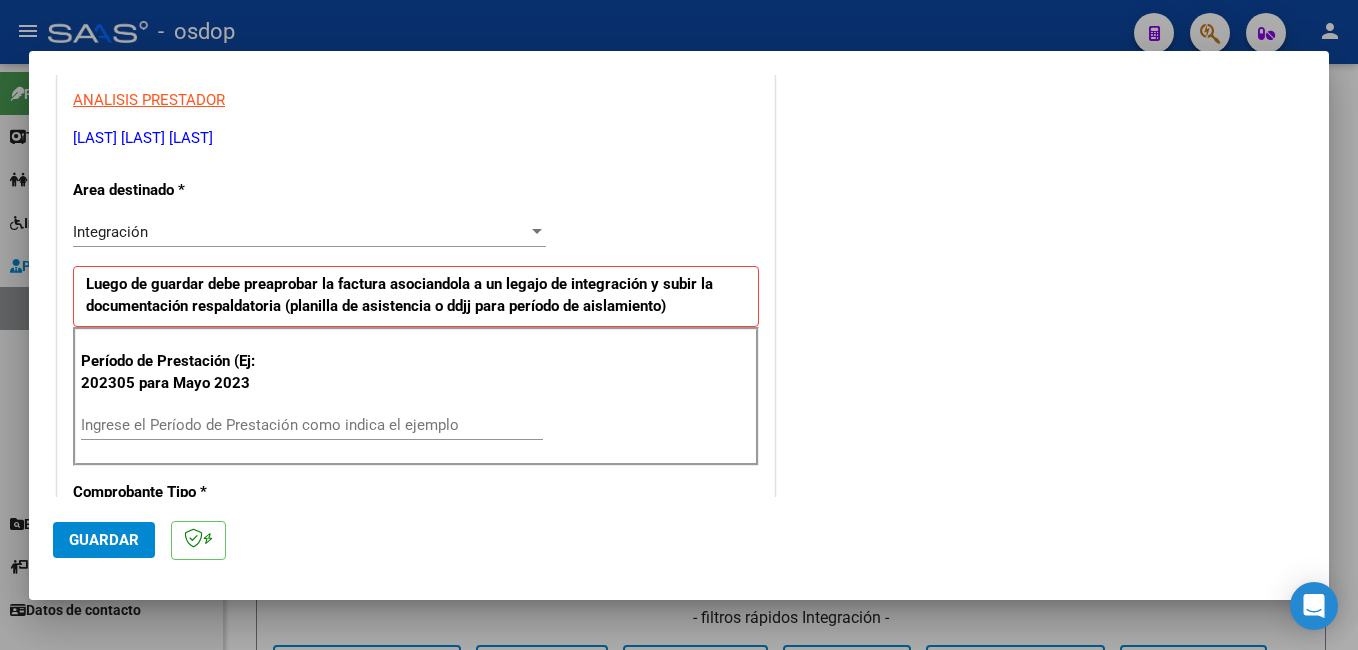 scroll, scrollTop: 400, scrollLeft: 0, axis: vertical 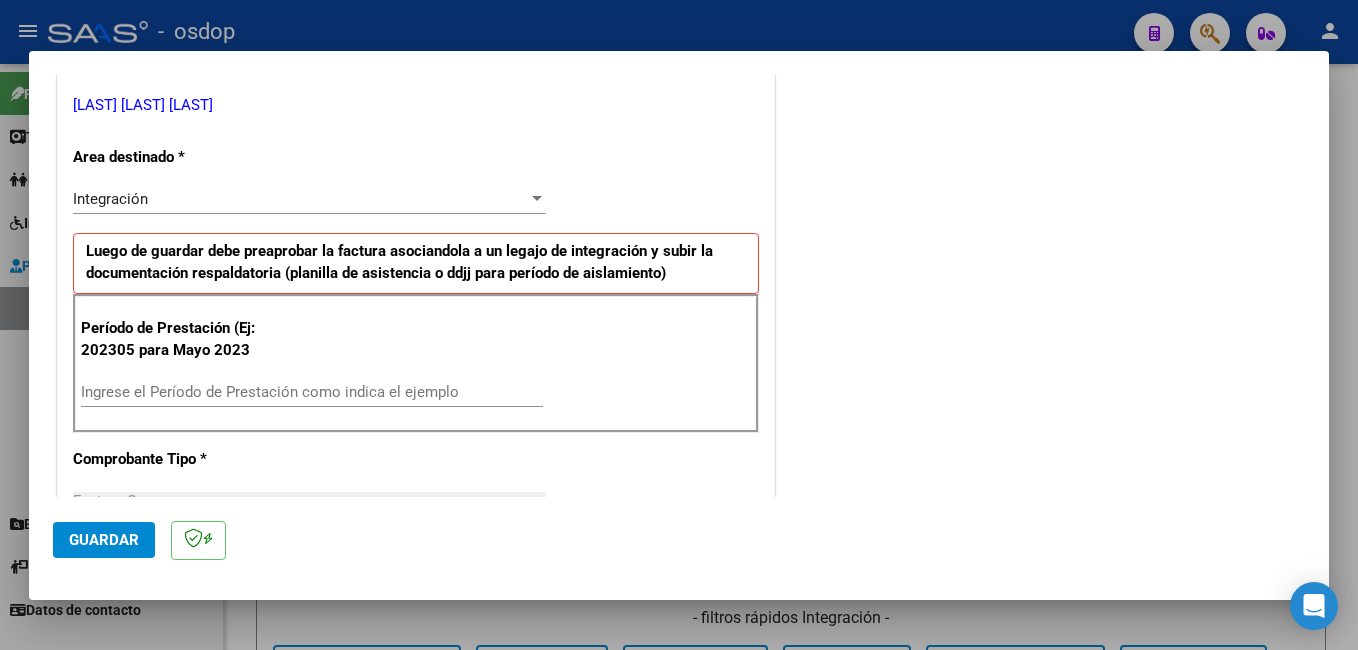 click on "Ingrese el Período de Prestación como indica el ejemplo" at bounding box center (312, 392) 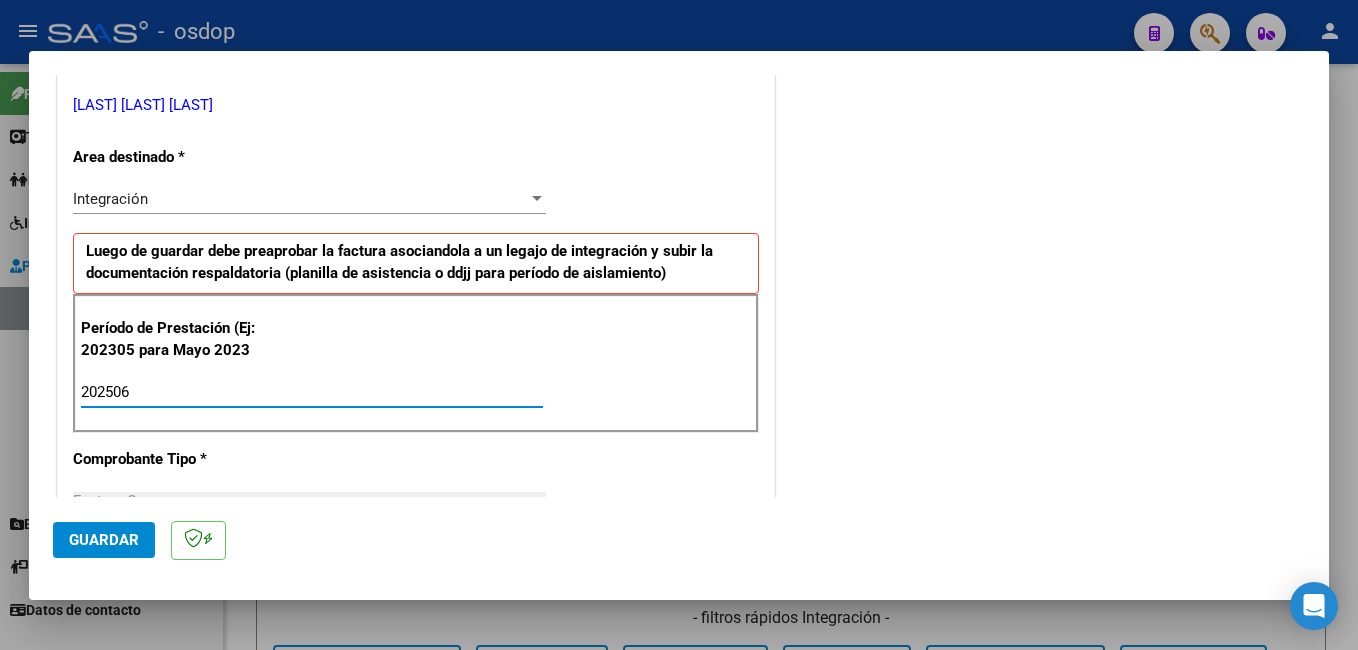 type on "202506" 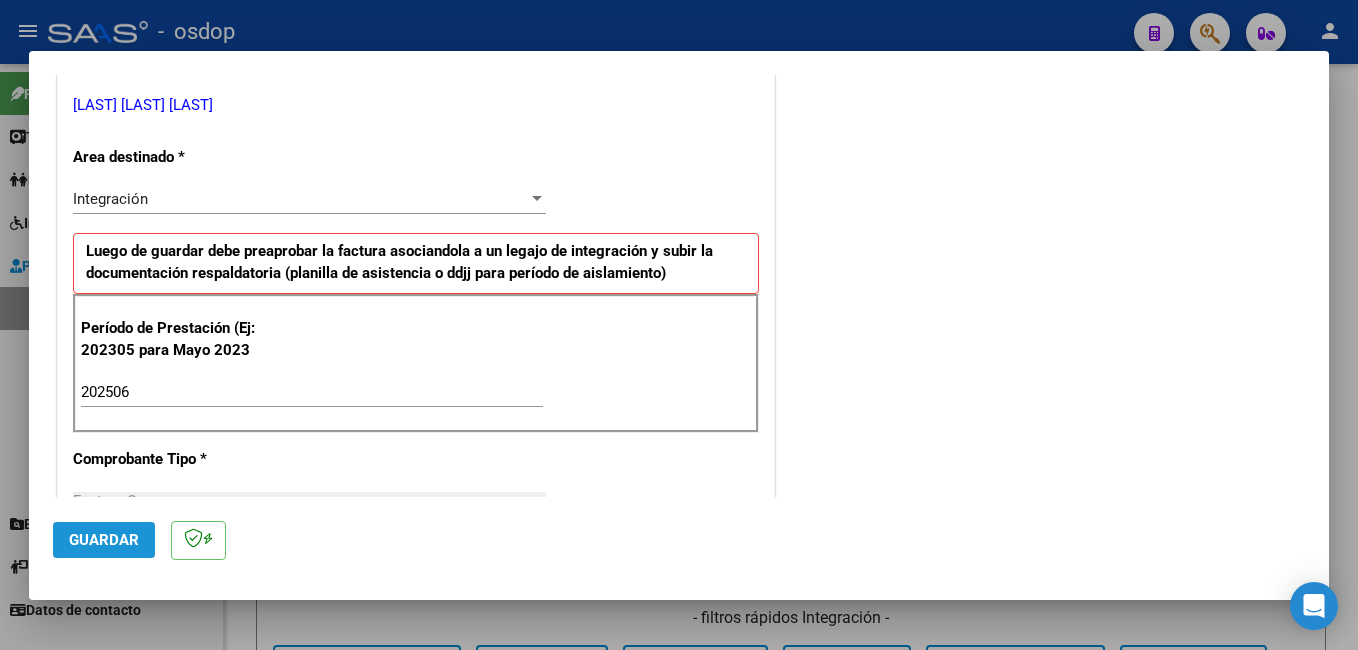 click on "Guardar" 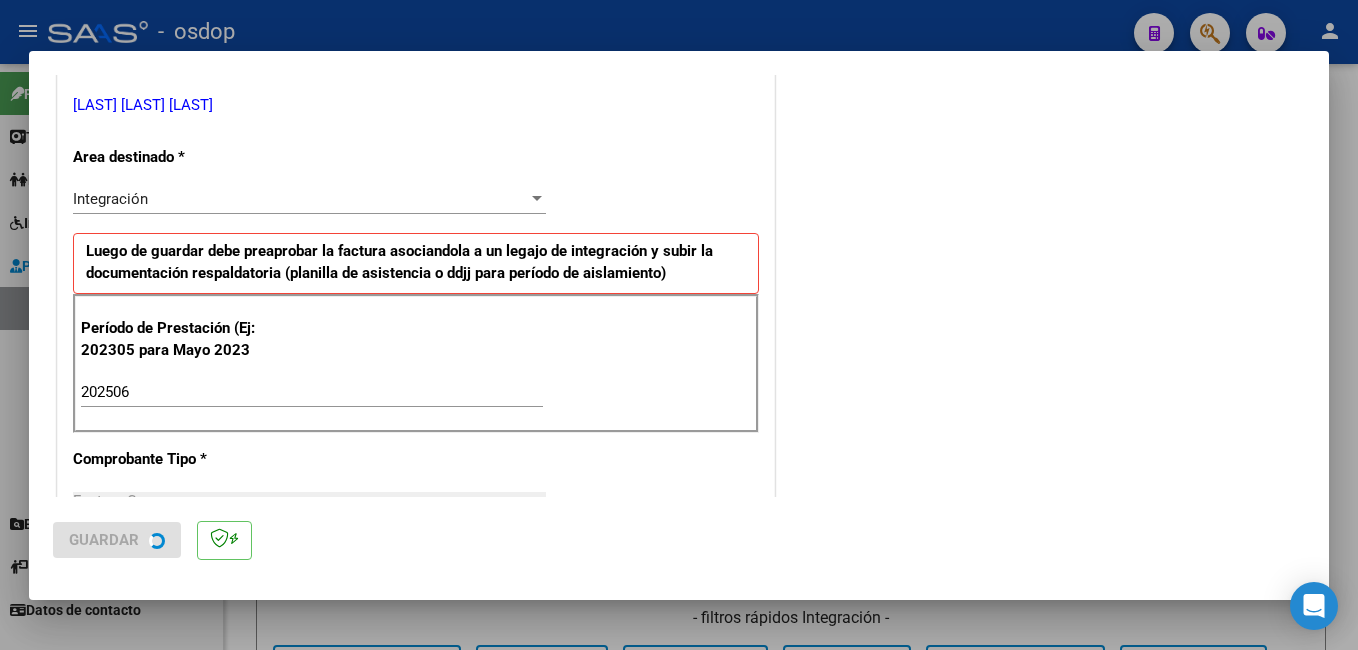 scroll, scrollTop: 0, scrollLeft: 0, axis: both 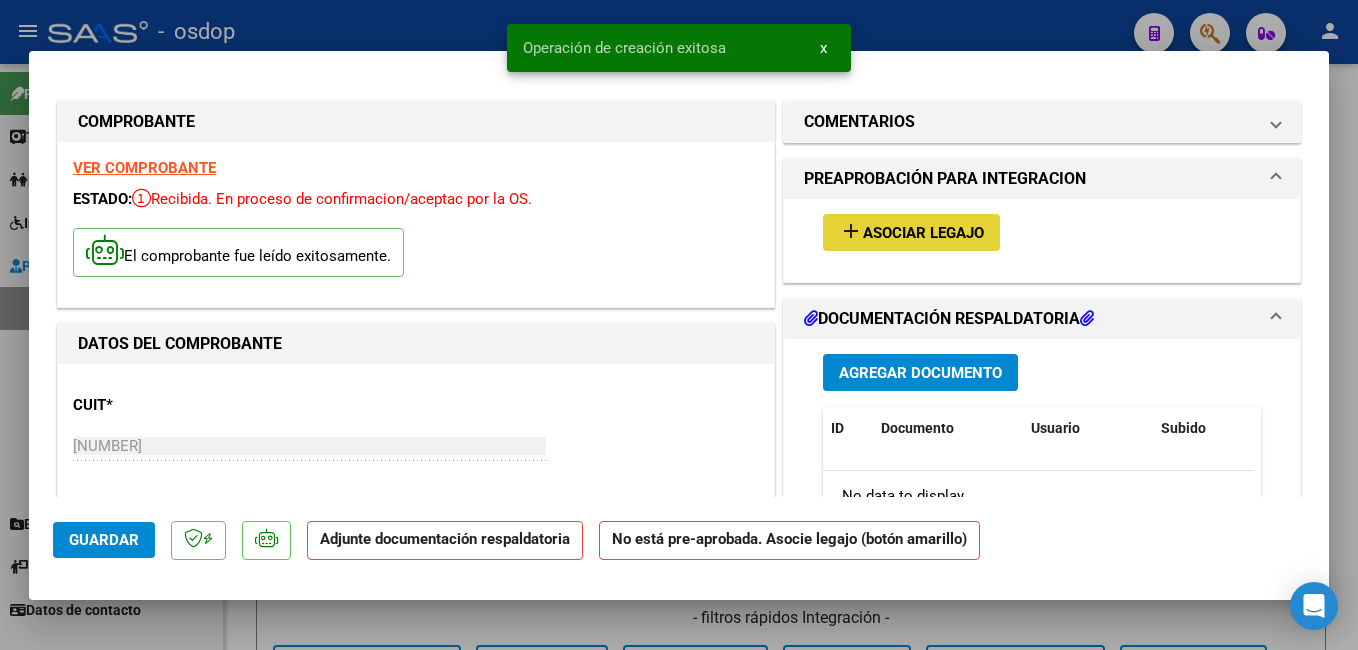 click on "add" at bounding box center [851, 231] 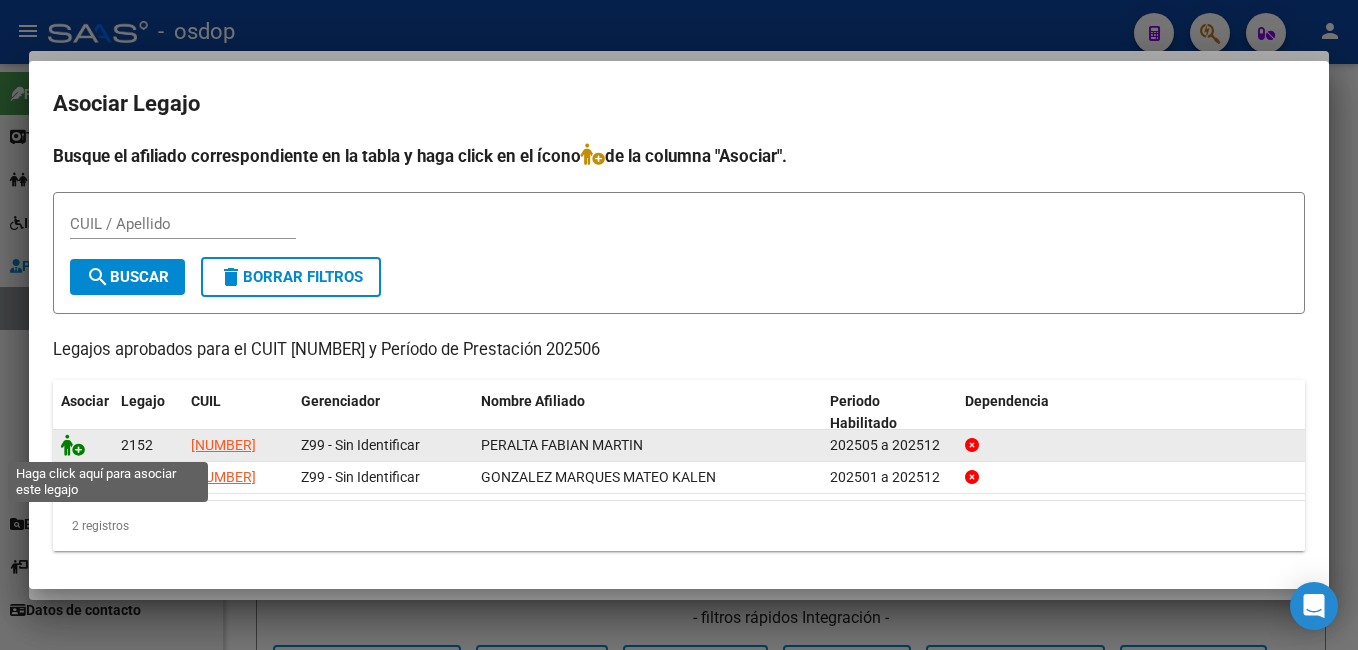 click 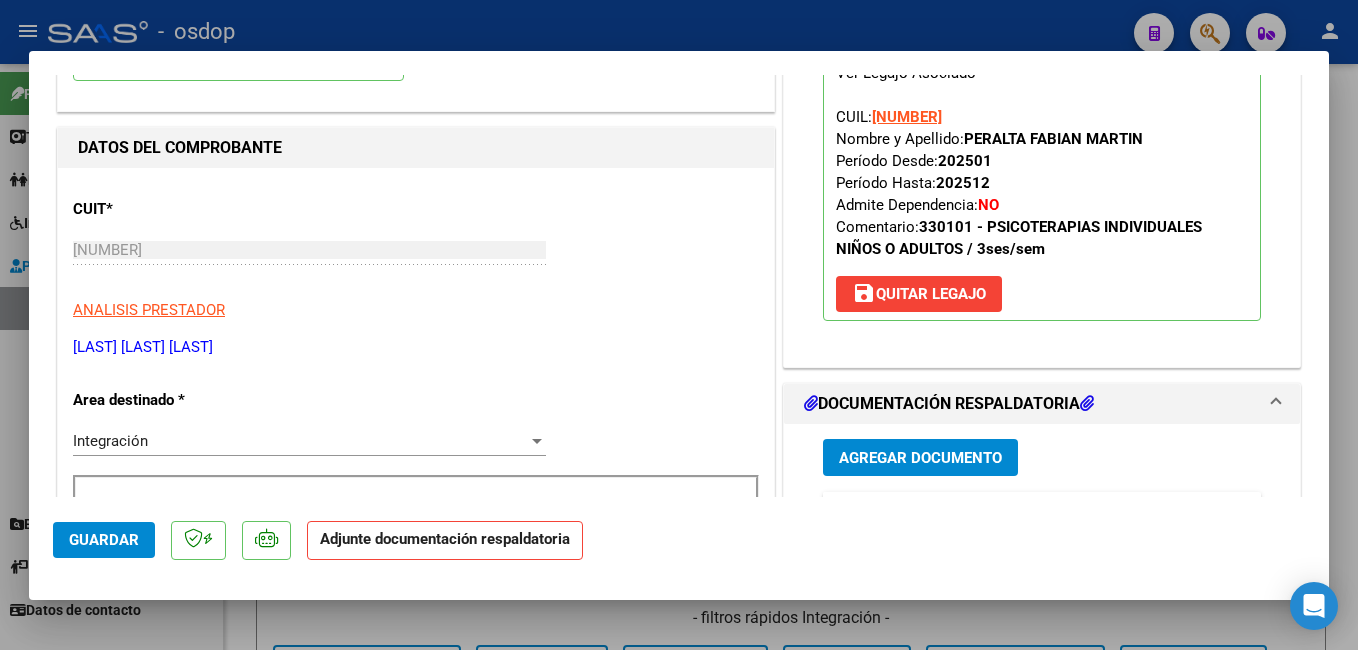 scroll, scrollTop: 200, scrollLeft: 0, axis: vertical 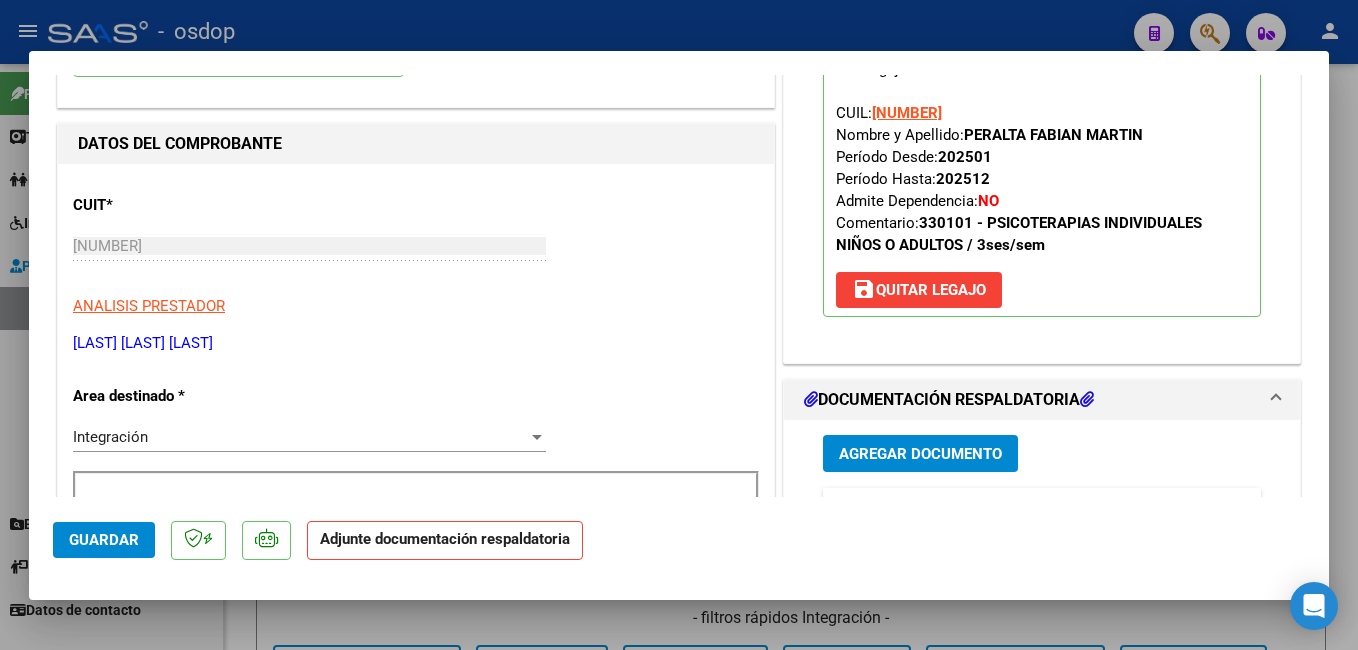 click on "Agregar Documento" at bounding box center (920, 454) 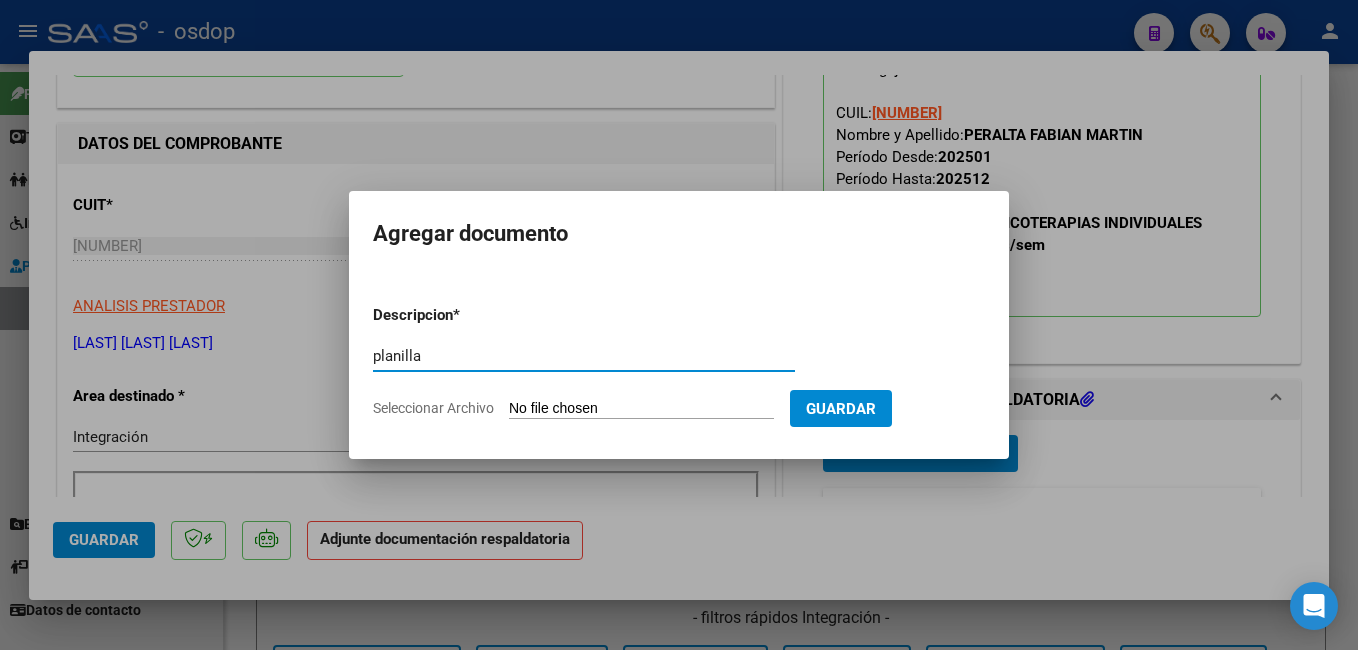 type on "planilla" 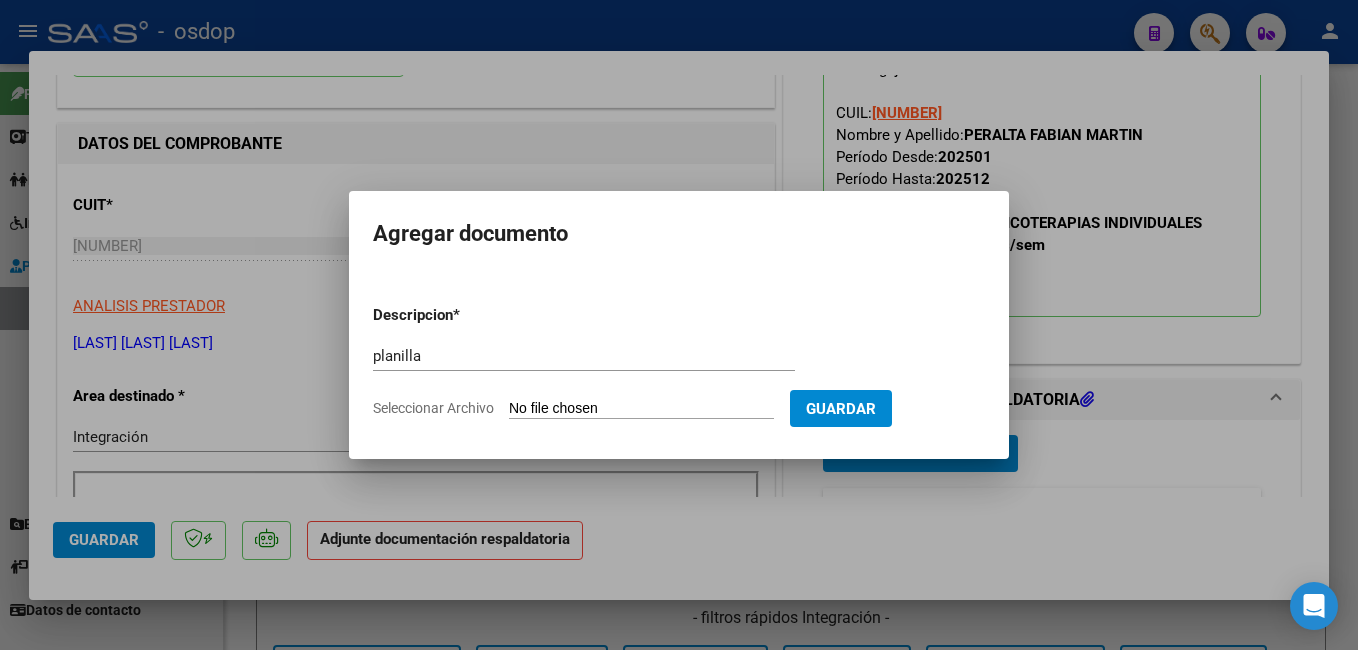 type on "C:\fakepath\ASISTENCIA [LAST] [LAST].pdf" 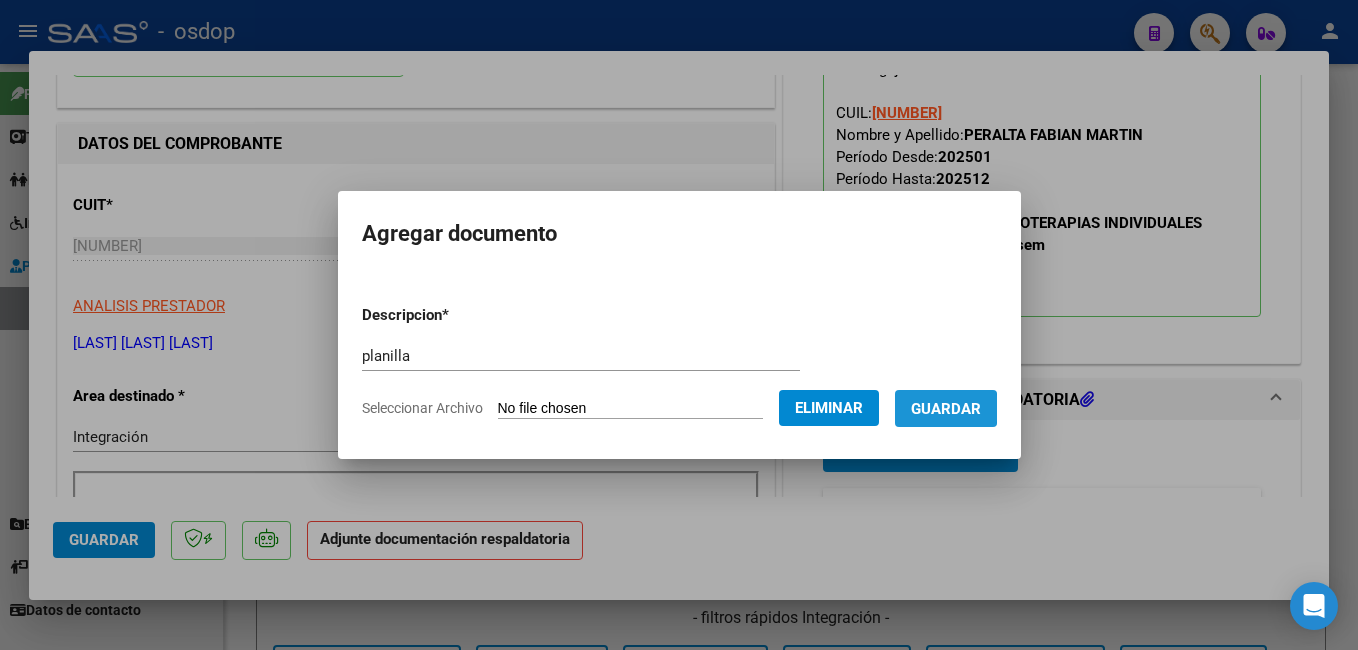 click on "Guardar" at bounding box center (946, 409) 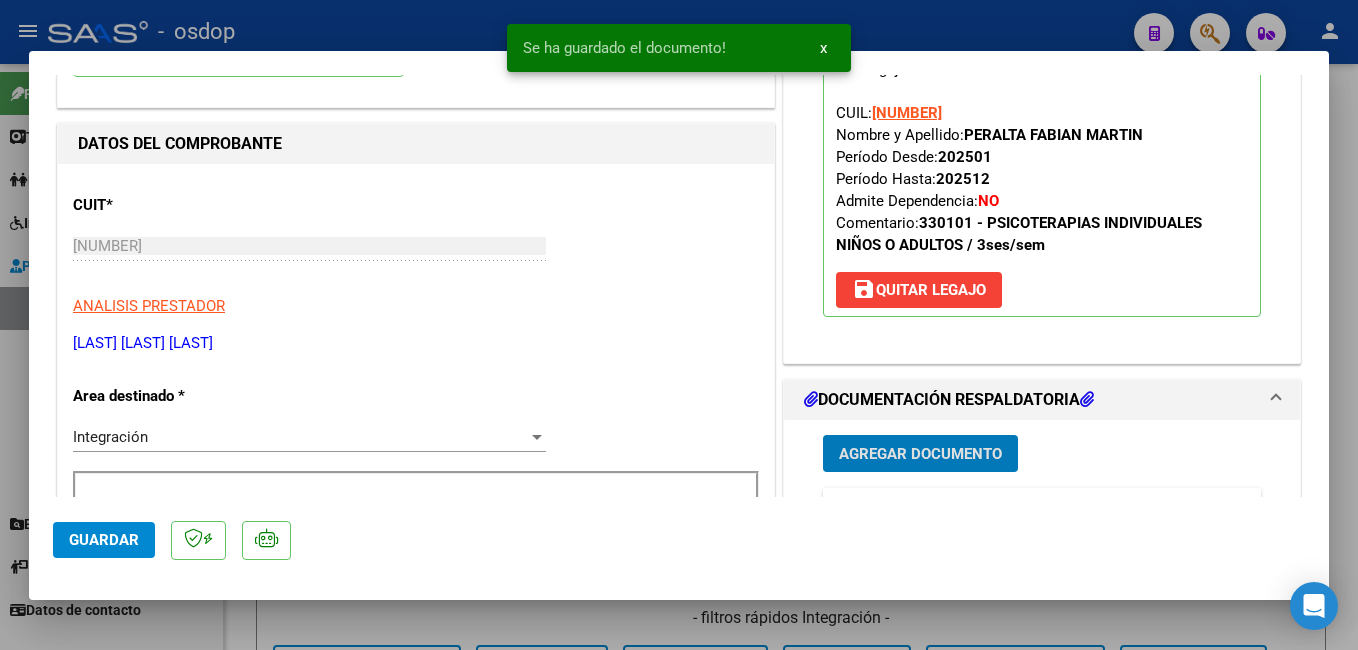 click on "Guardar" 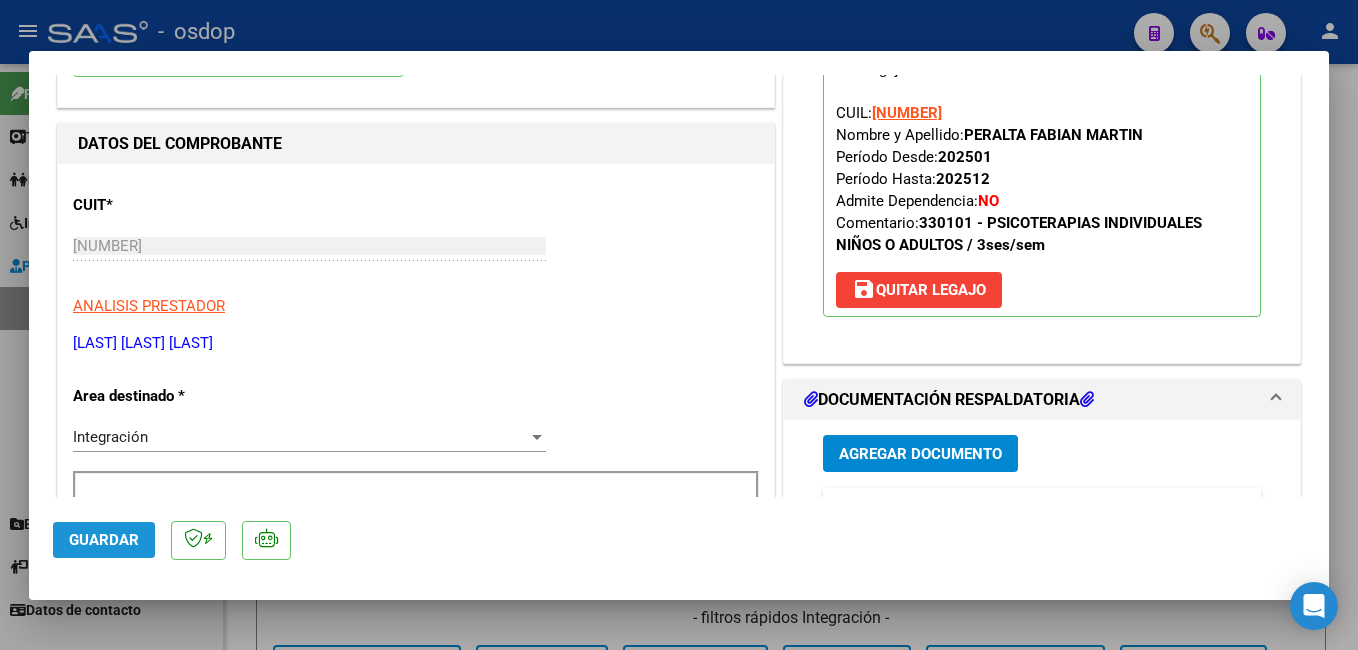 click on "Guardar" 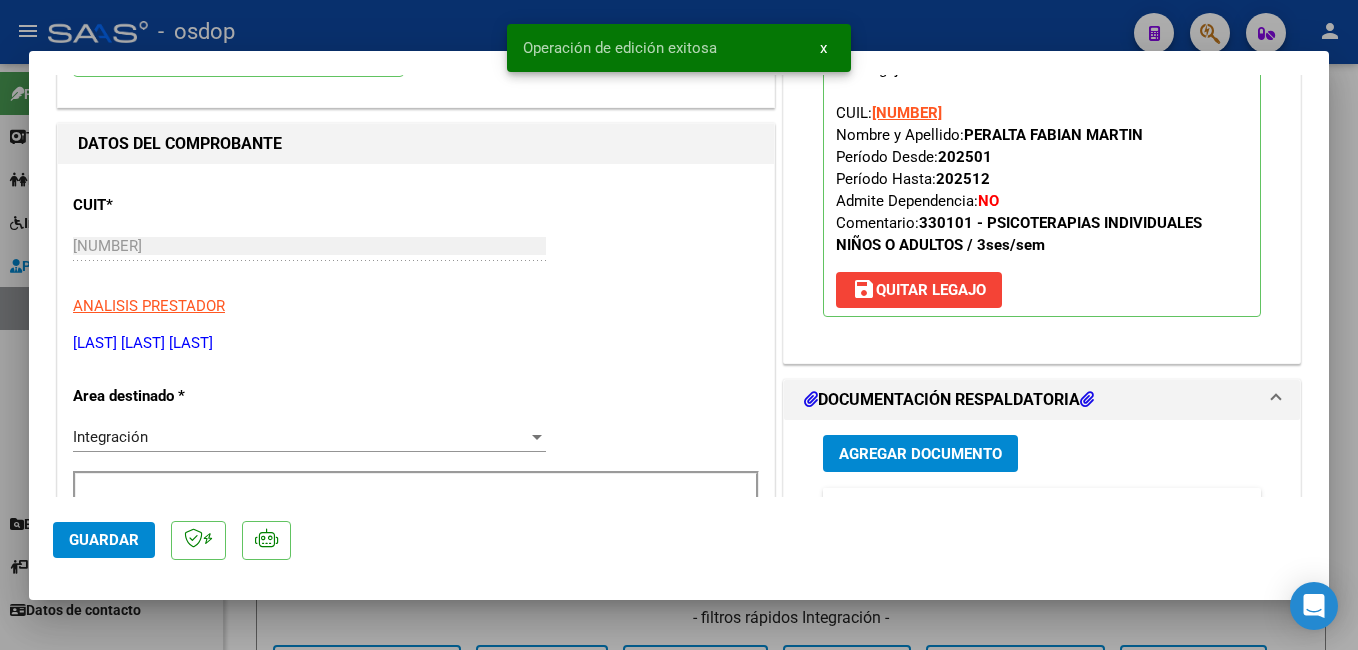 click at bounding box center (679, 325) 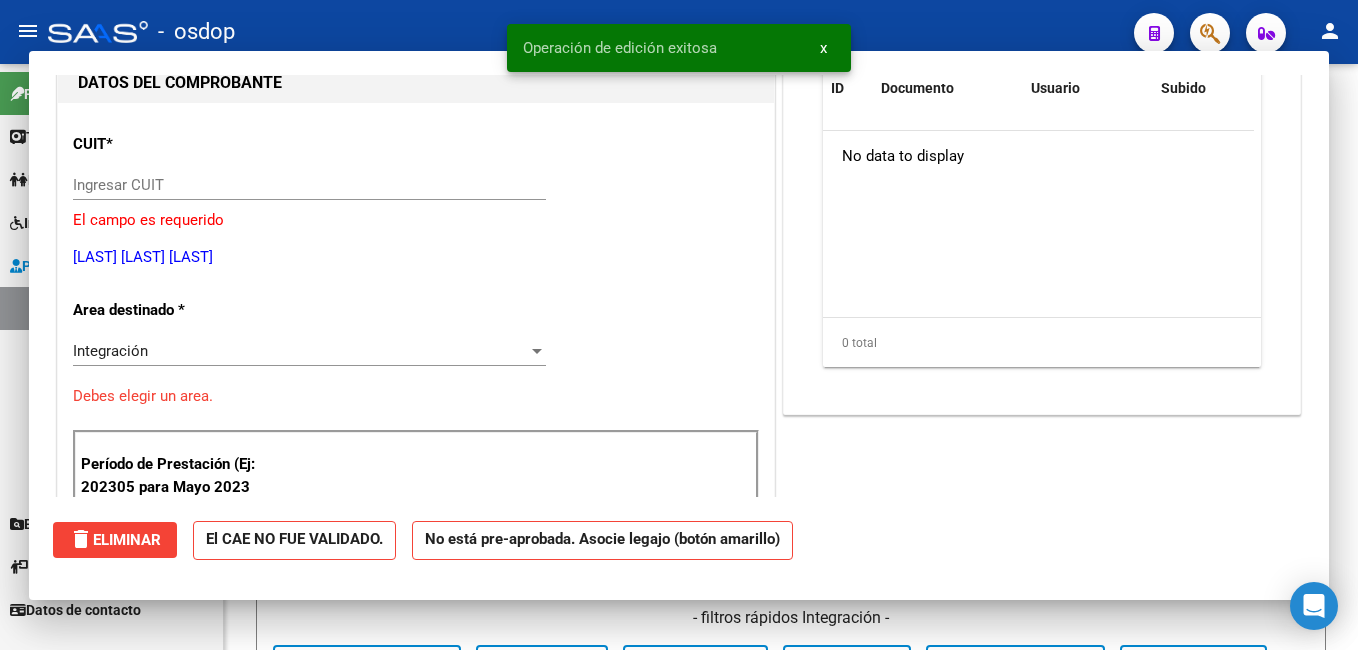 scroll, scrollTop: 212, scrollLeft: 0, axis: vertical 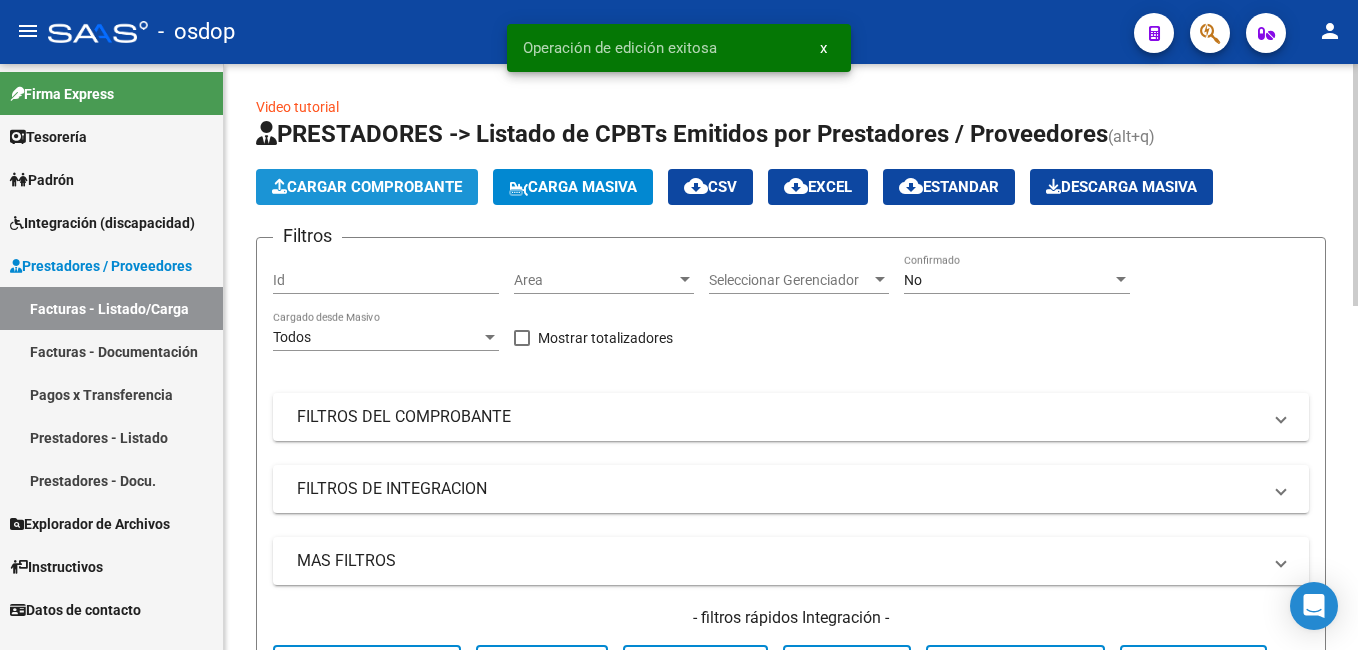 click on "Cargar Comprobante" 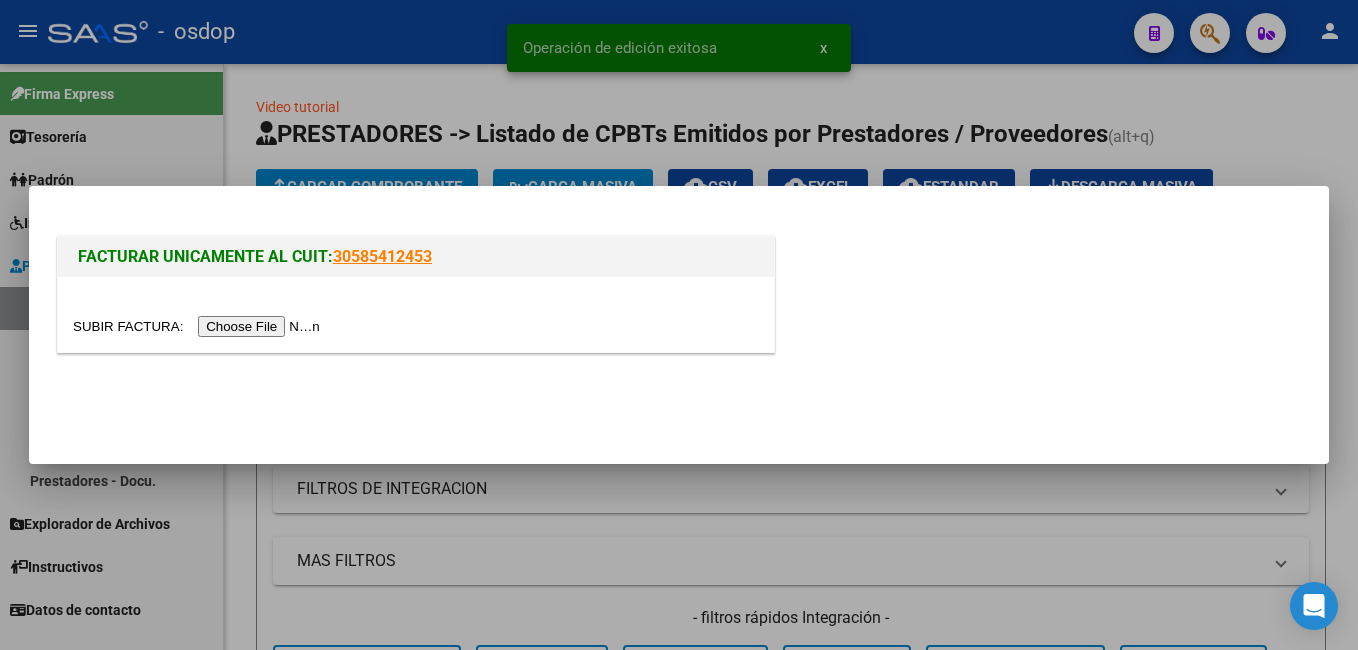 click at bounding box center (199, 326) 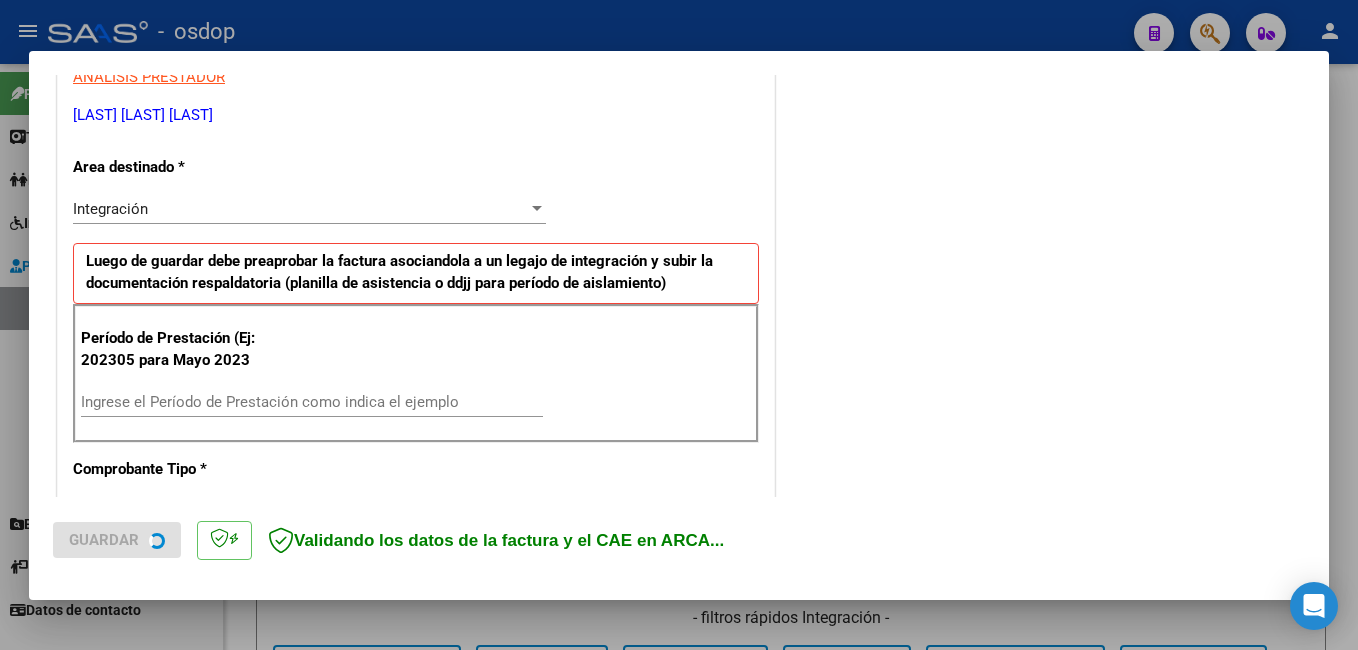 scroll, scrollTop: 400, scrollLeft: 0, axis: vertical 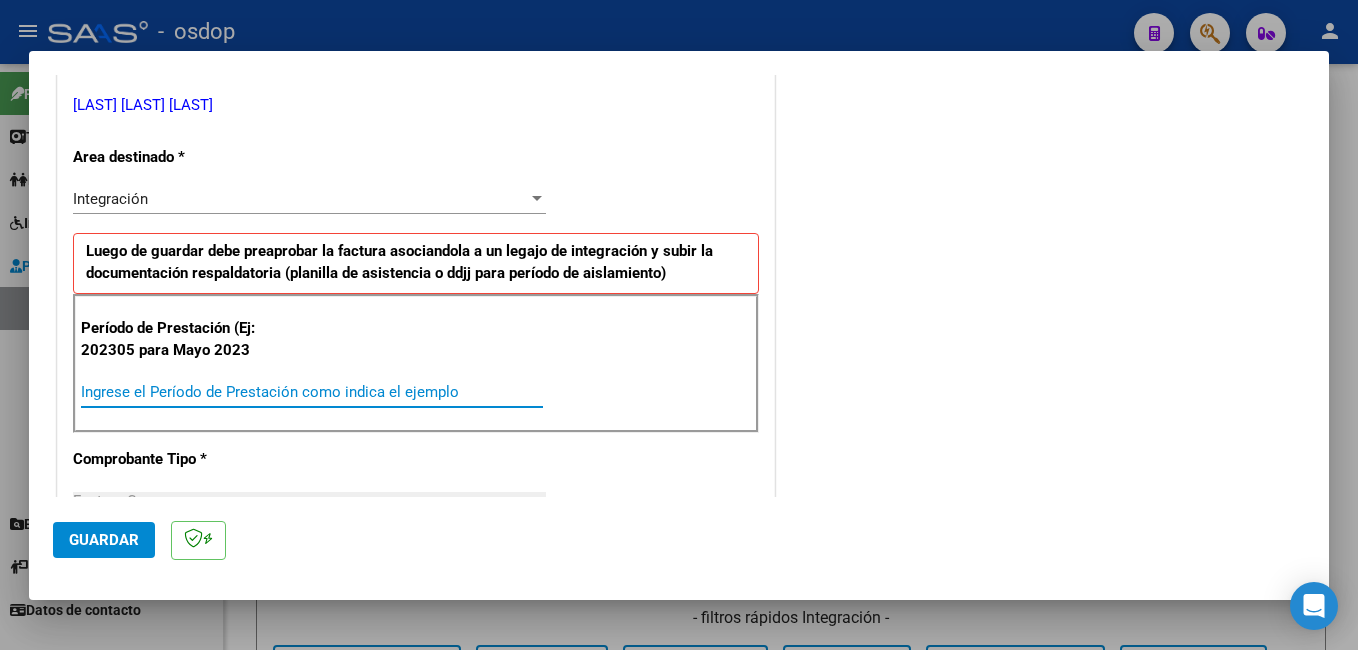 click on "Ingrese el Período de Prestación como indica el ejemplo" at bounding box center [312, 392] 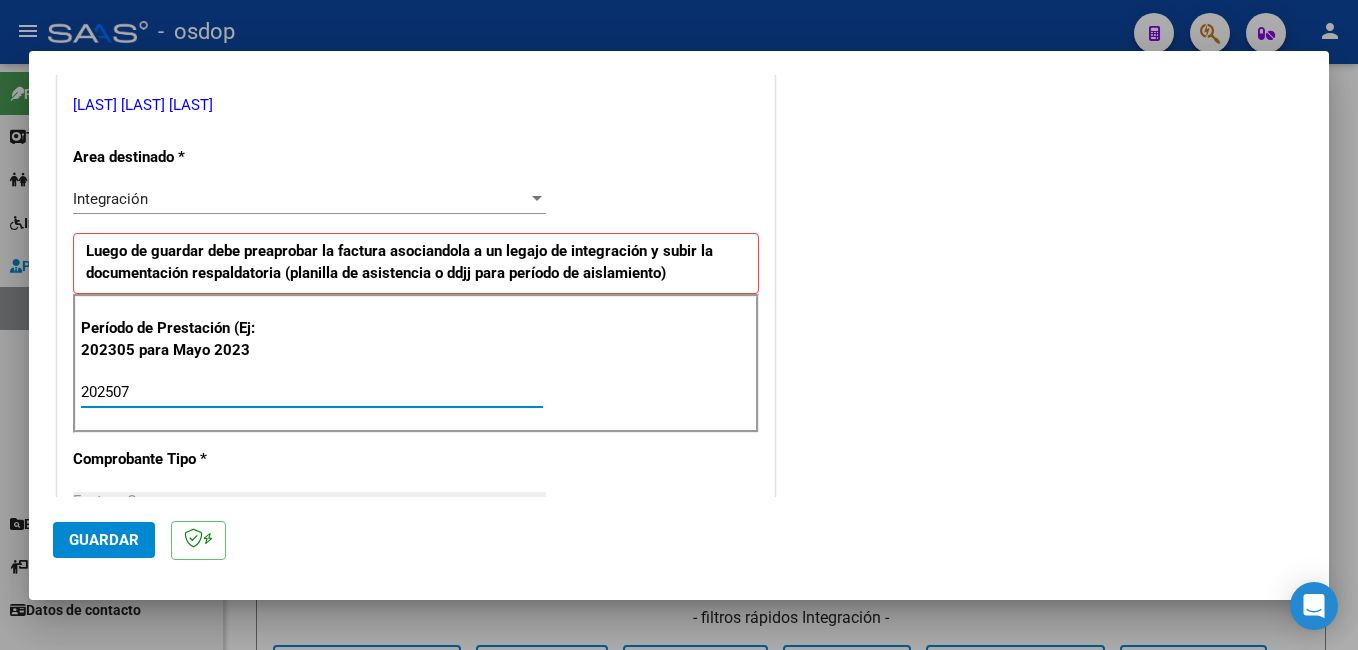 type on "202507" 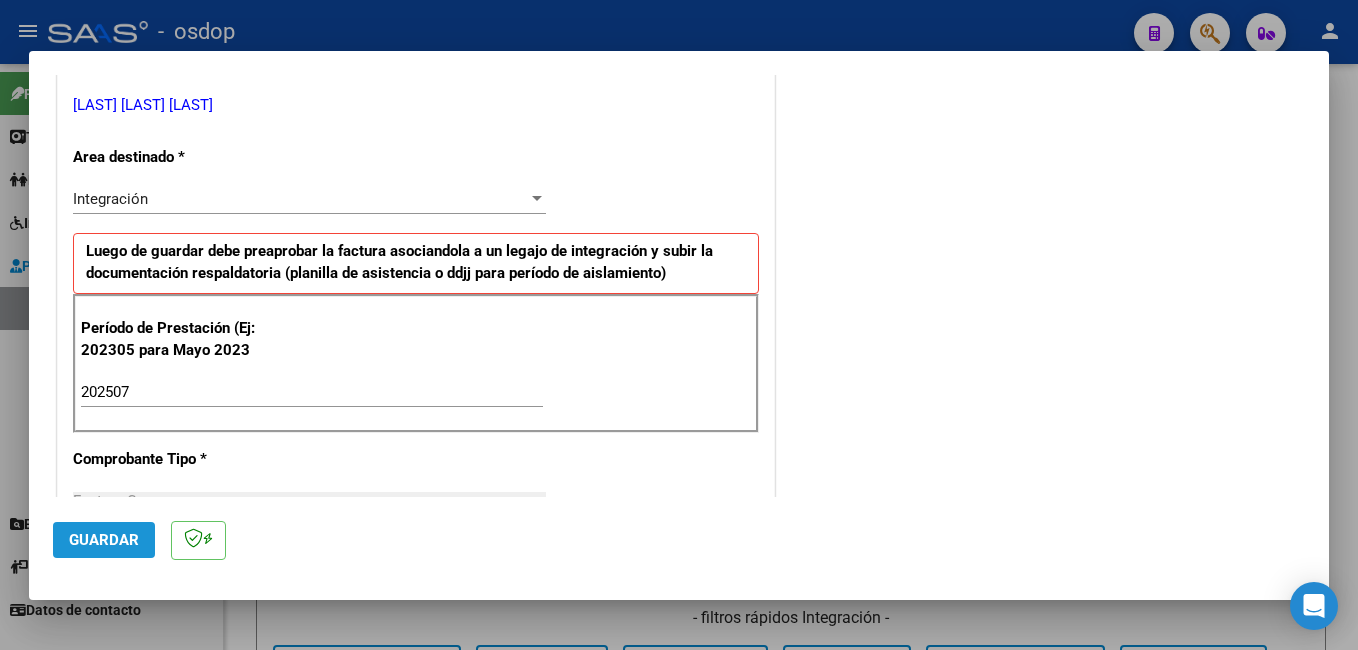 click on "Guardar" 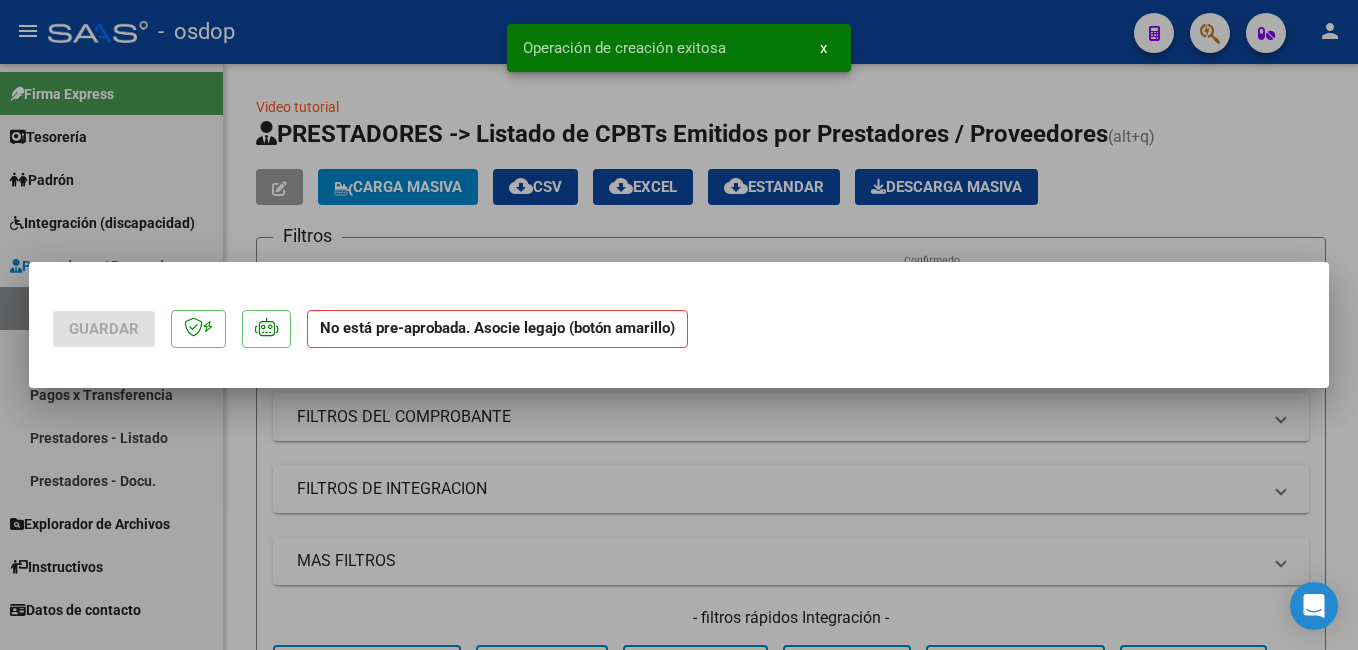 scroll, scrollTop: 0, scrollLeft: 0, axis: both 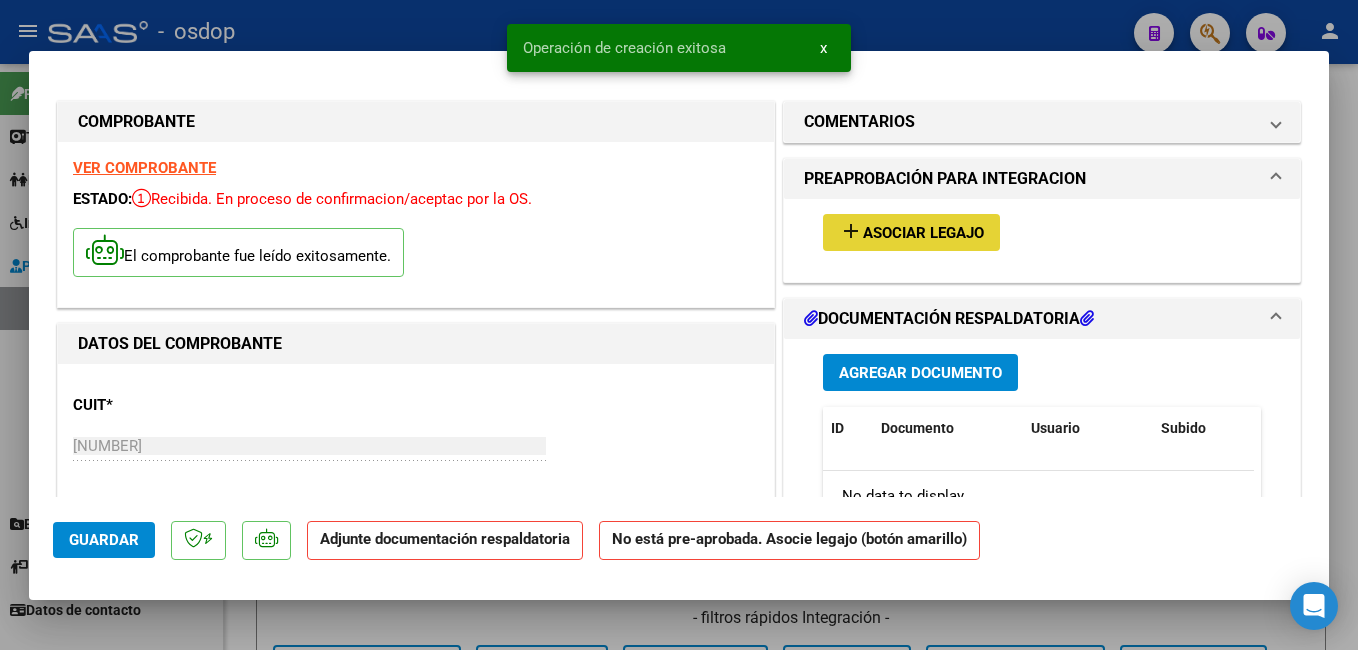 click on "Asociar Legajo" at bounding box center [923, 233] 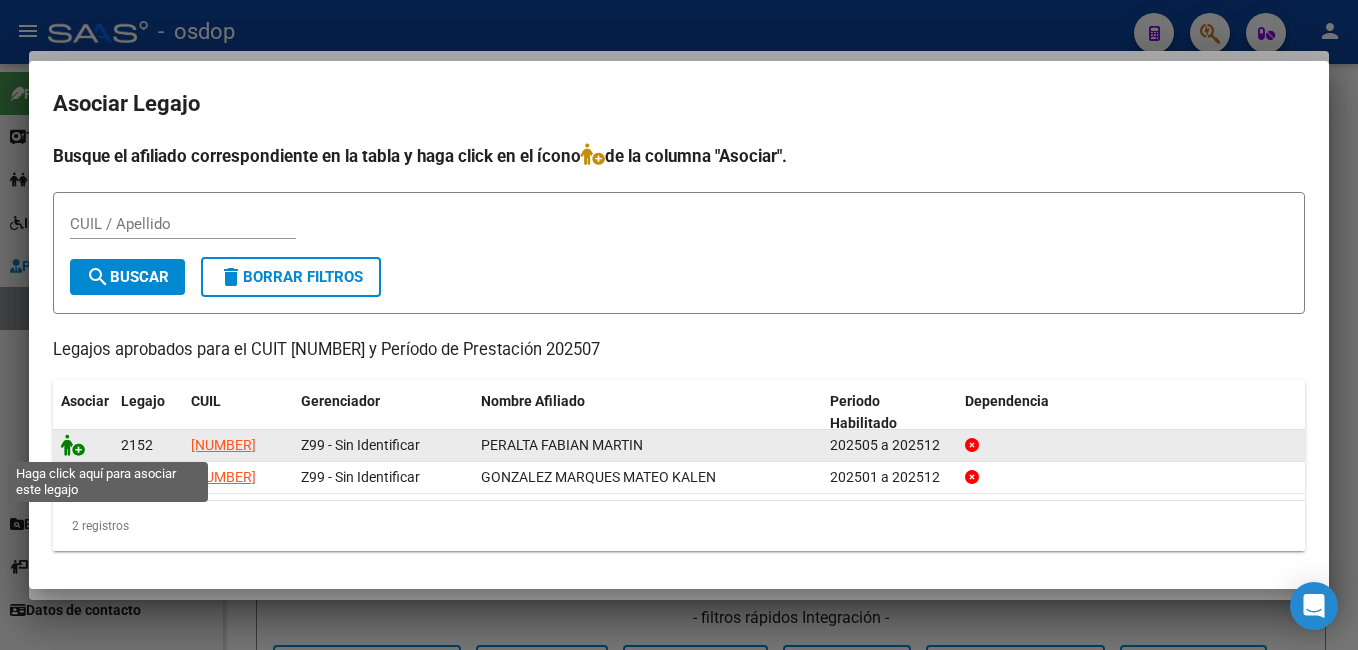 click 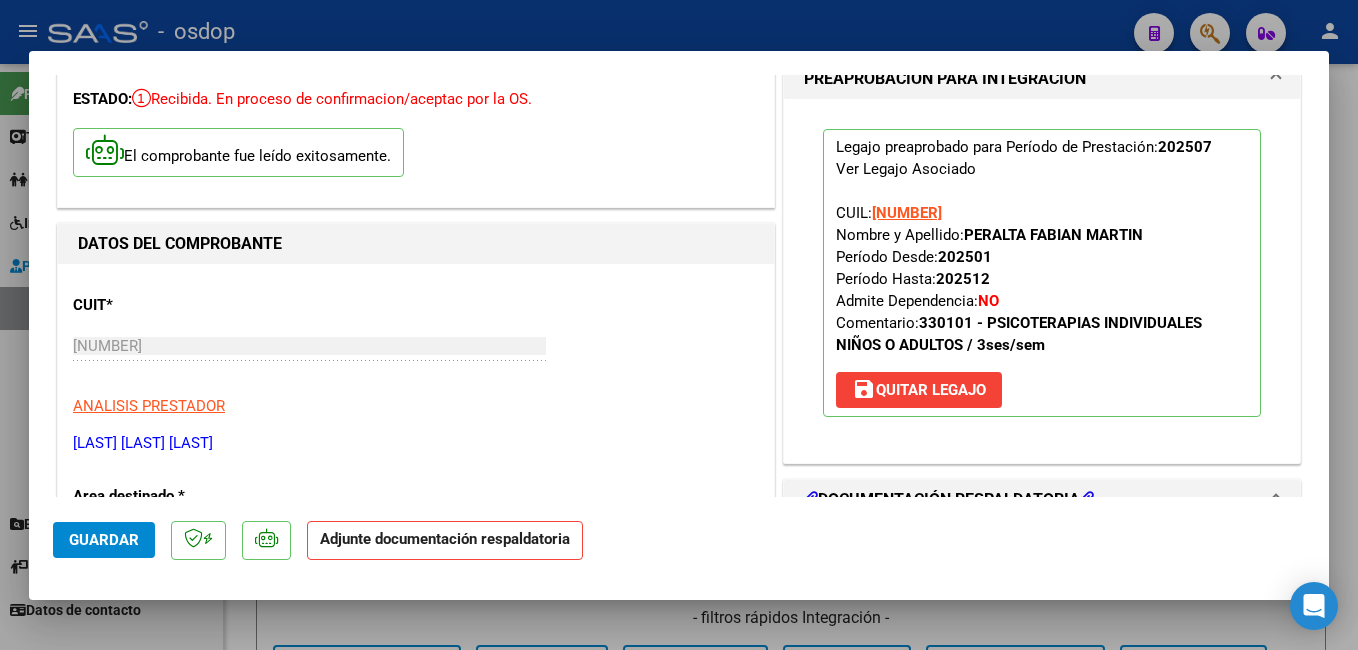 scroll, scrollTop: 400, scrollLeft: 0, axis: vertical 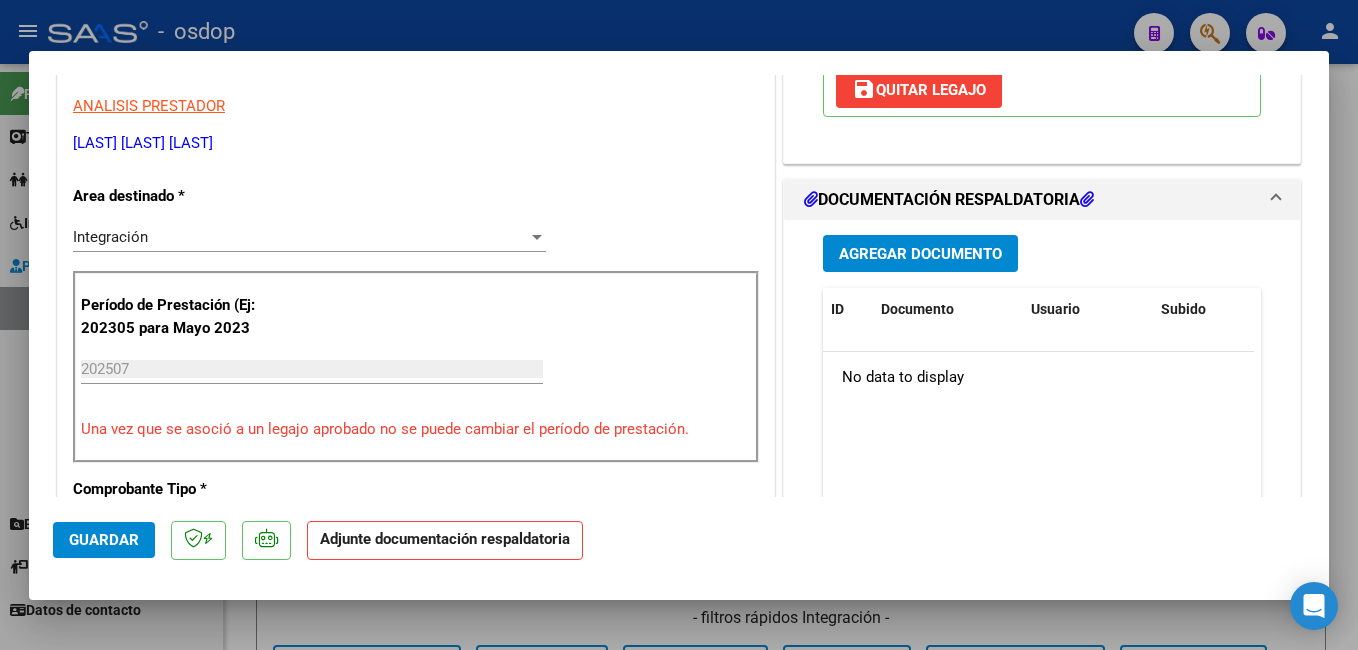 click on "Agregar Documento" at bounding box center [920, 254] 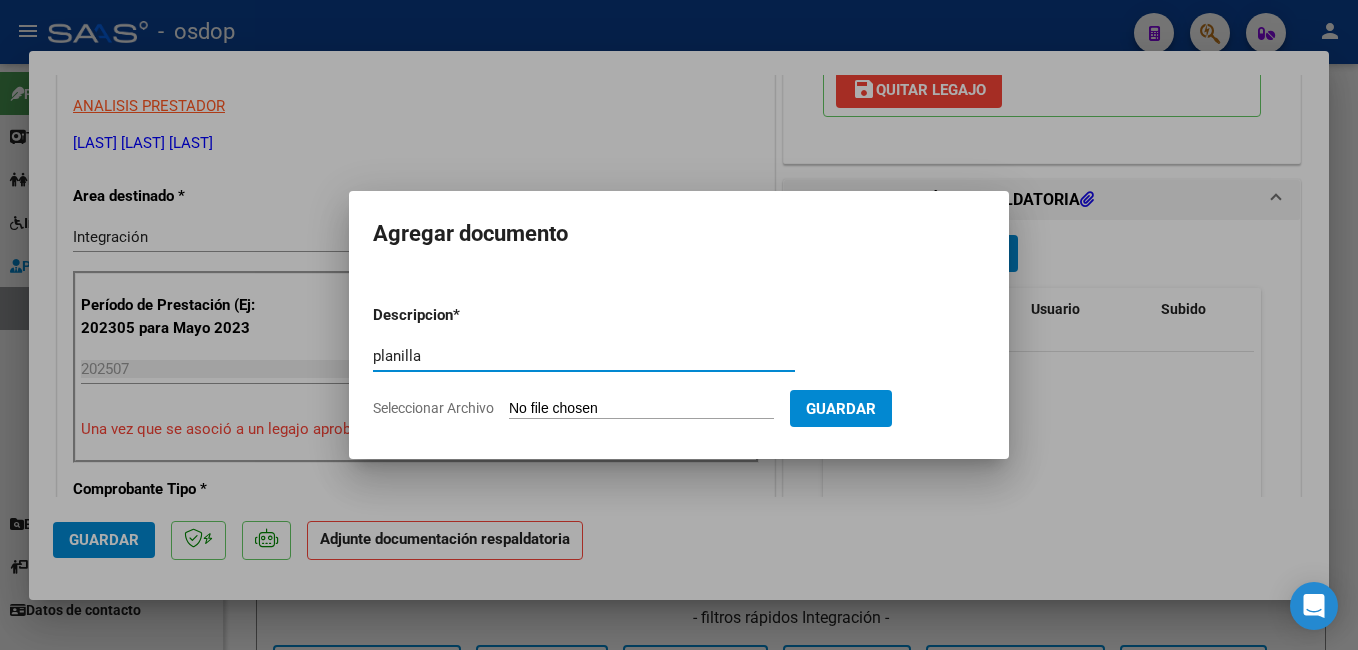 type on "planilla" 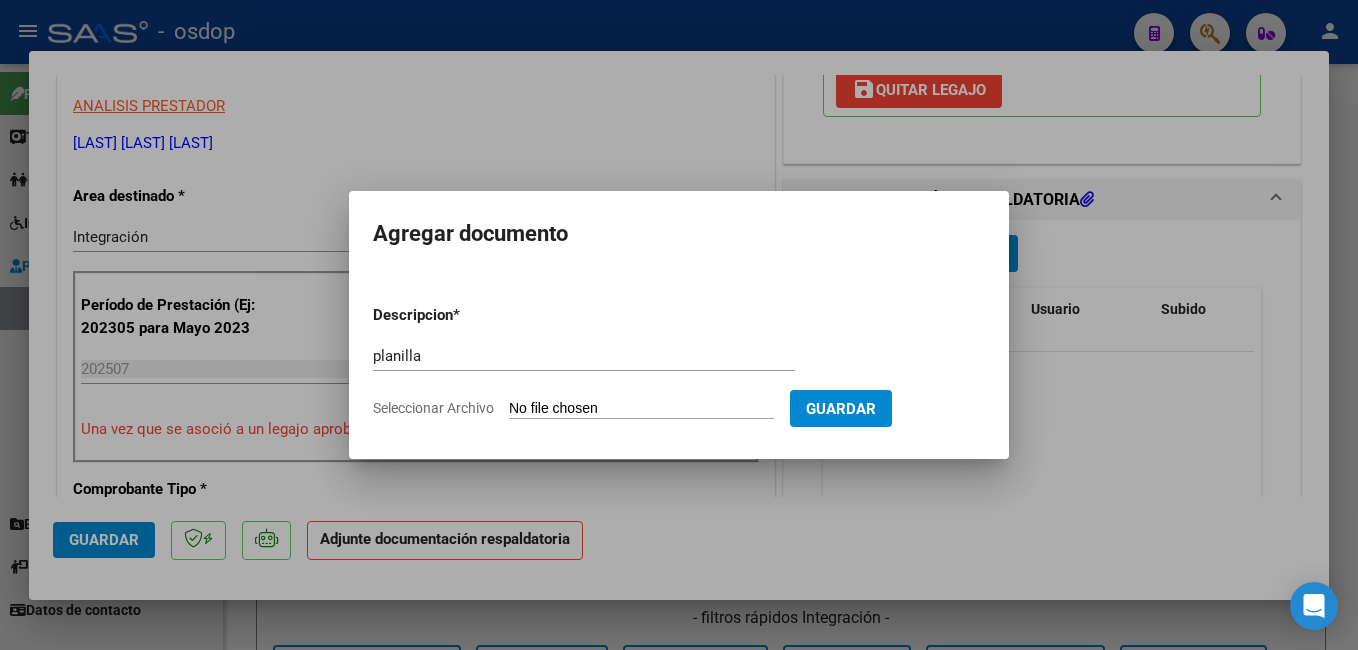 click on "Descripcion  *   planilla Escriba aquí una descripcion  Seleccionar Archivo Guardar" at bounding box center [679, 362] 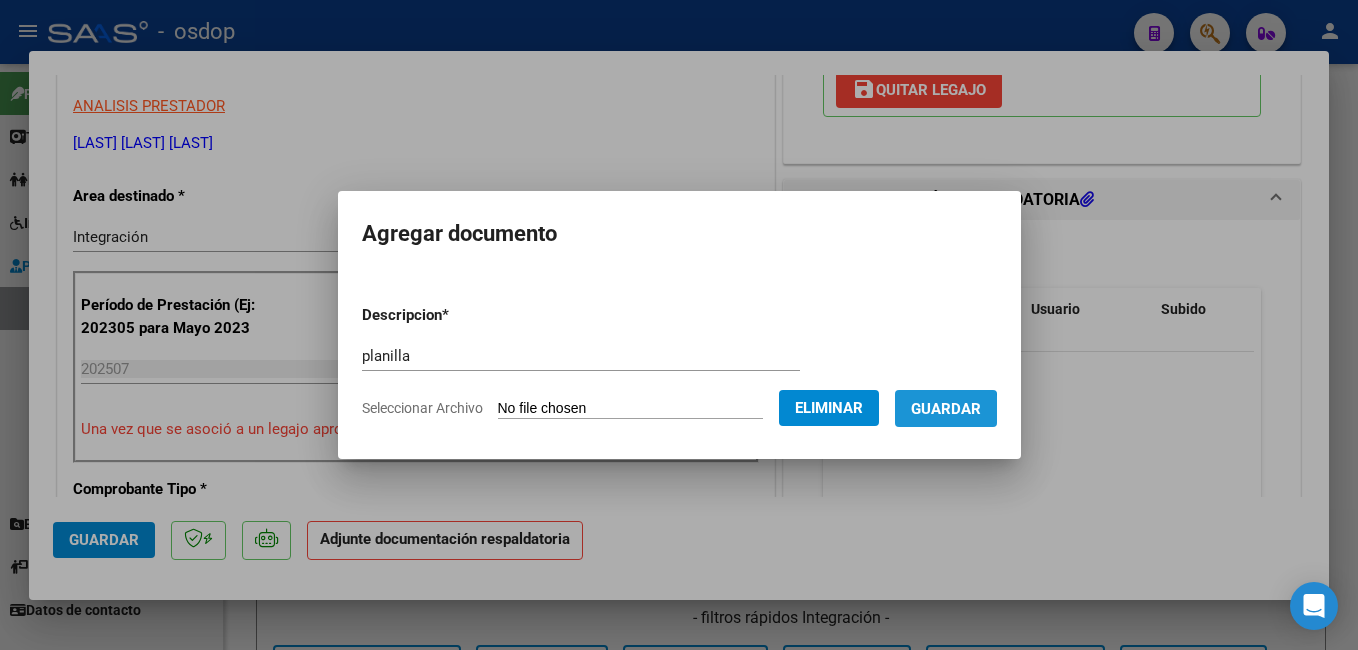 click on "Guardar" at bounding box center [946, 409] 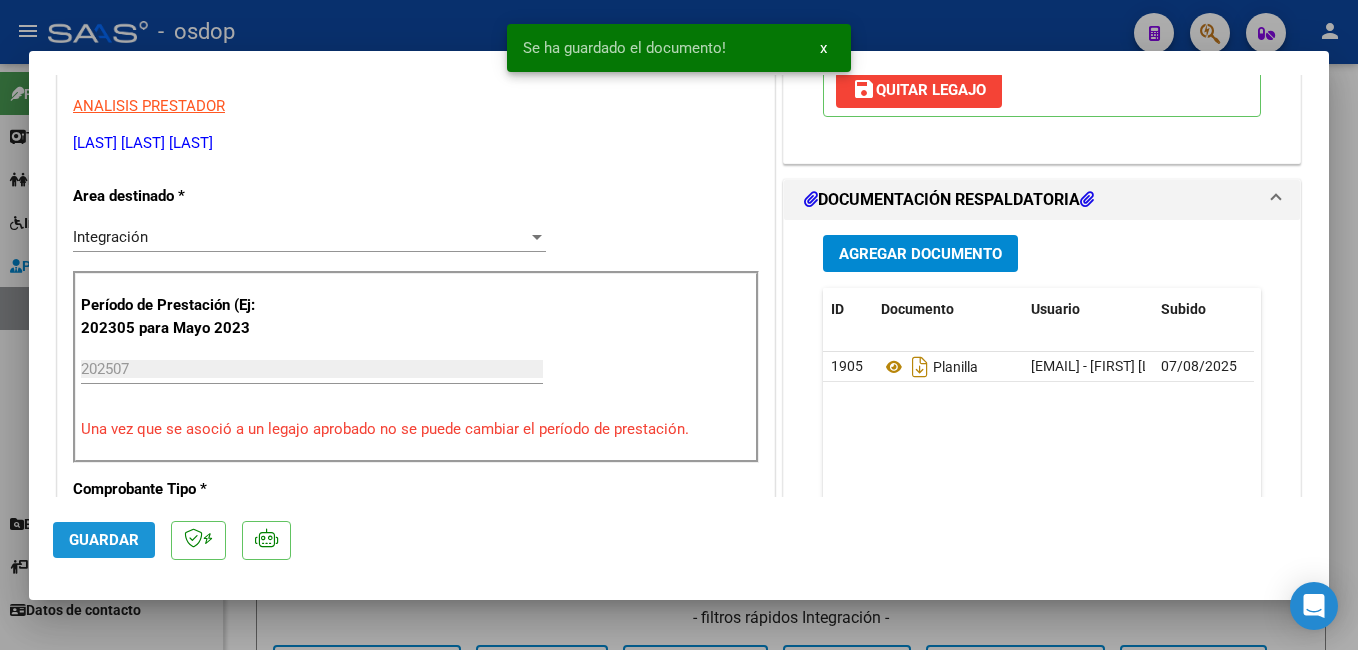 click on "Guardar" 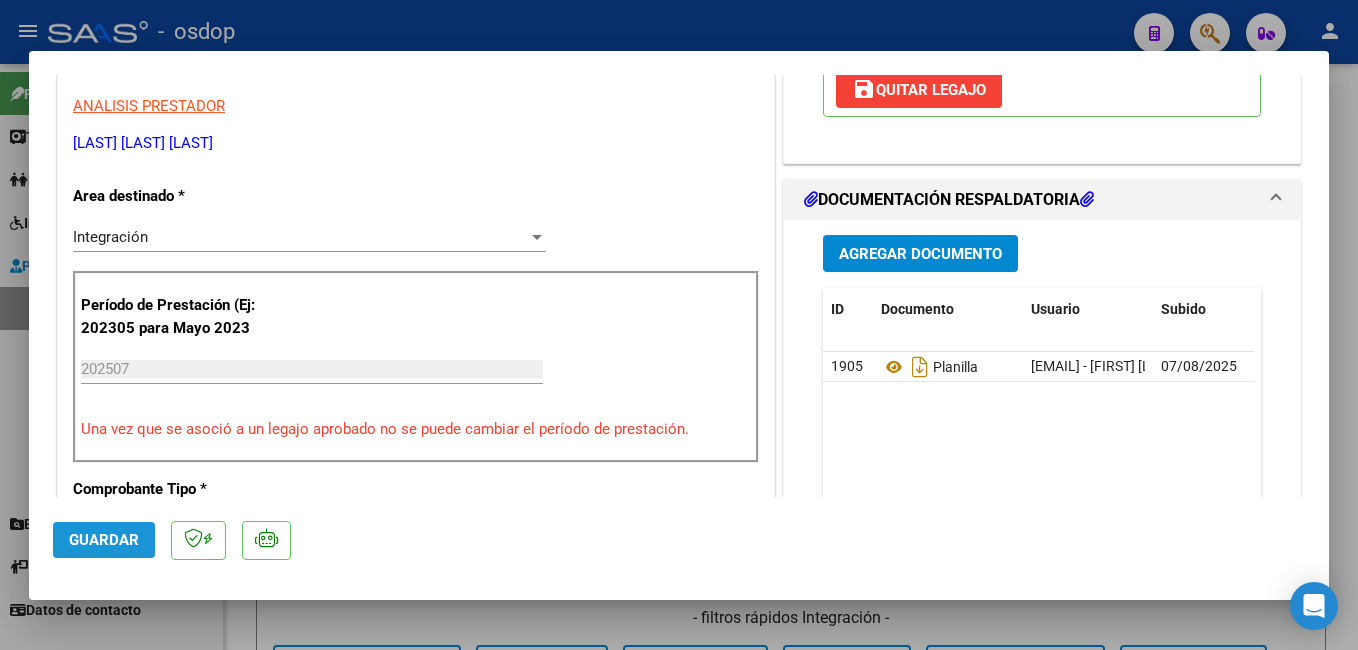 click on "Guardar" 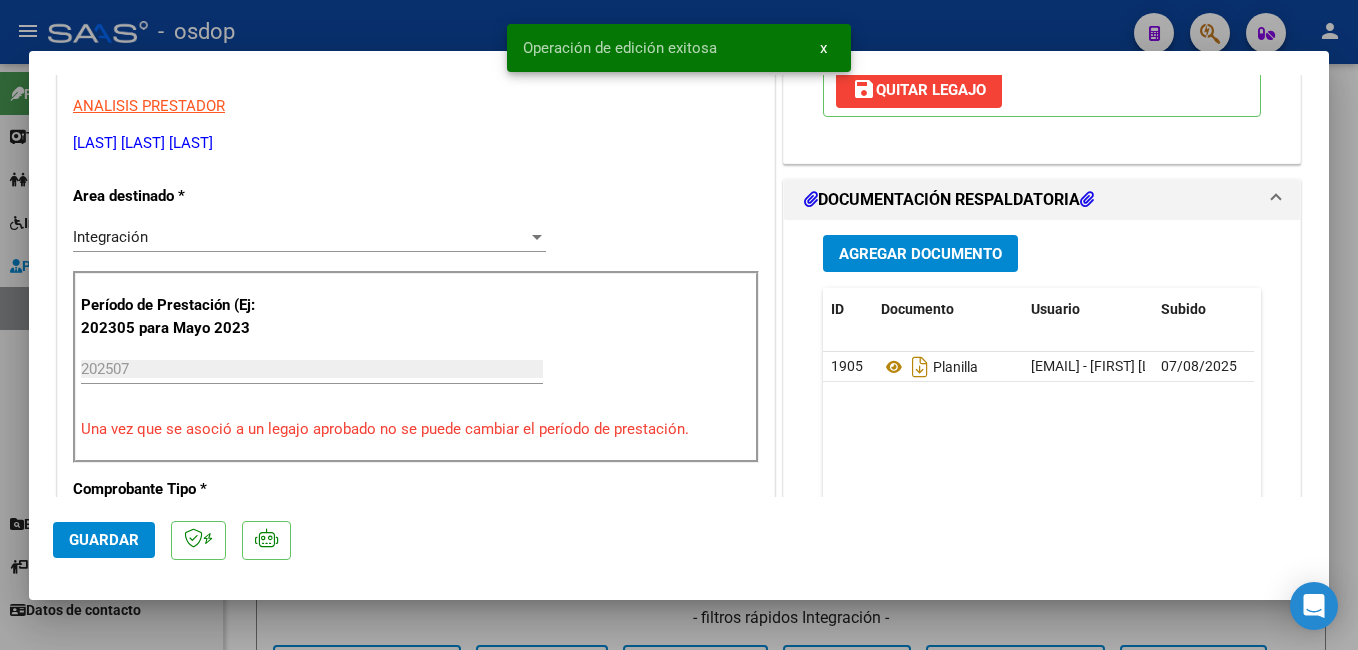 click at bounding box center (679, 325) 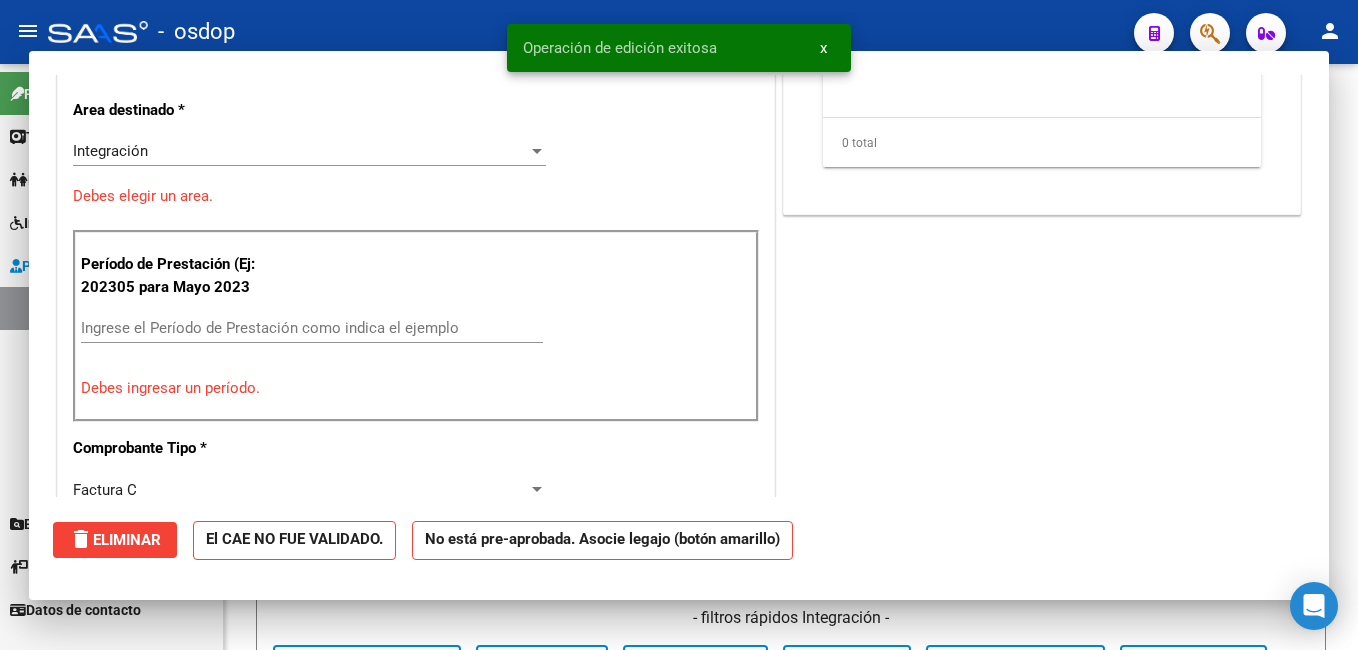 scroll, scrollTop: 339, scrollLeft: 0, axis: vertical 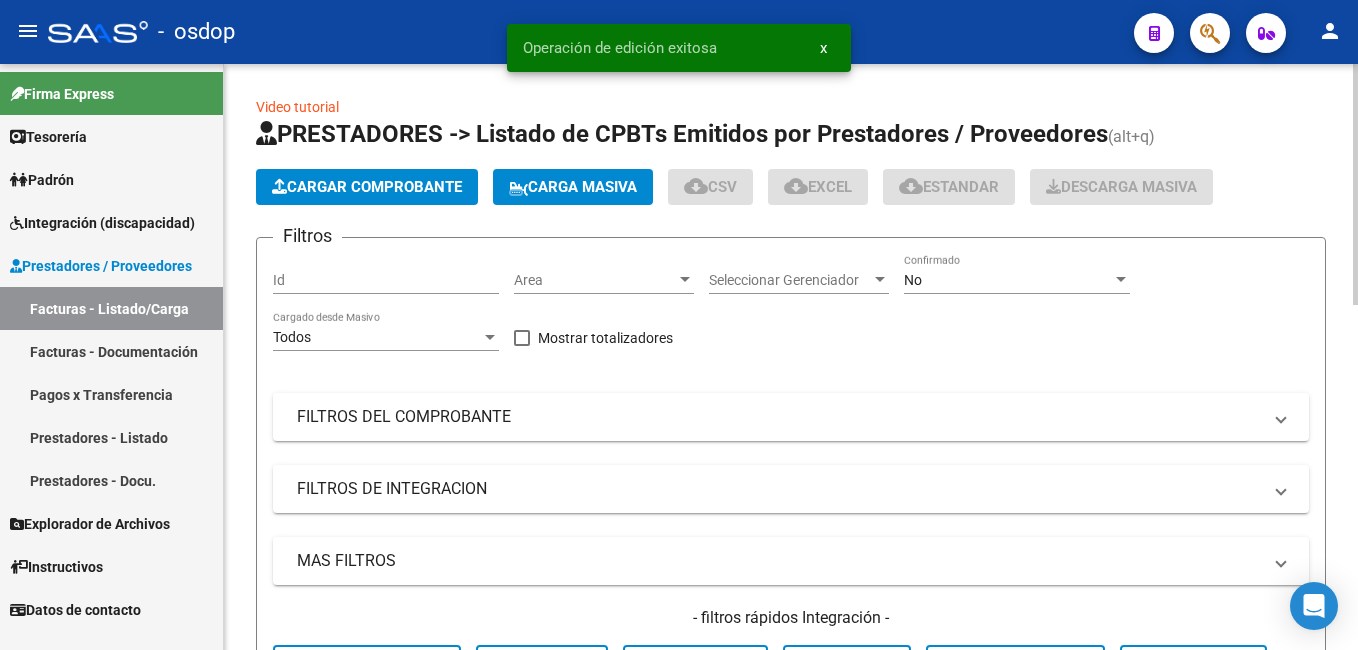 click on "Cargar Comprobante" 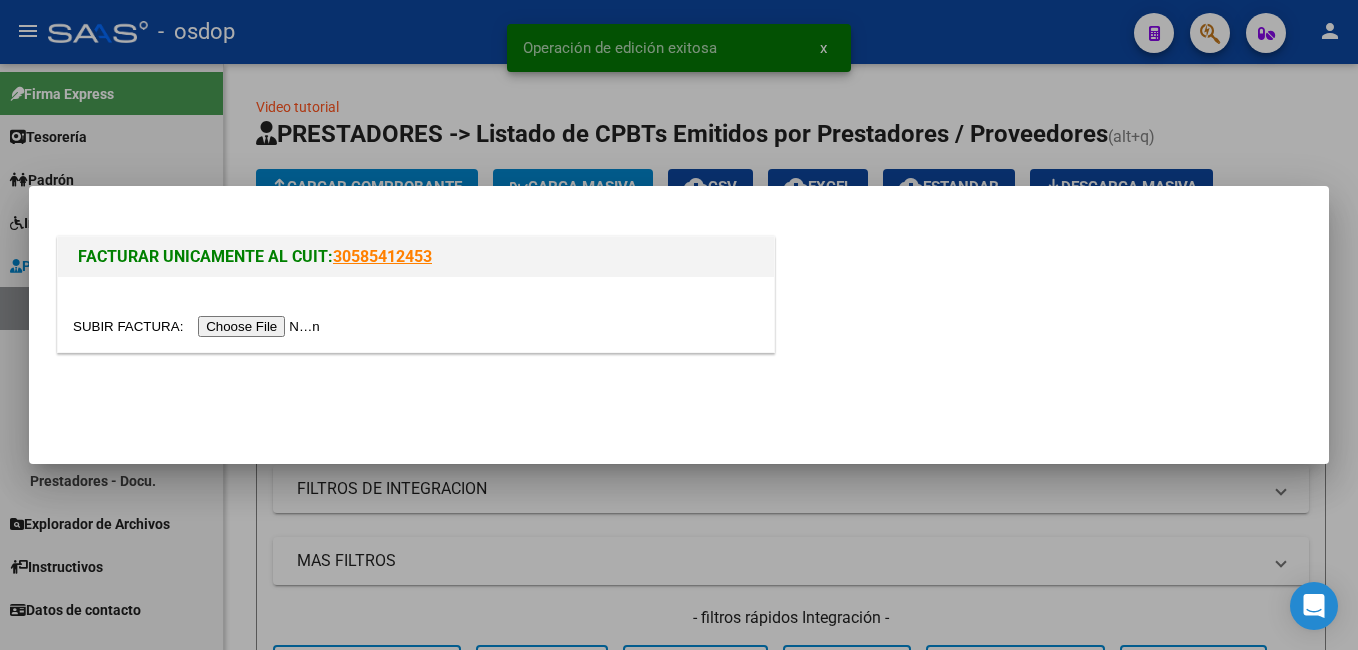 click at bounding box center (199, 326) 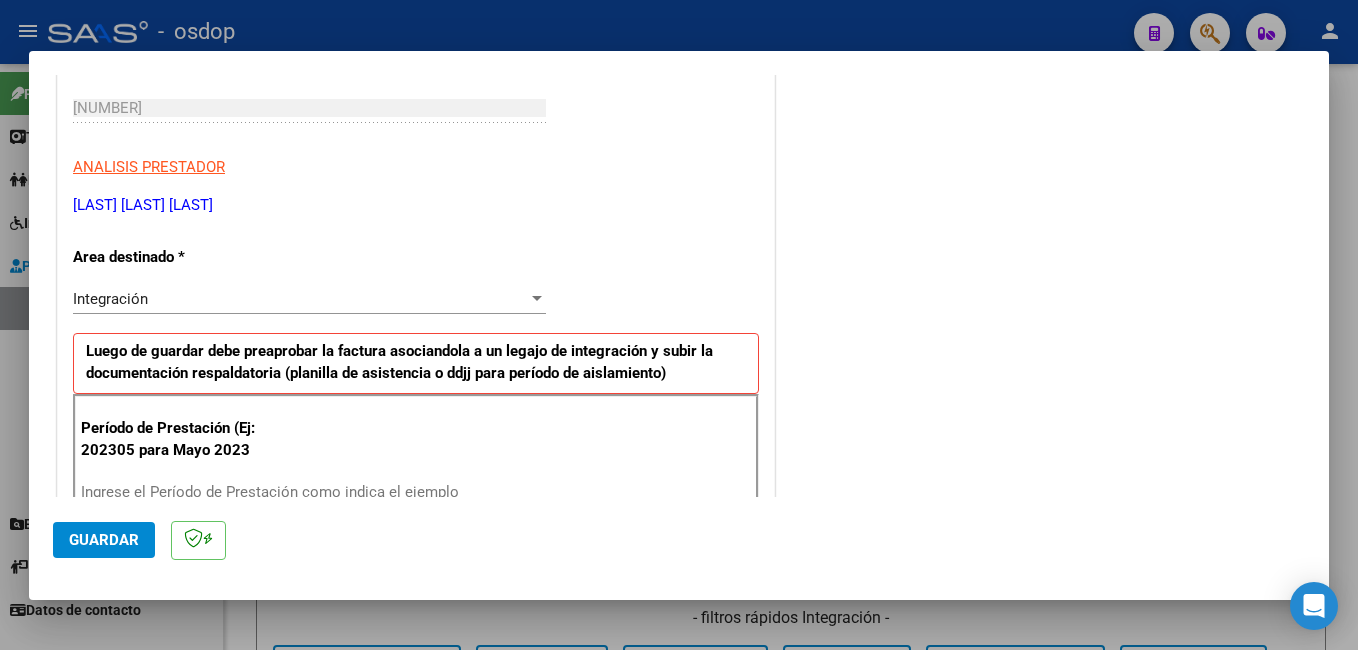 scroll, scrollTop: 500, scrollLeft: 0, axis: vertical 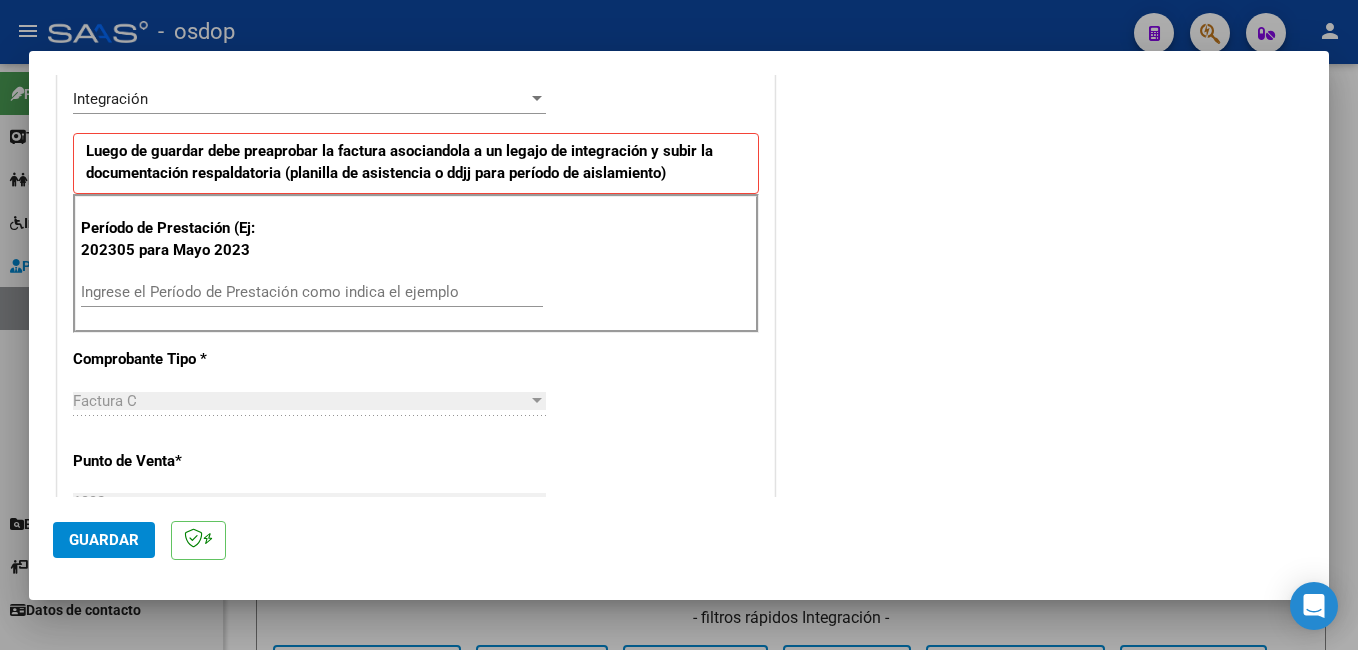 click on "Ingrese el Período de Prestación como indica el ejemplo" at bounding box center [312, 292] 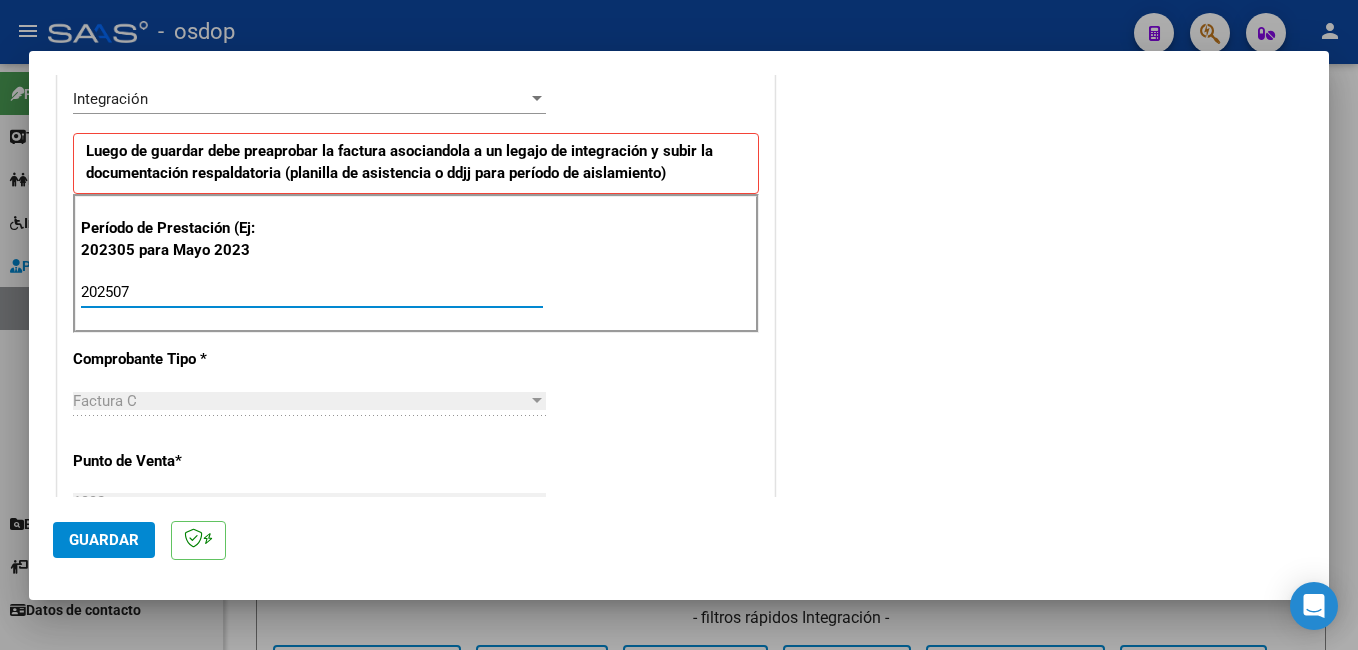 type on "202507" 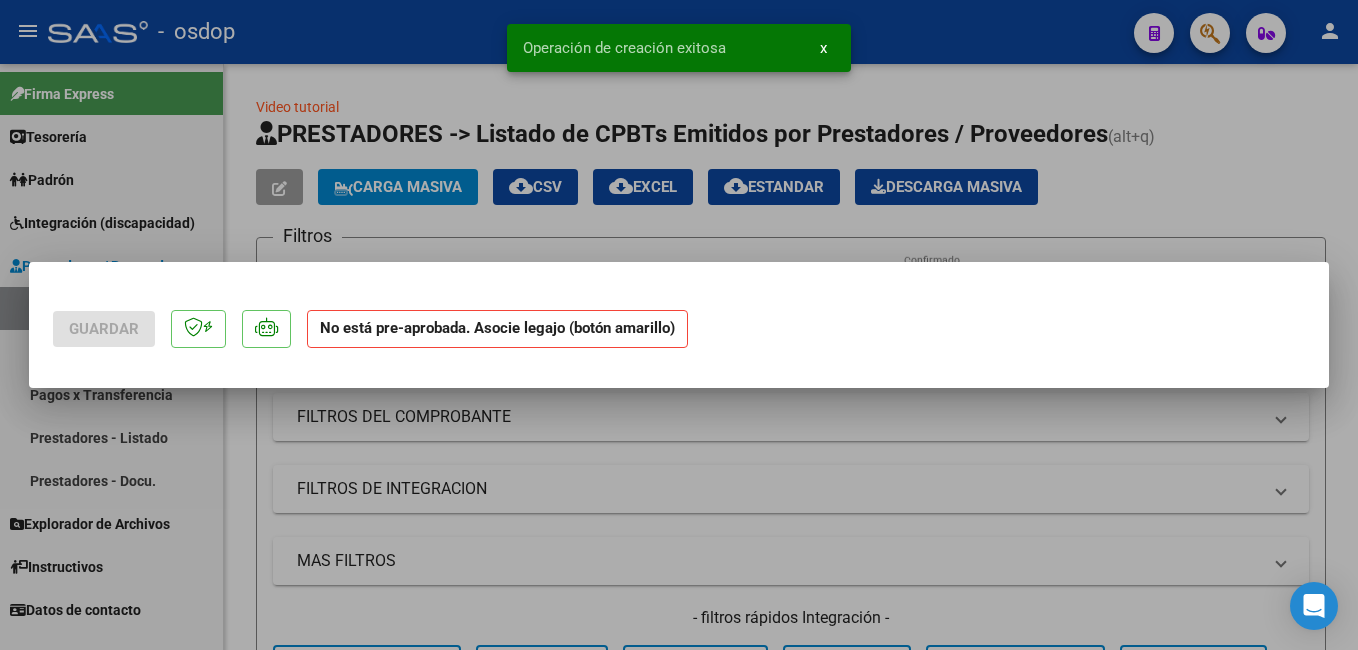 scroll, scrollTop: 0, scrollLeft: 0, axis: both 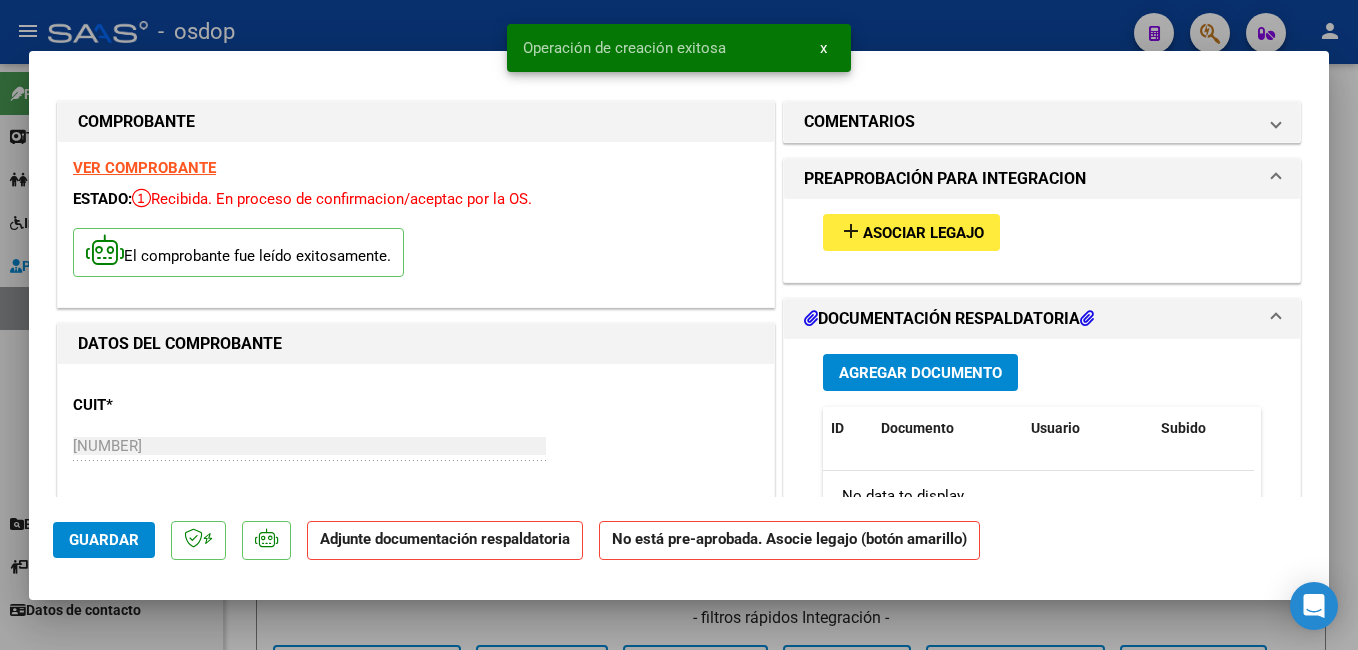 click on "Asociar Legajo" at bounding box center (923, 233) 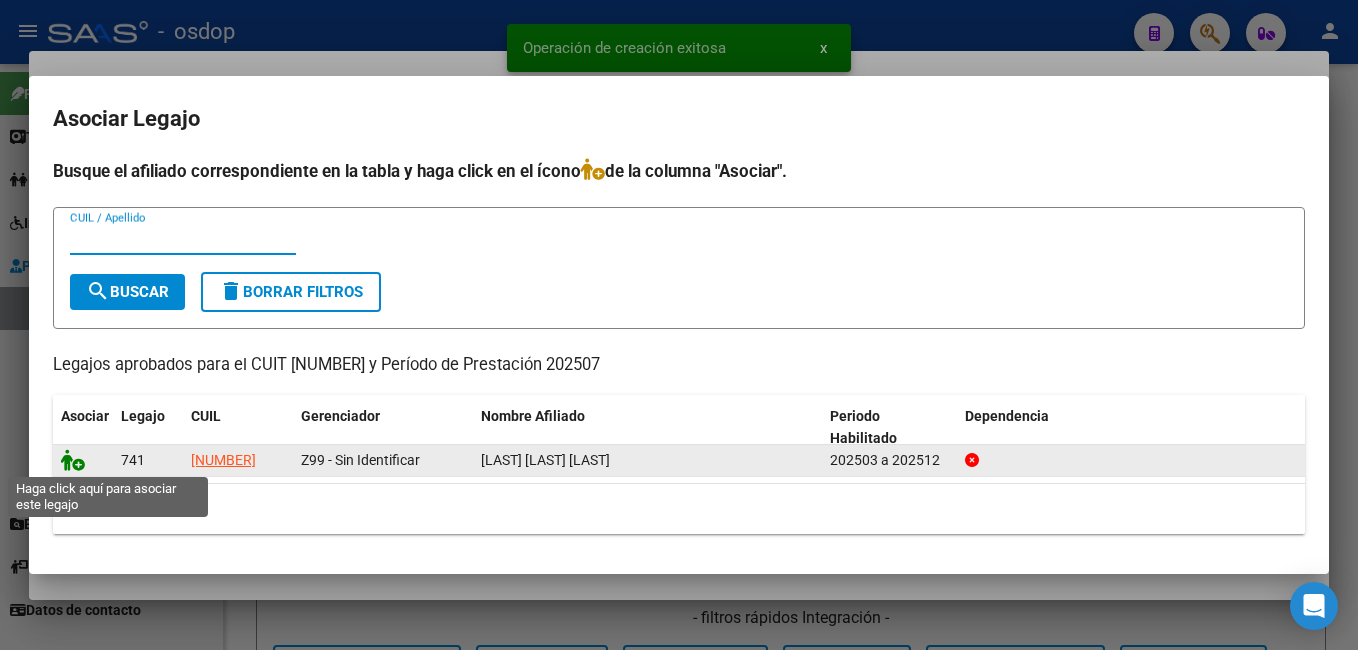 click 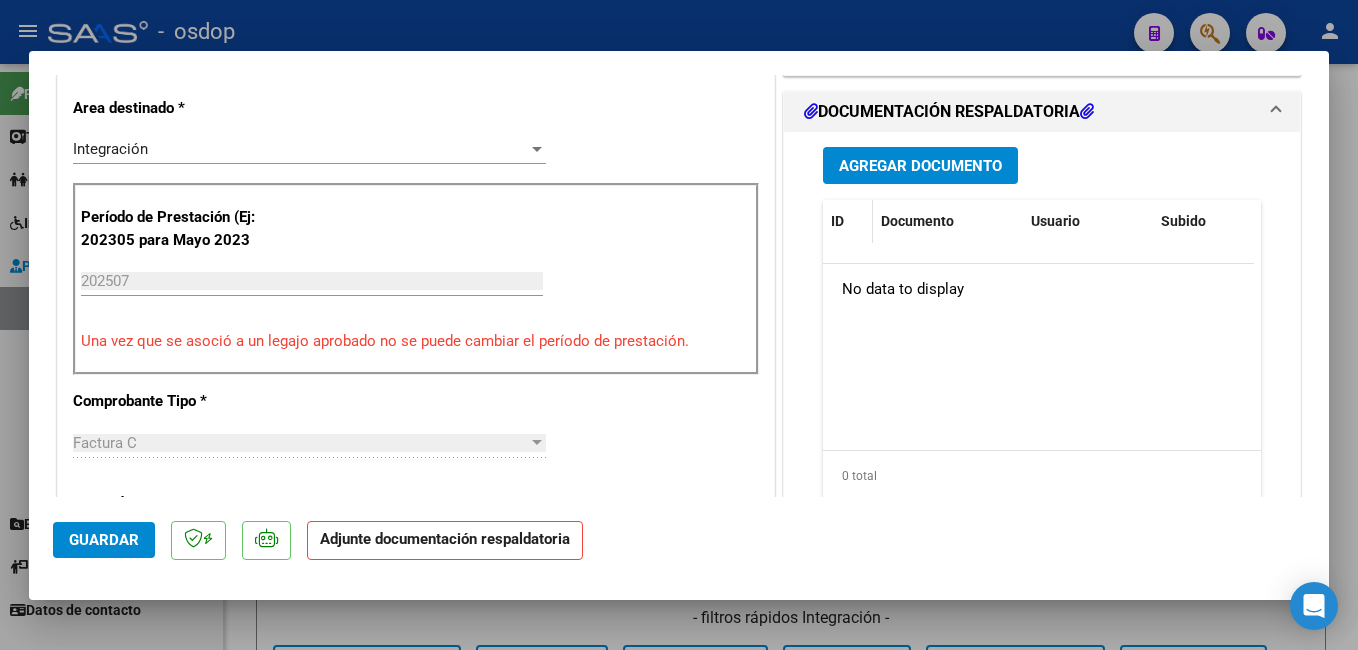 scroll, scrollTop: 500, scrollLeft: 0, axis: vertical 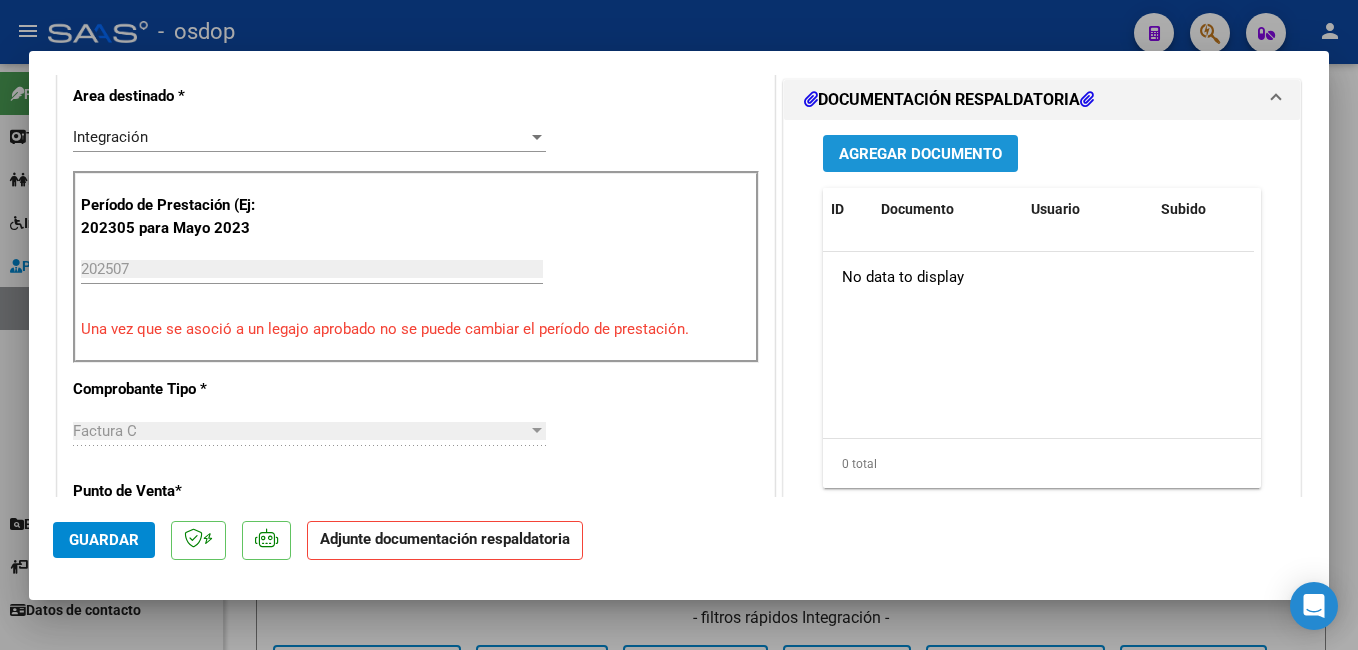 click on "Agregar Documento" at bounding box center (920, 153) 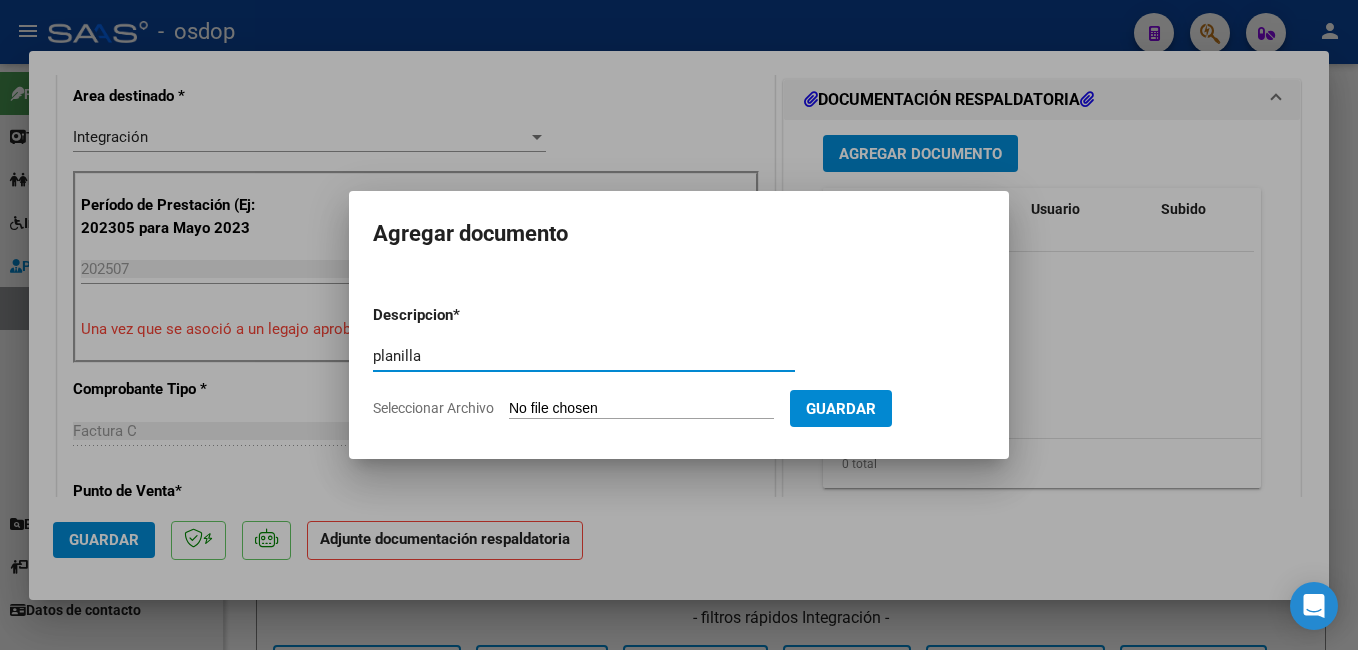 type on "planilla" 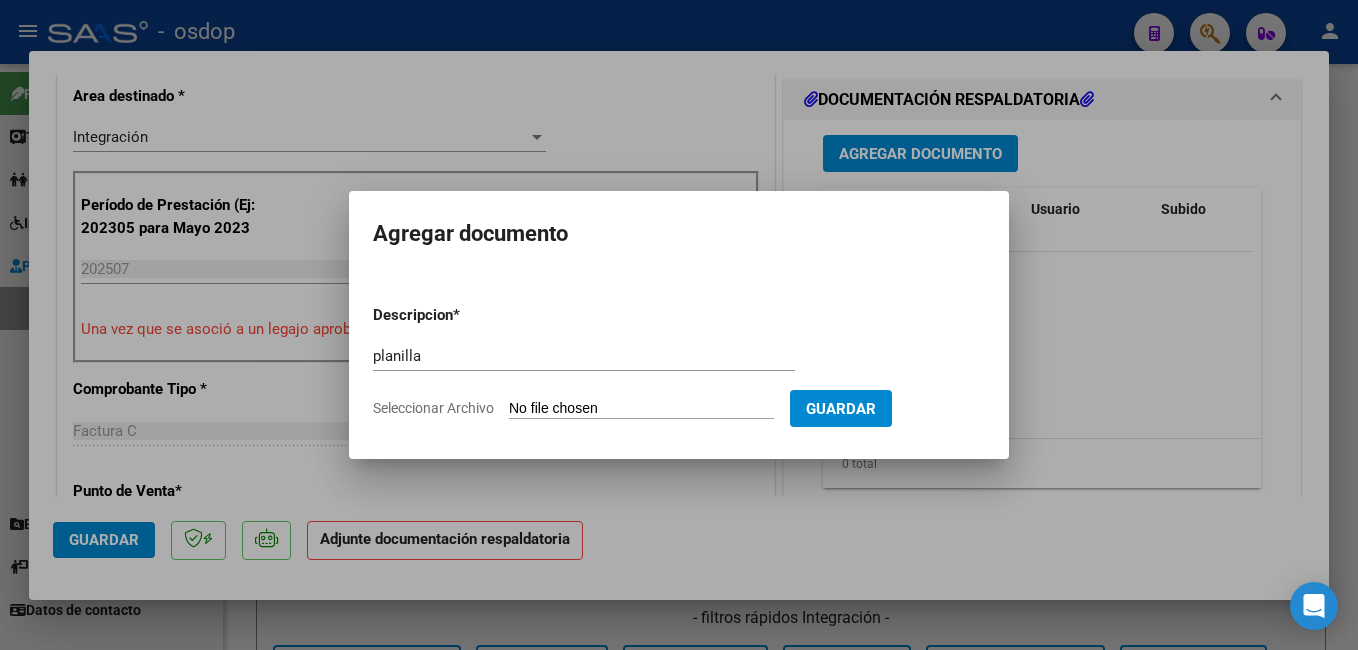 click on "Seleccionar Archivo" at bounding box center (641, 409) 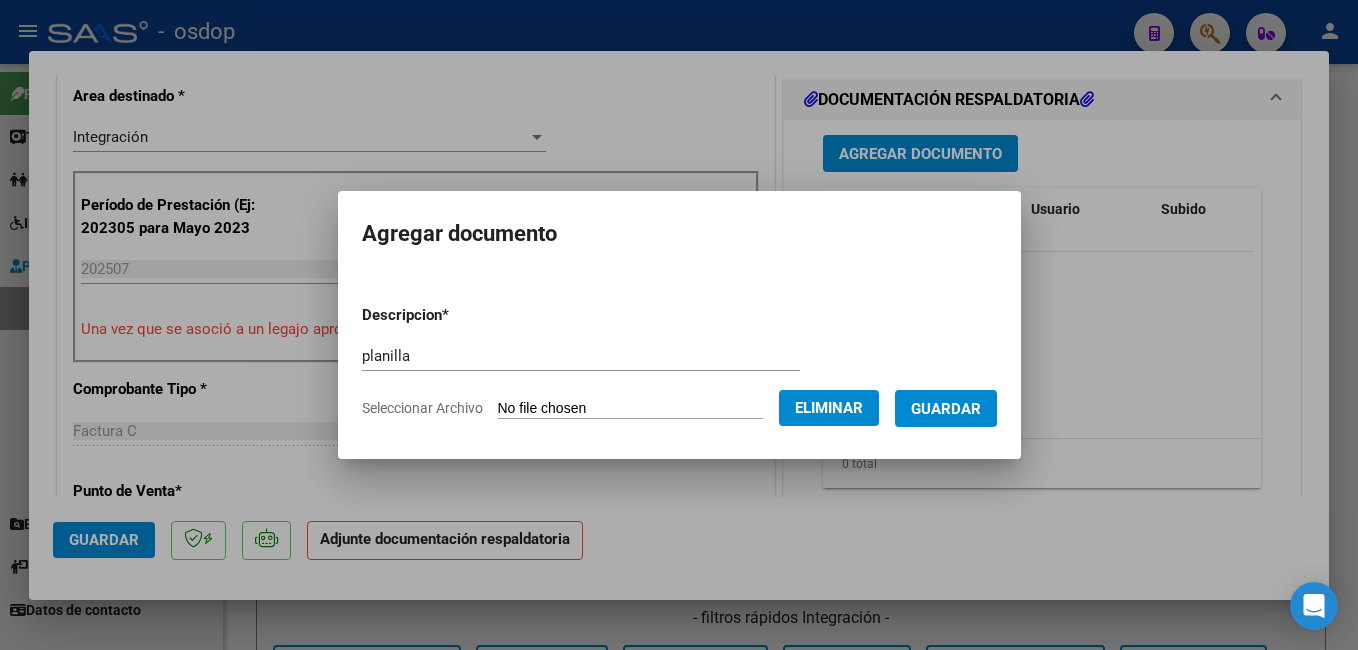 click on "Guardar" at bounding box center (946, 408) 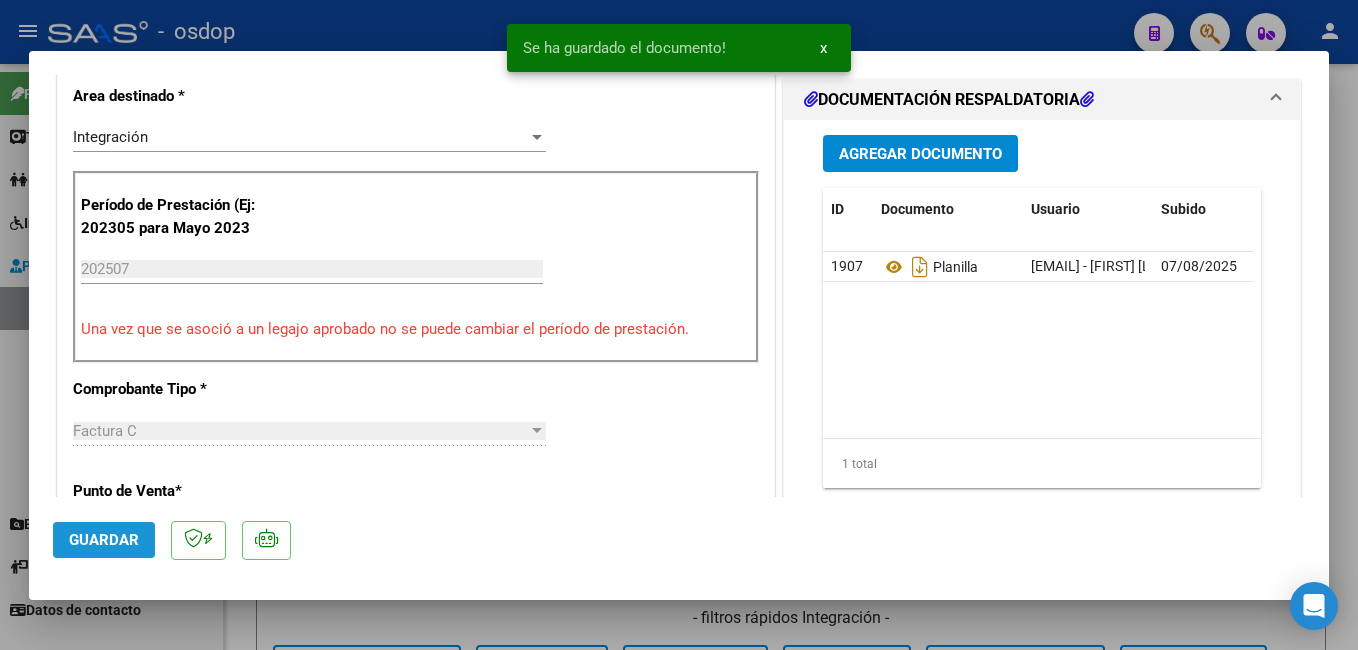 click on "Guardar" 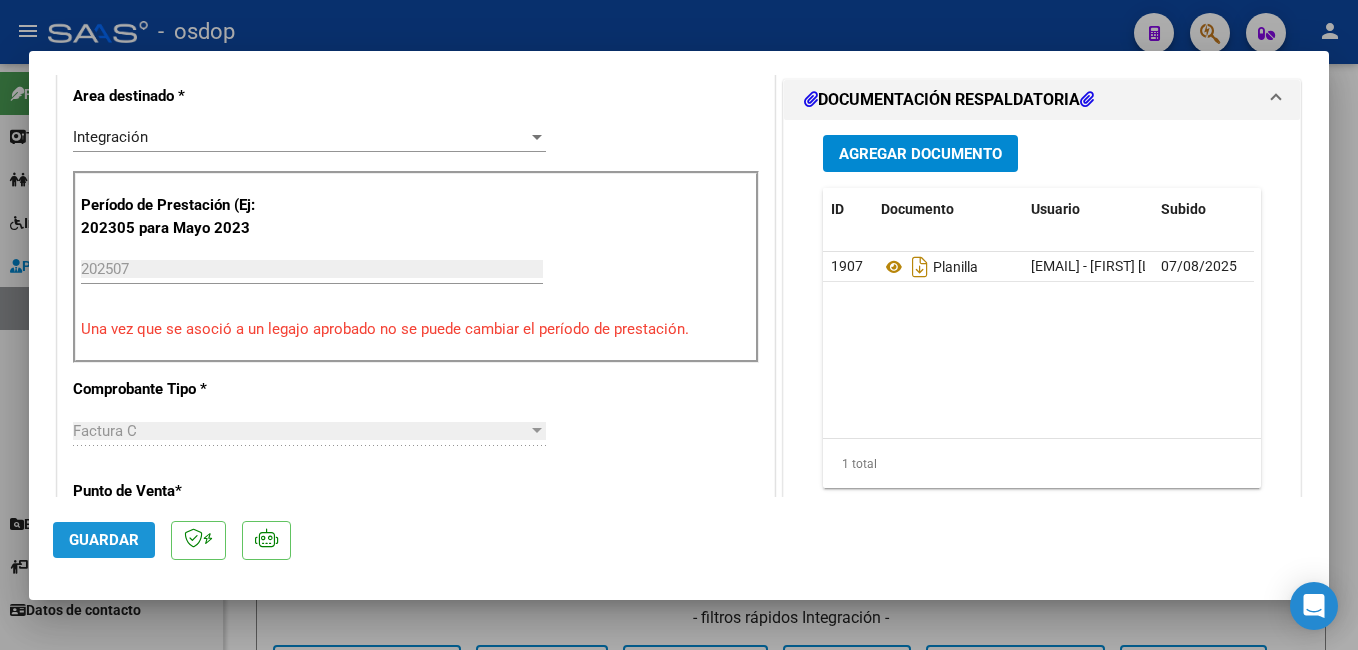 click on "Guardar" 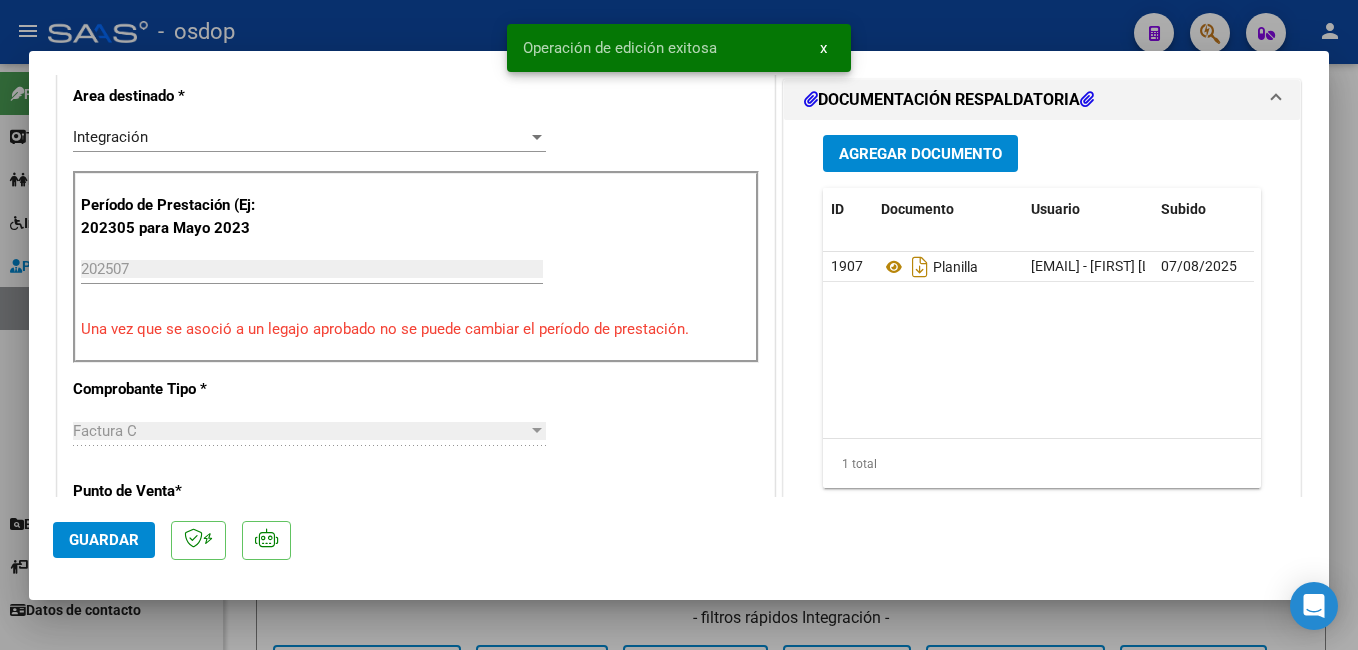 click at bounding box center (679, 325) 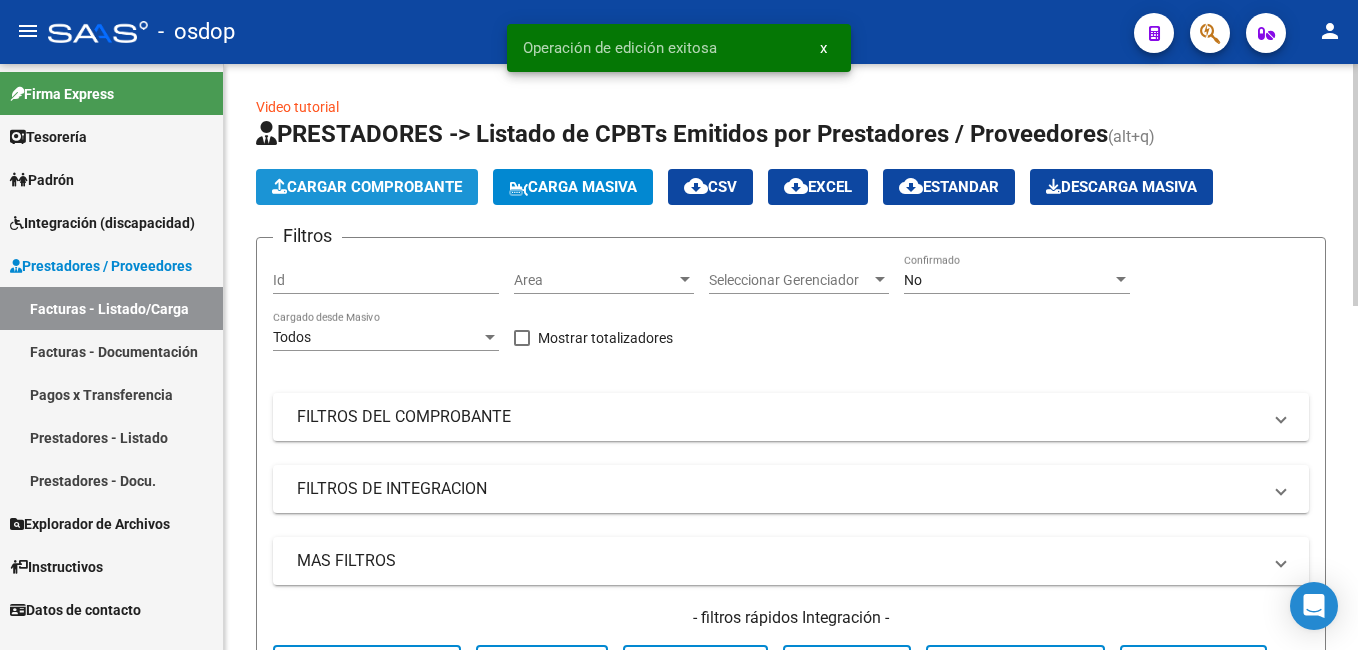 click on "Cargar Comprobante" 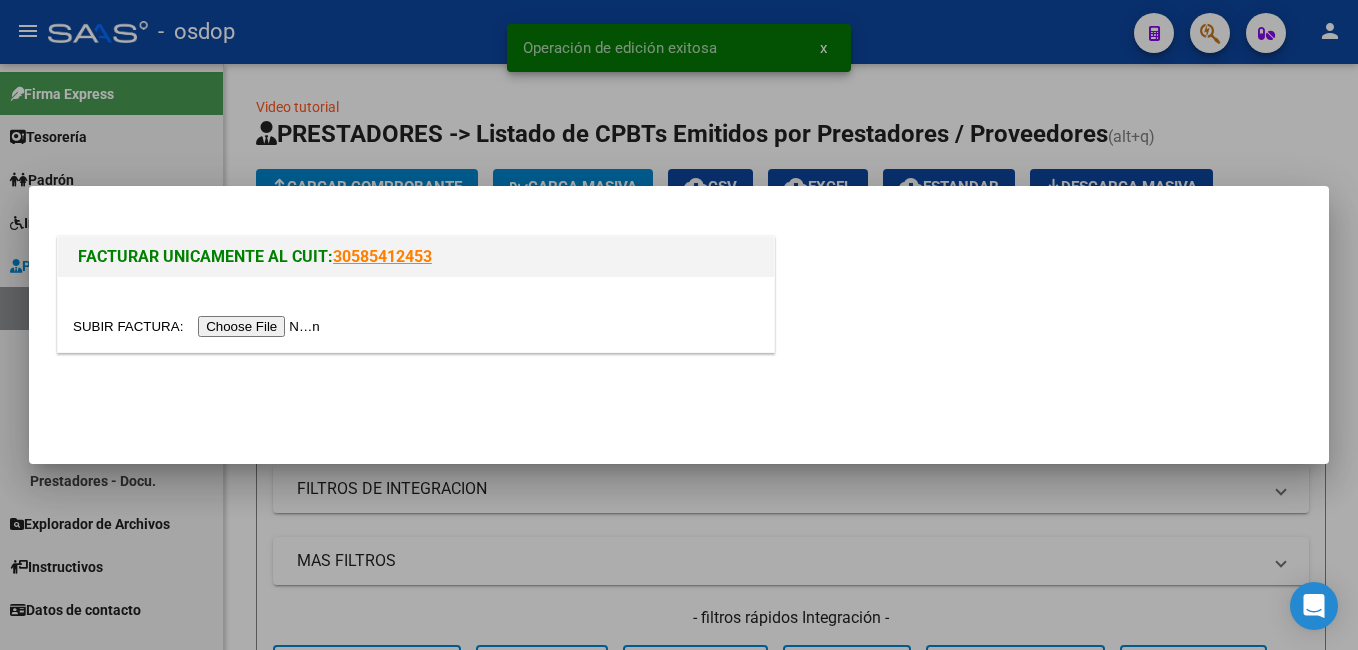 click at bounding box center [199, 326] 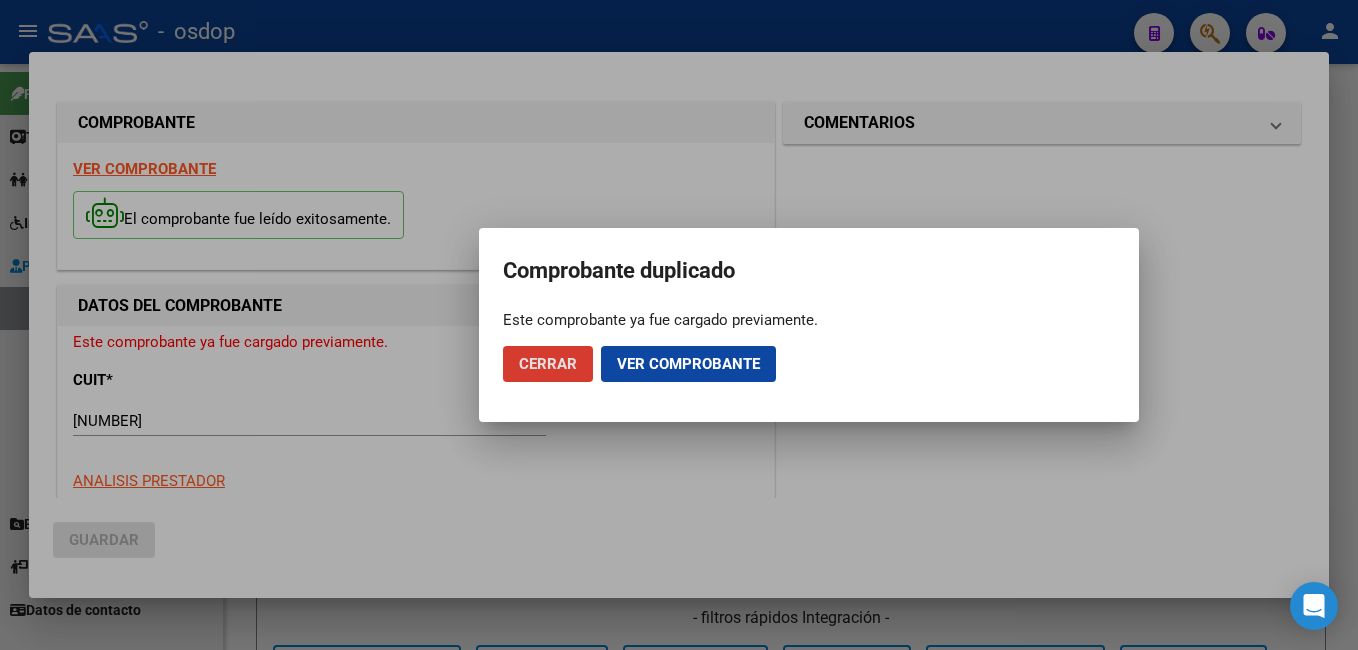 click on "Ver comprobante" 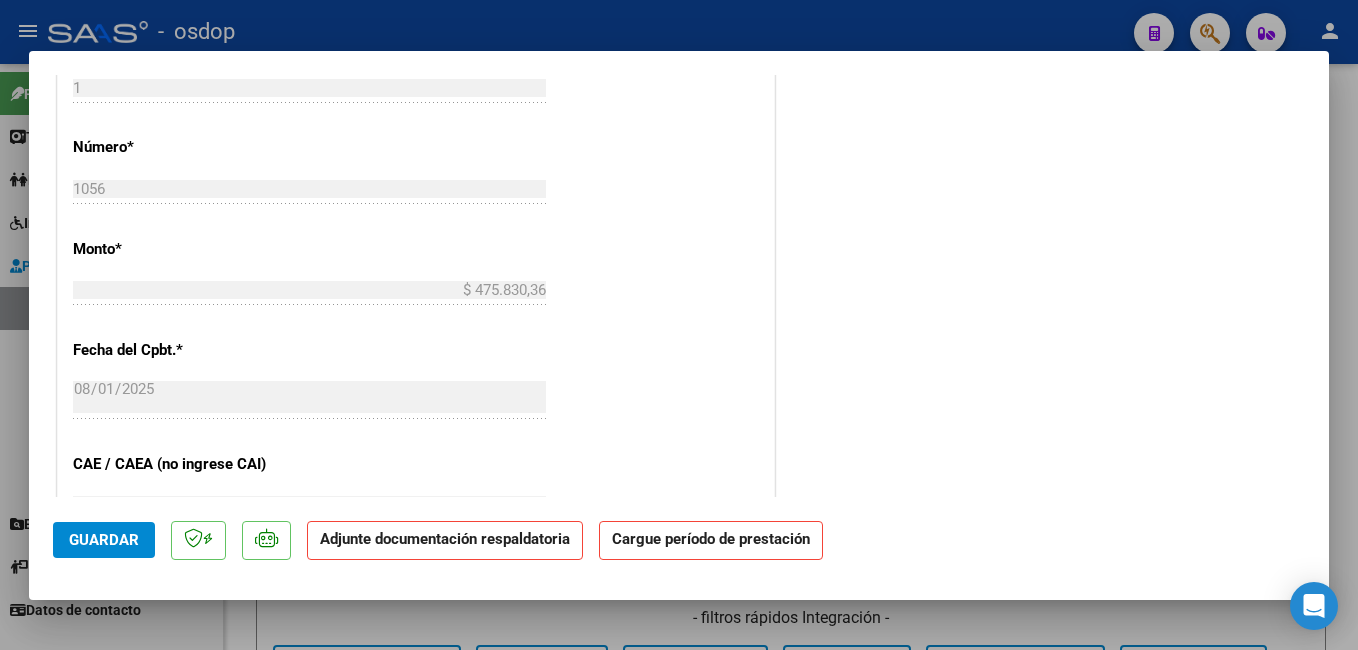 scroll, scrollTop: 800, scrollLeft: 0, axis: vertical 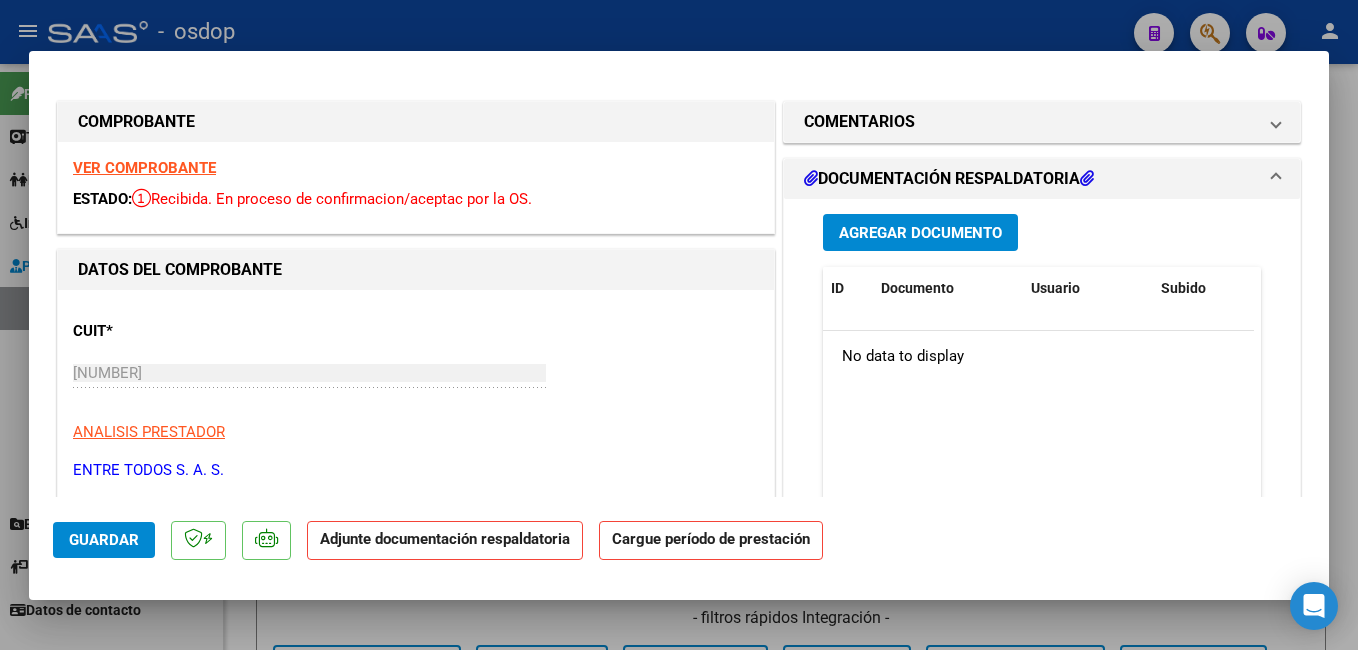 click on "DOCUMENTACIÓN RESPALDATORIA" at bounding box center (949, 179) 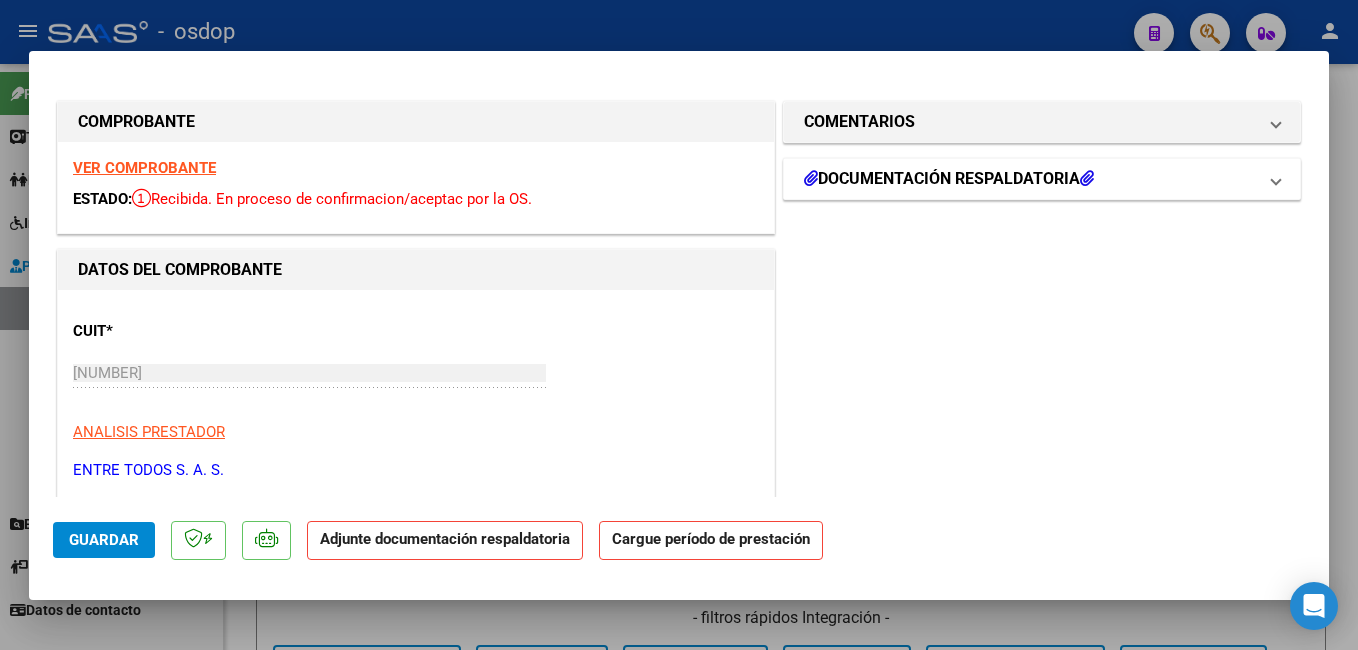 click on "DOCUMENTACIÓN RESPALDATORIA" at bounding box center (949, 179) 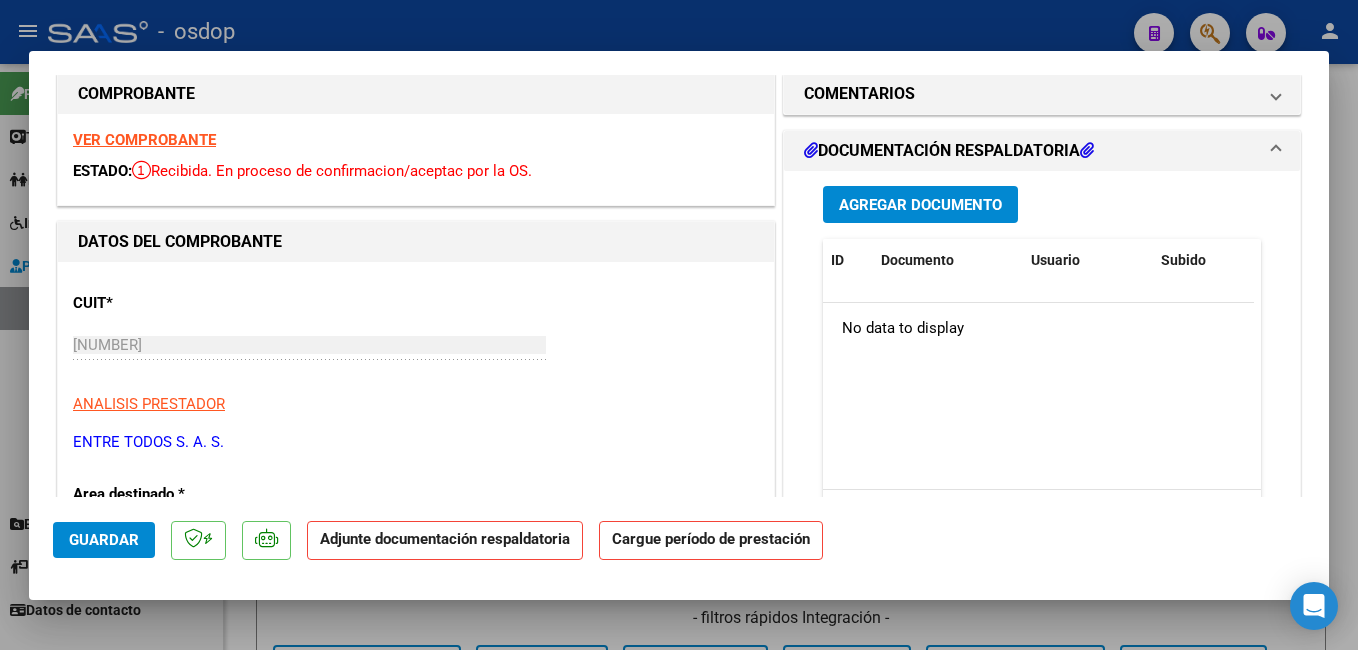 scroll, scrollTop: 0, scrollLeft: 0, axis: both 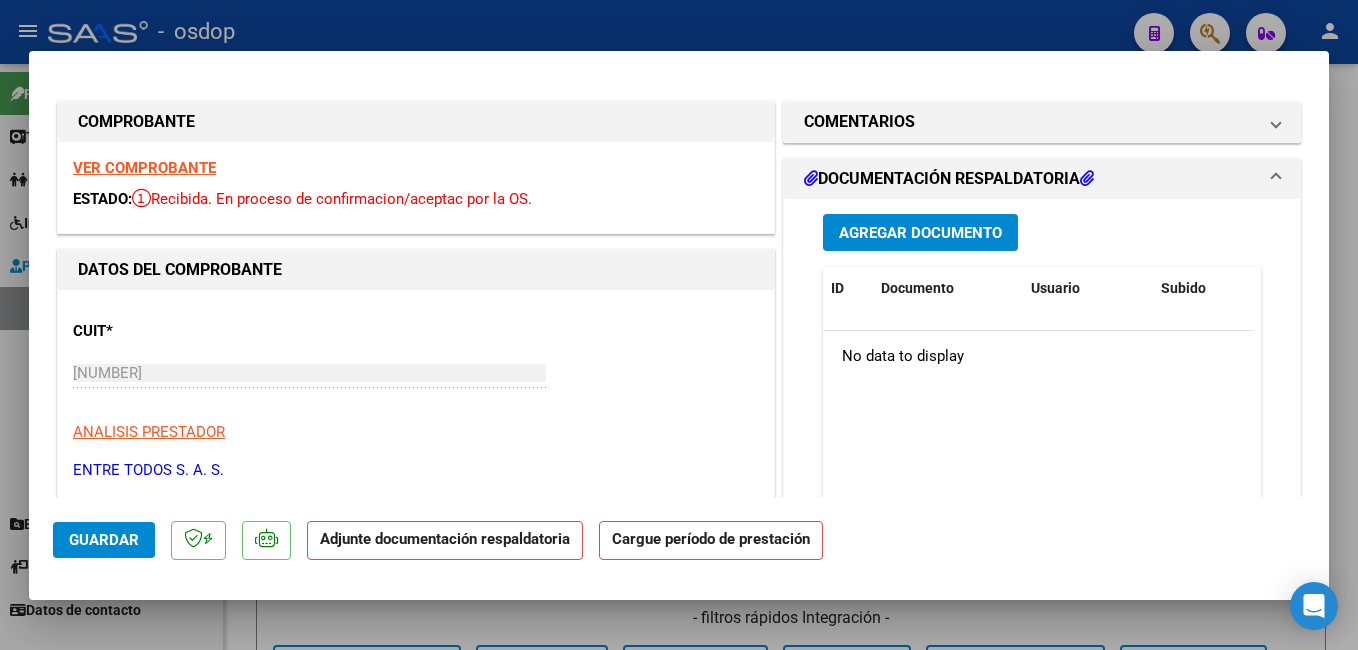 click at bounding box center (679, 325) 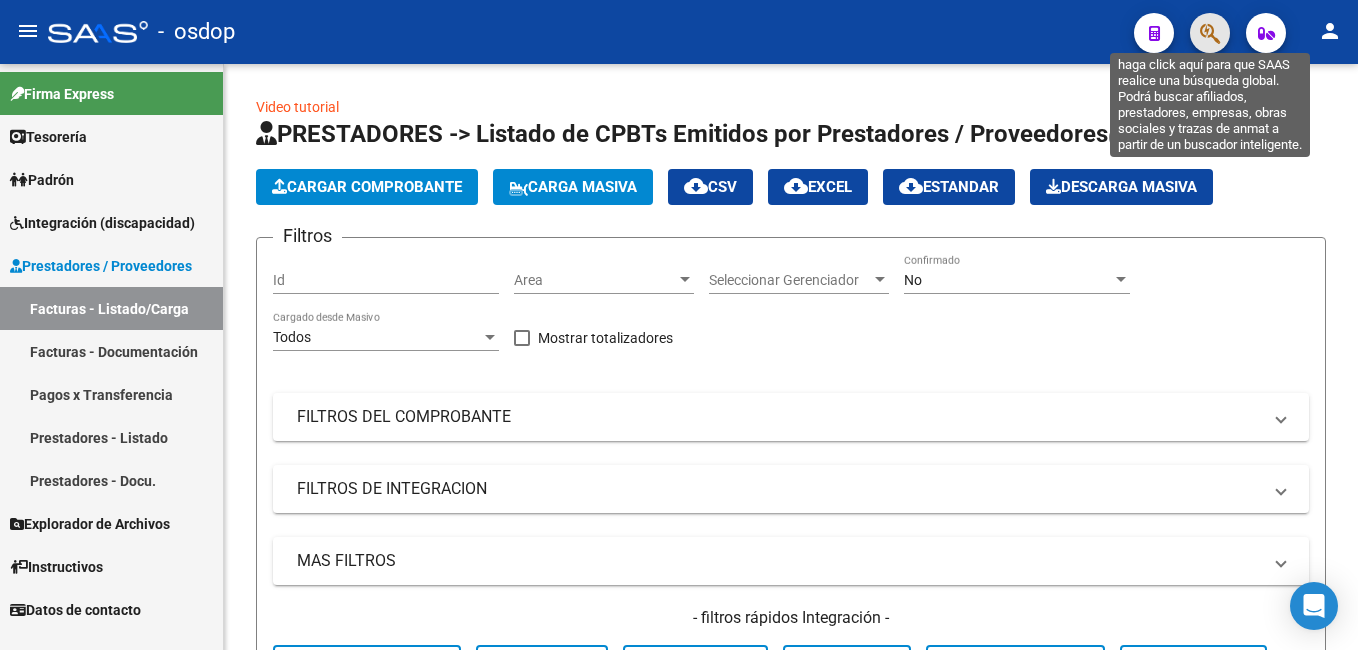 click 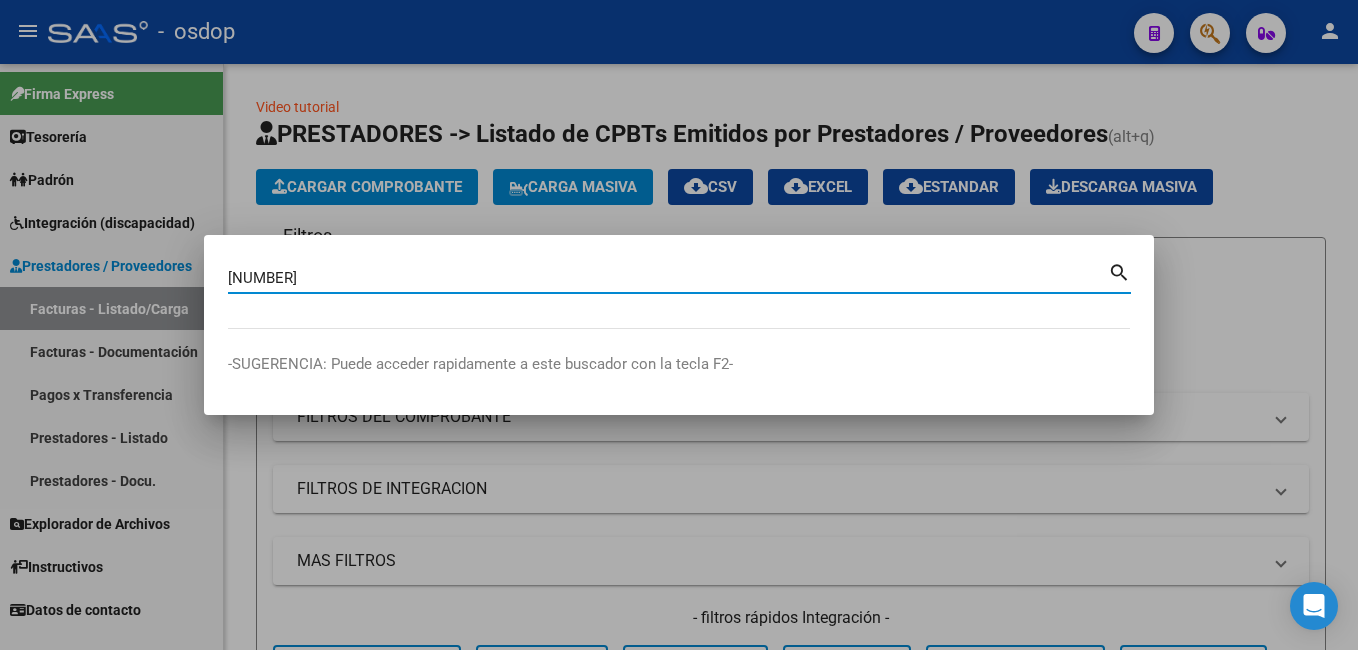 type on "[NUMBER]" 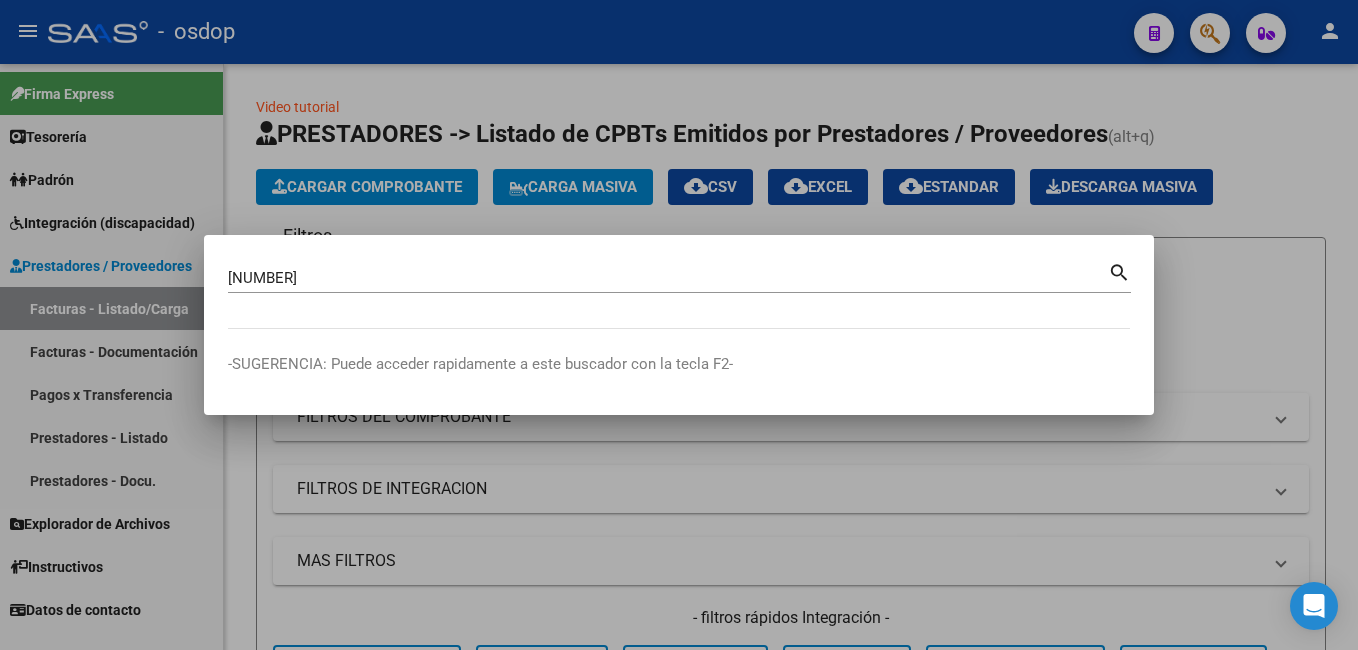 click on "search" at bounding box center [1119, 271] 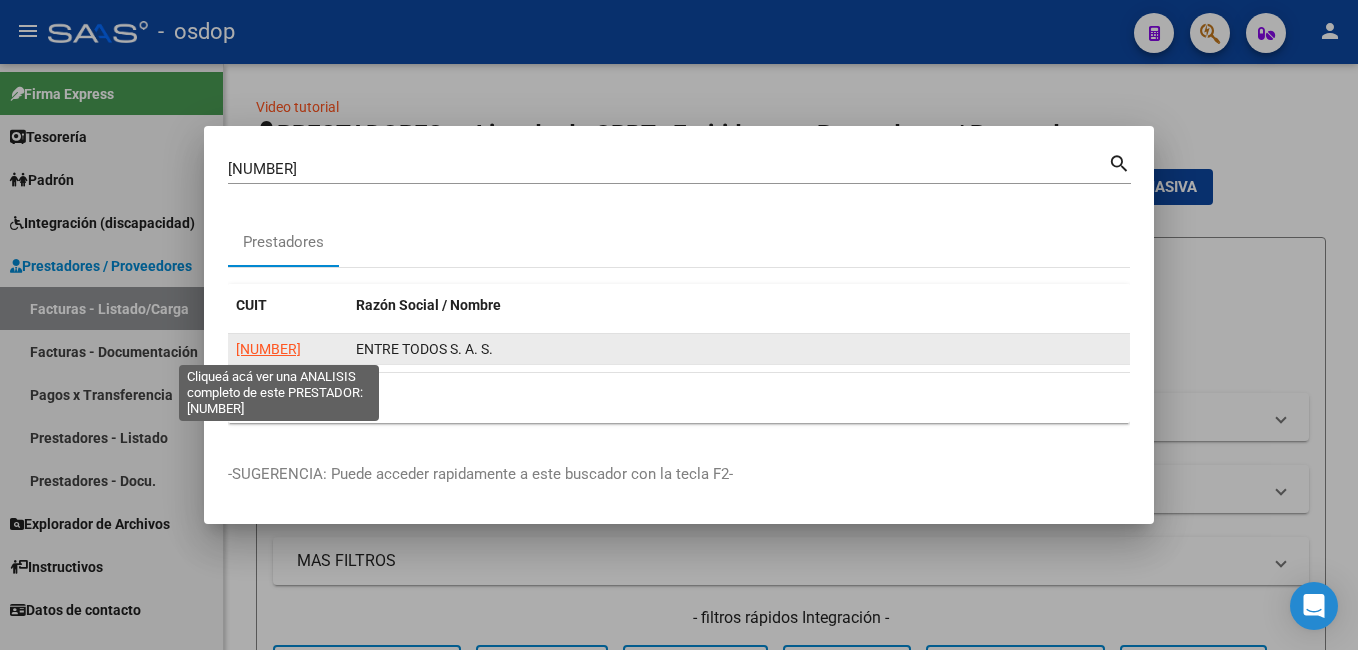 click on "[NUMBER]" 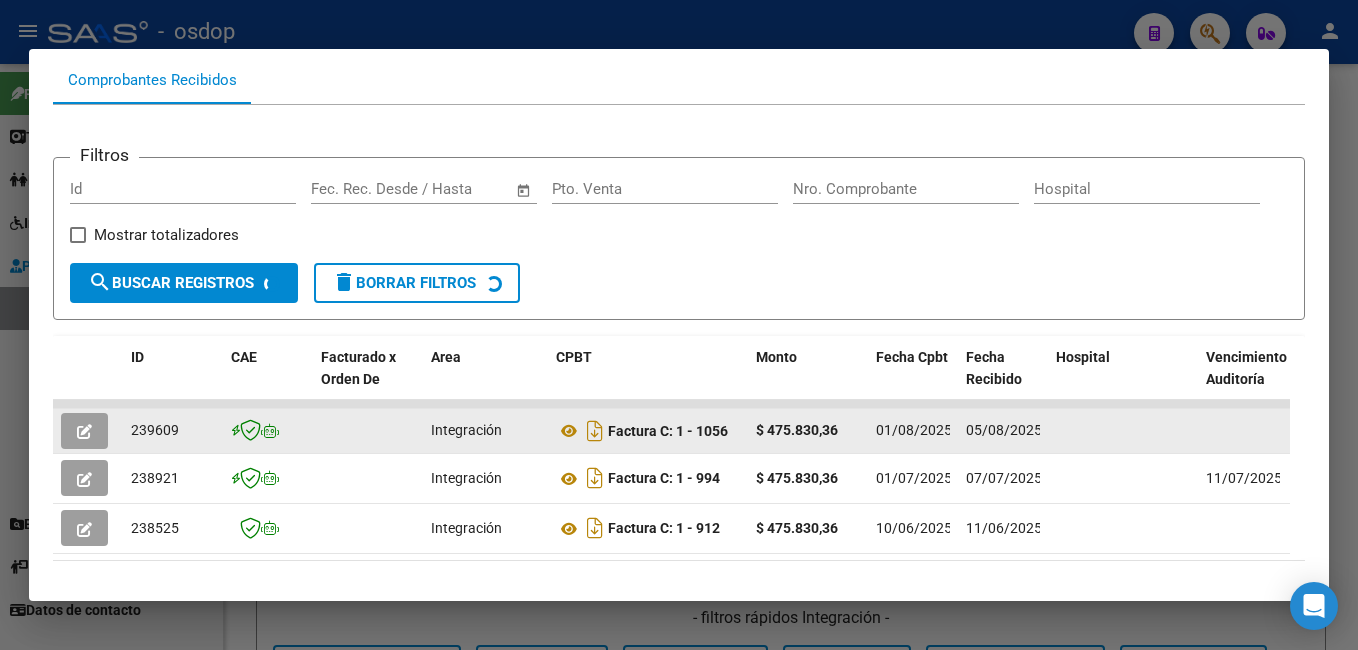 scroll, scrollTop: 238, scrollLeft: 0, axis: vertical 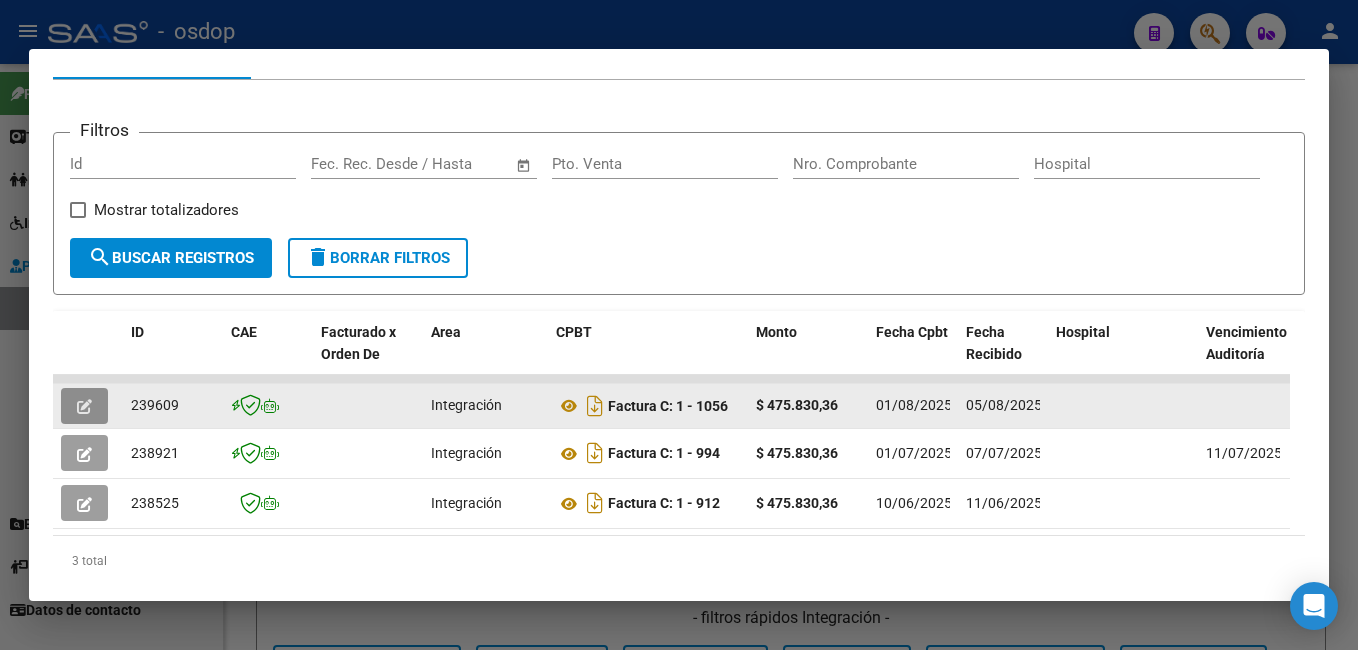 click 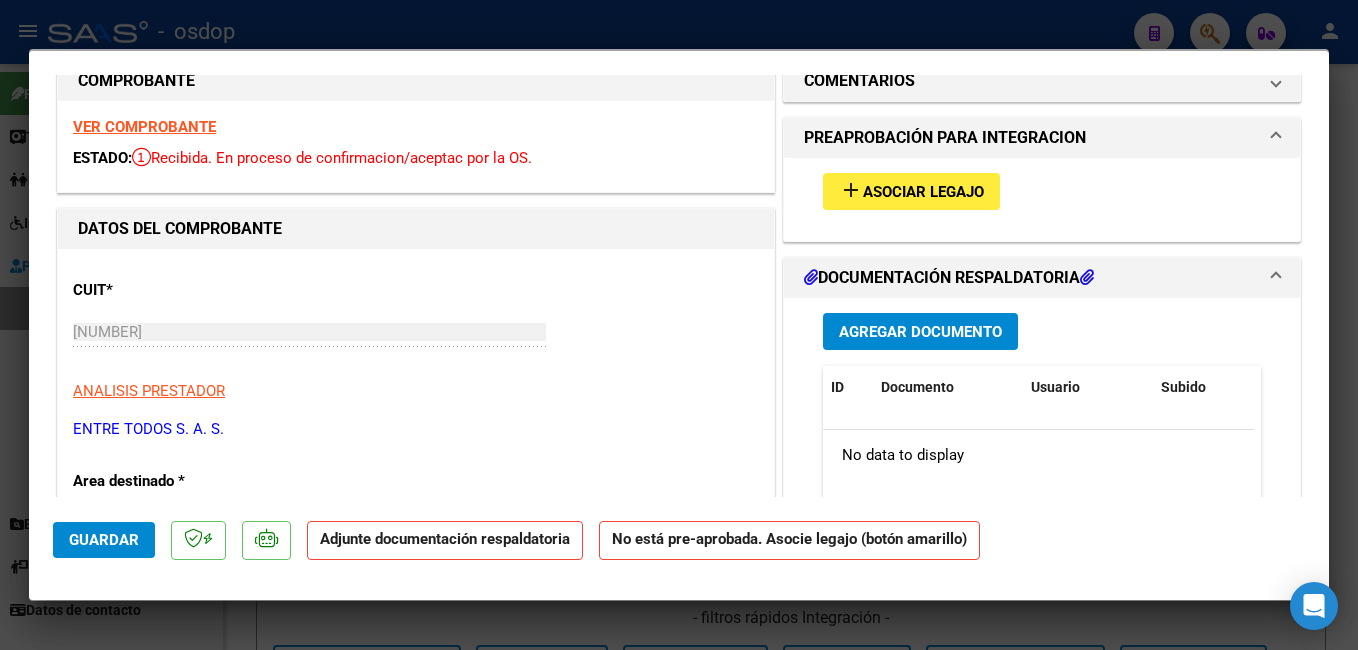 scroll, scrollTop: 0, scrollLeft: 0, axis: both 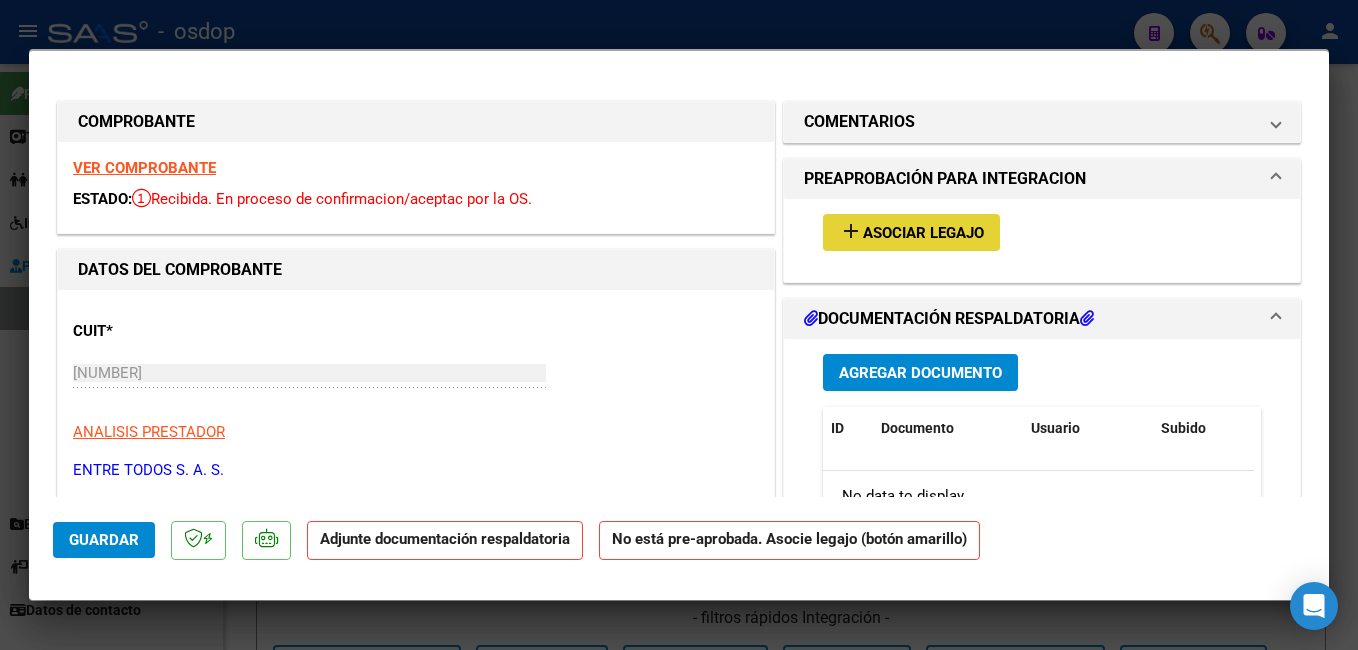 click on "Asociar Legajo" at bounding box center (923, 233) 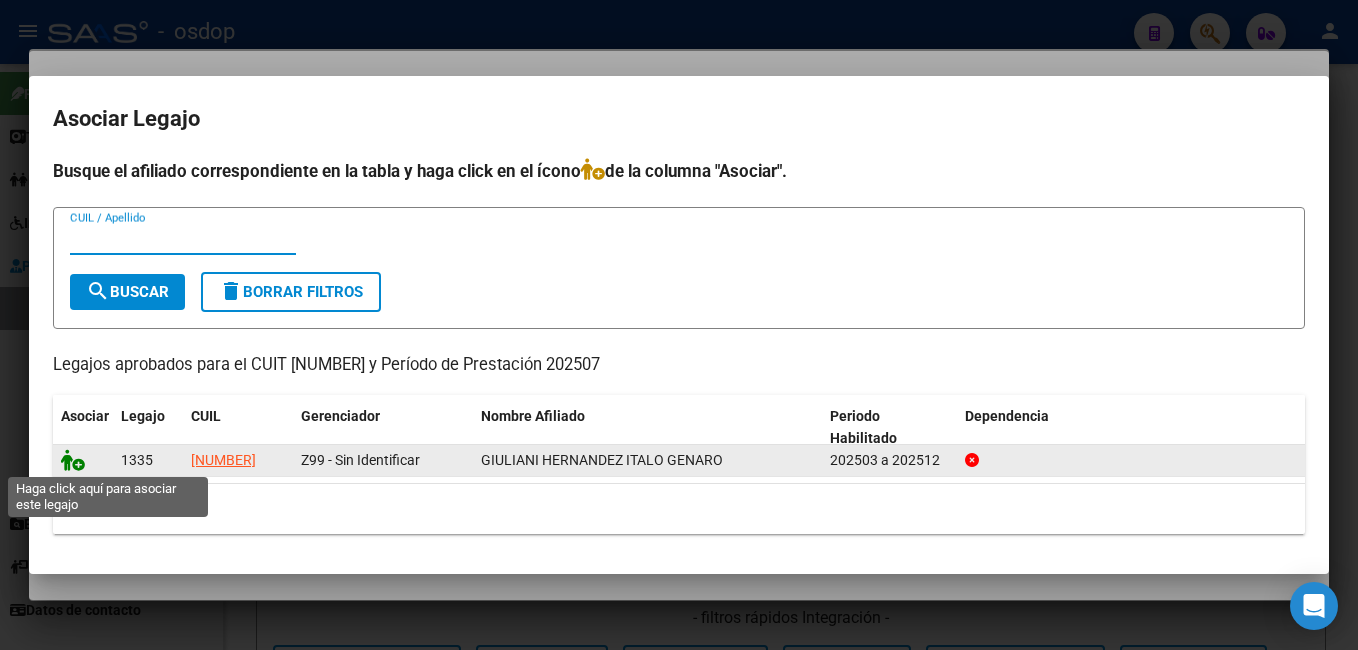 click 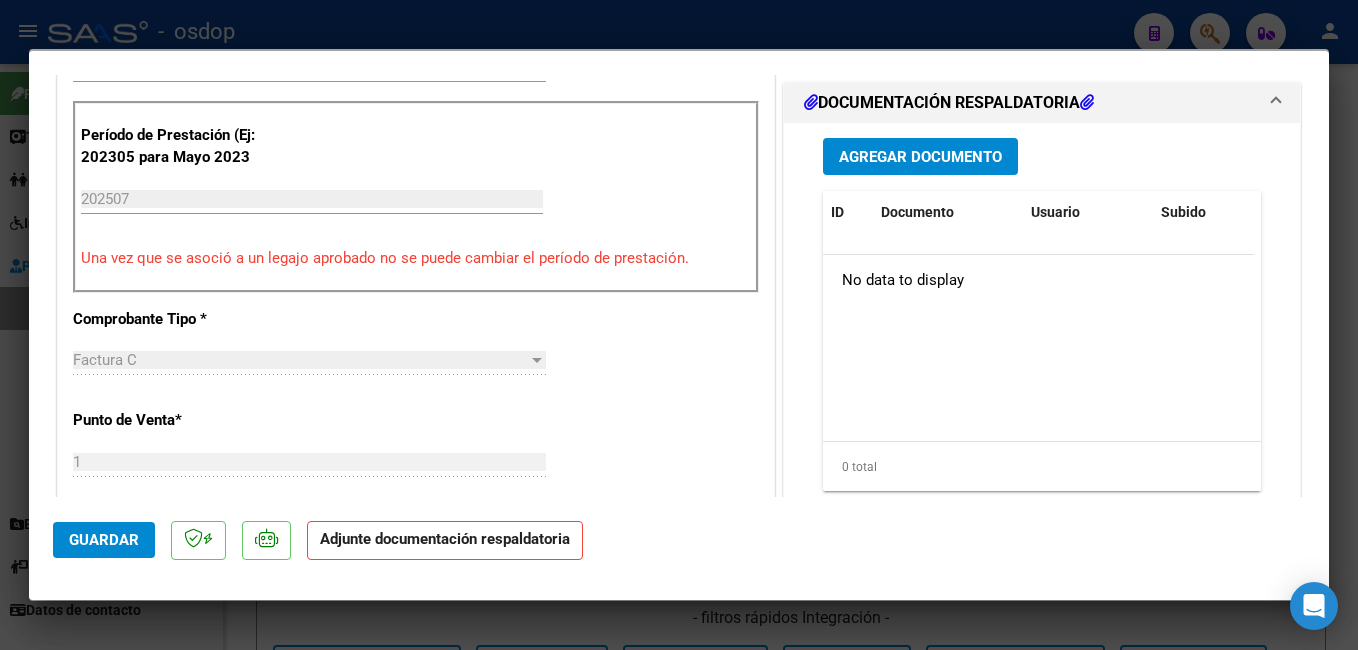 scroll, scrollTop: 500, scrollLeft: 0, axis: vertical 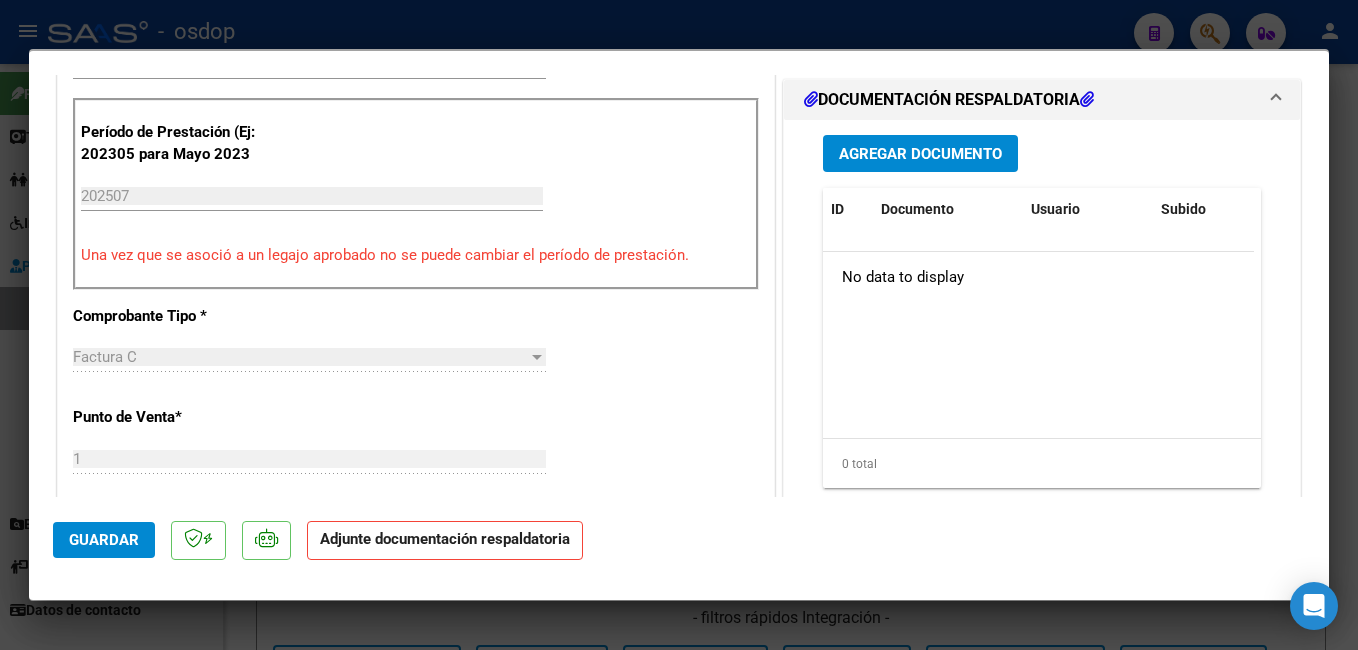 click on "Agregar Documento" at bounding box center [920, 154] 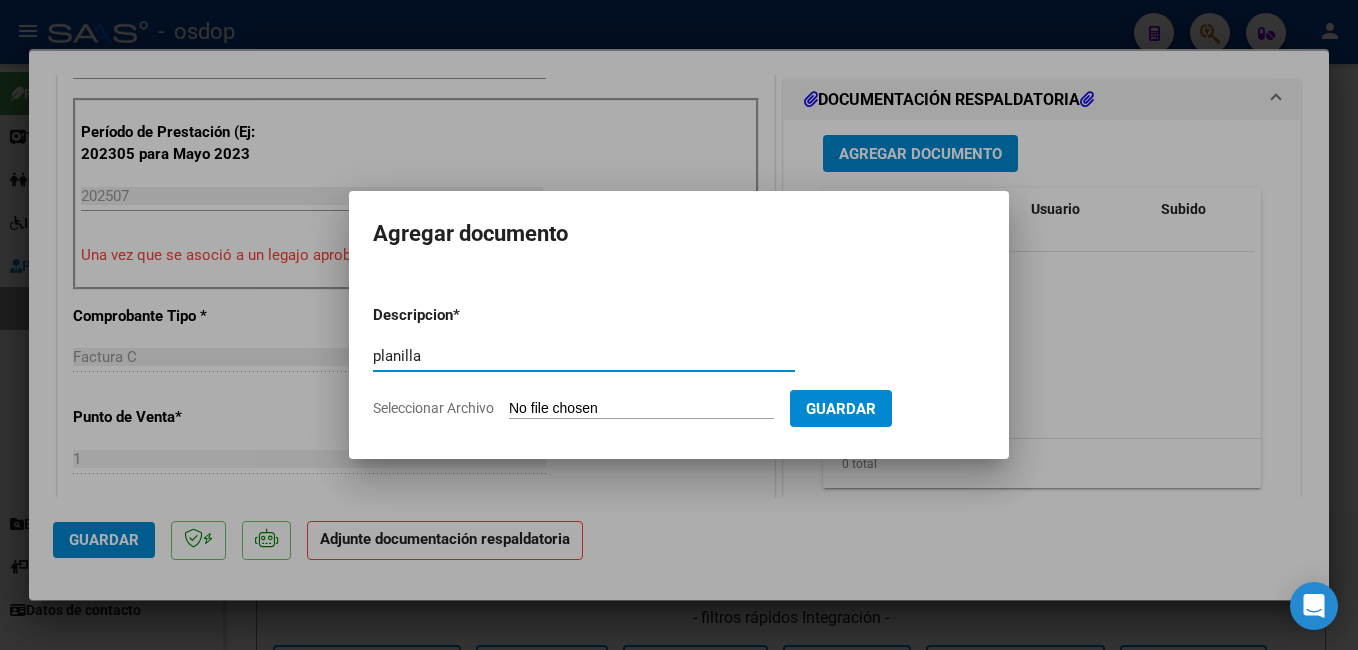 type on "planilla" 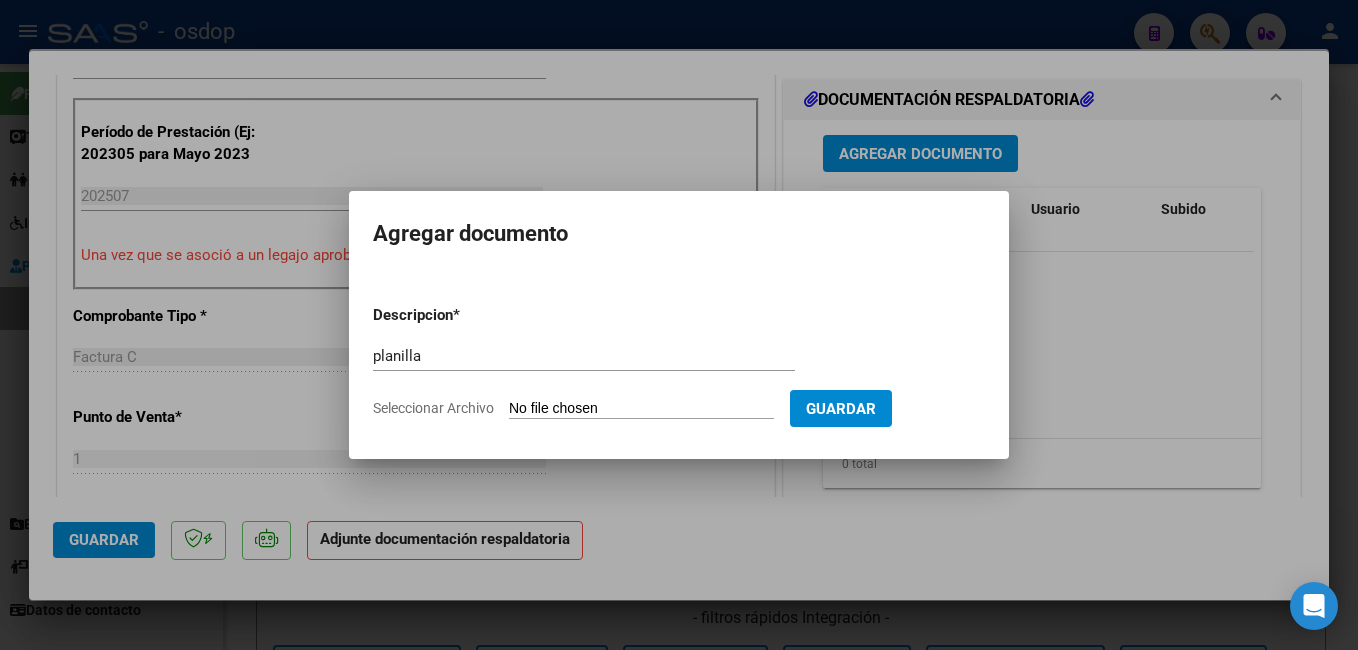click on "Seleccionar Archivo" at bounding box center [641, 409] 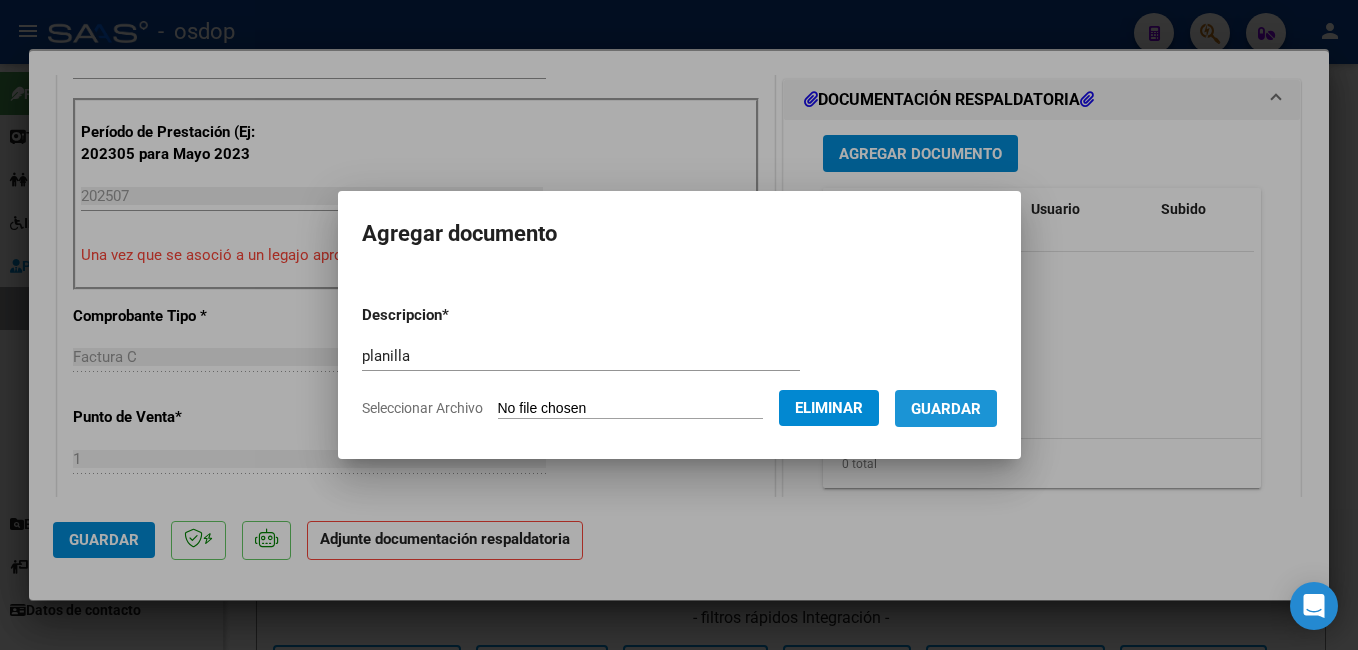 click on "Guardar" at bounding box center (946, 409) 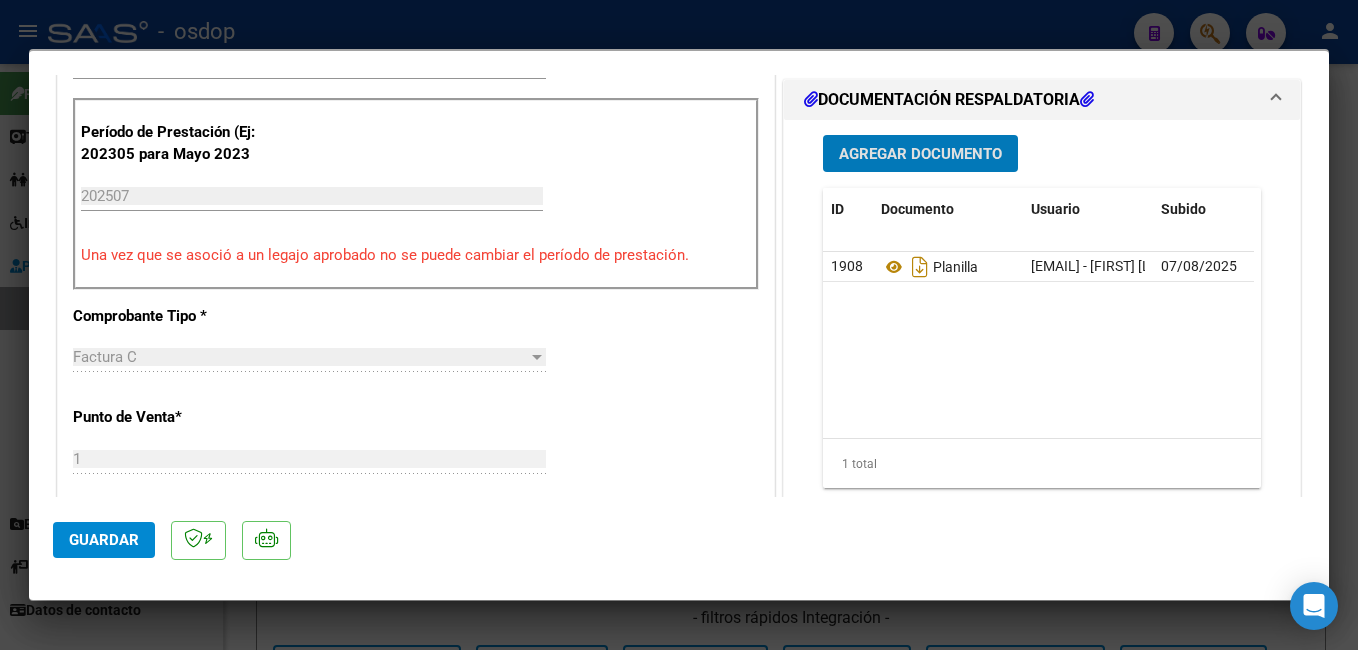click on "Guardar" 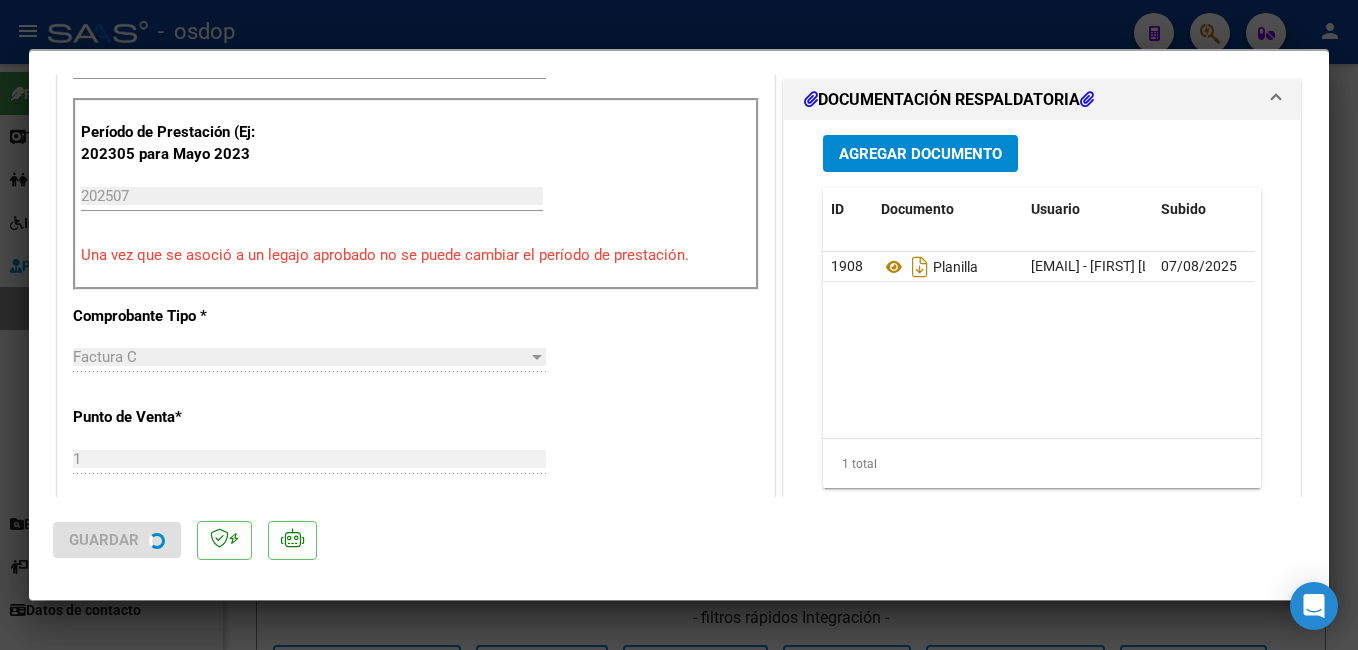 click at bounding box center (679, 325) 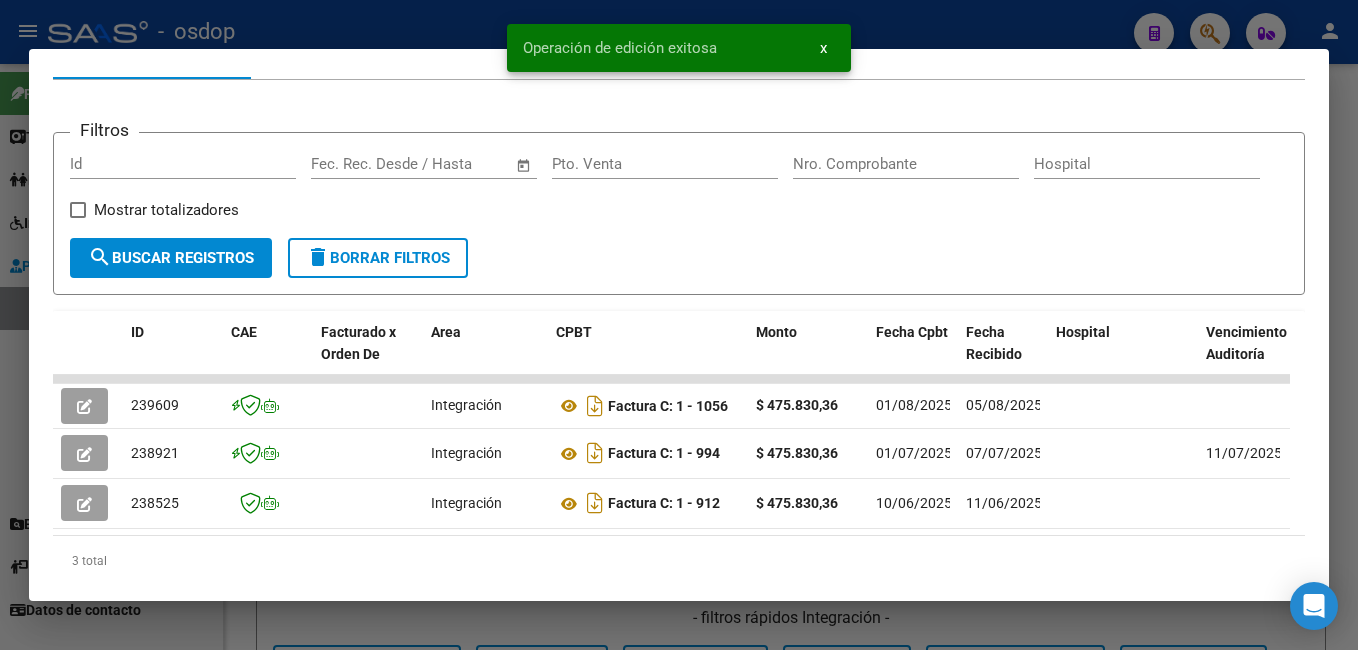 click at bounding box center (679, 325) 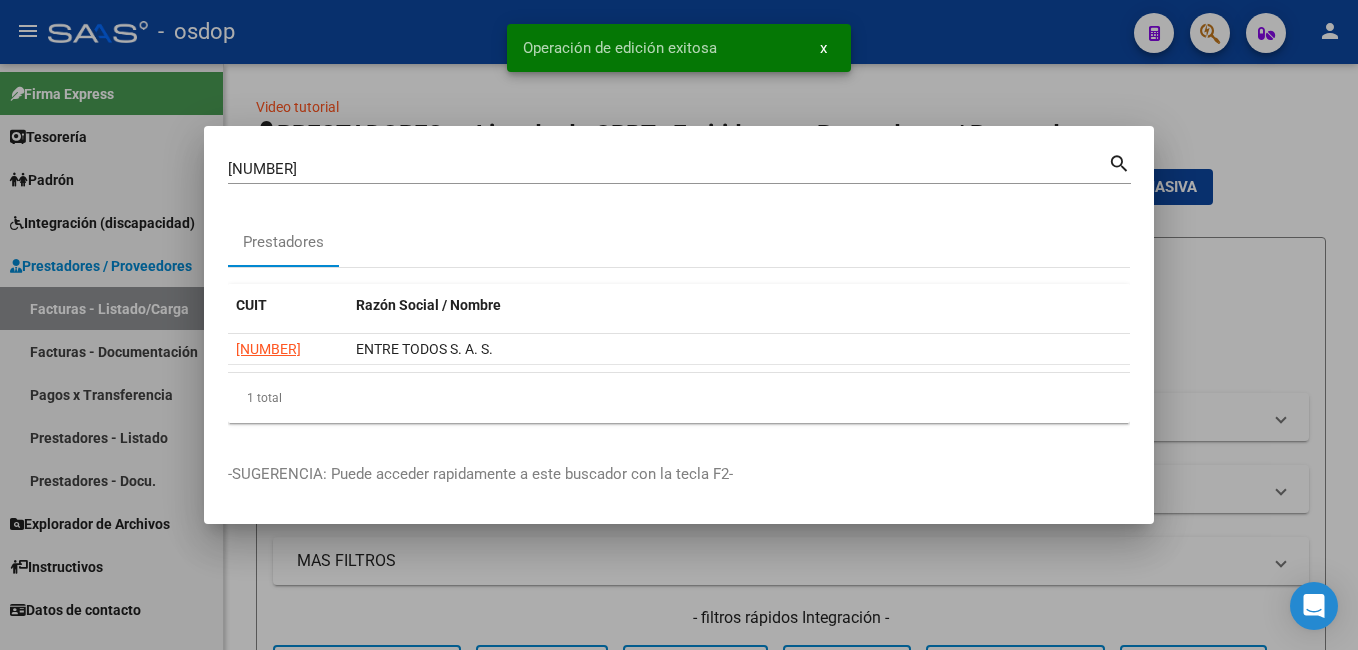 click at bounding box center (679, 325) 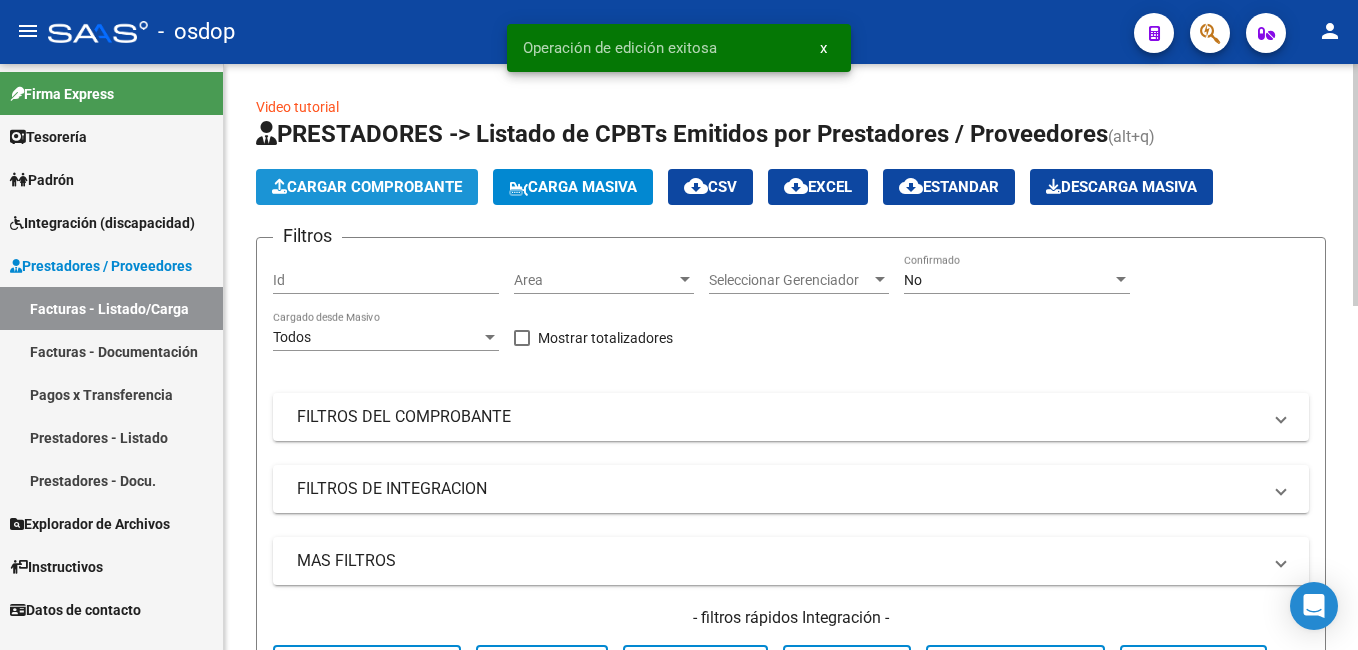 click on "Cargar Comprobante" 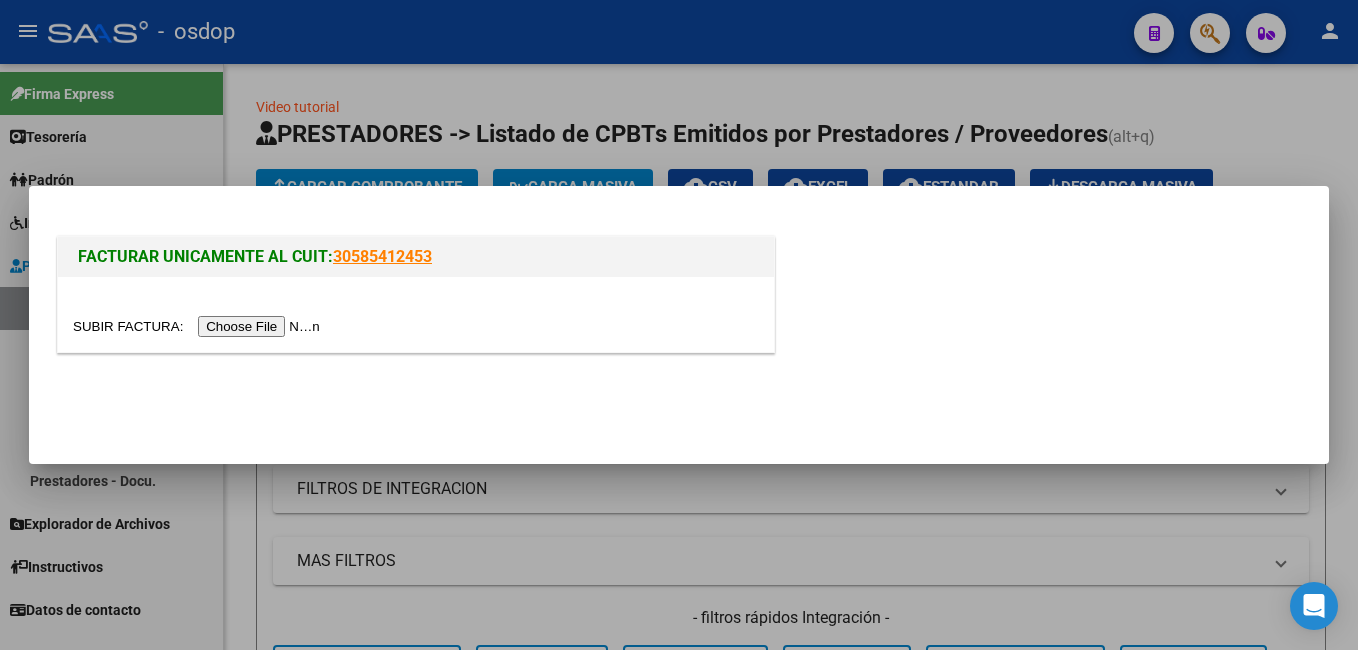 click at bounding box center [199, 326] 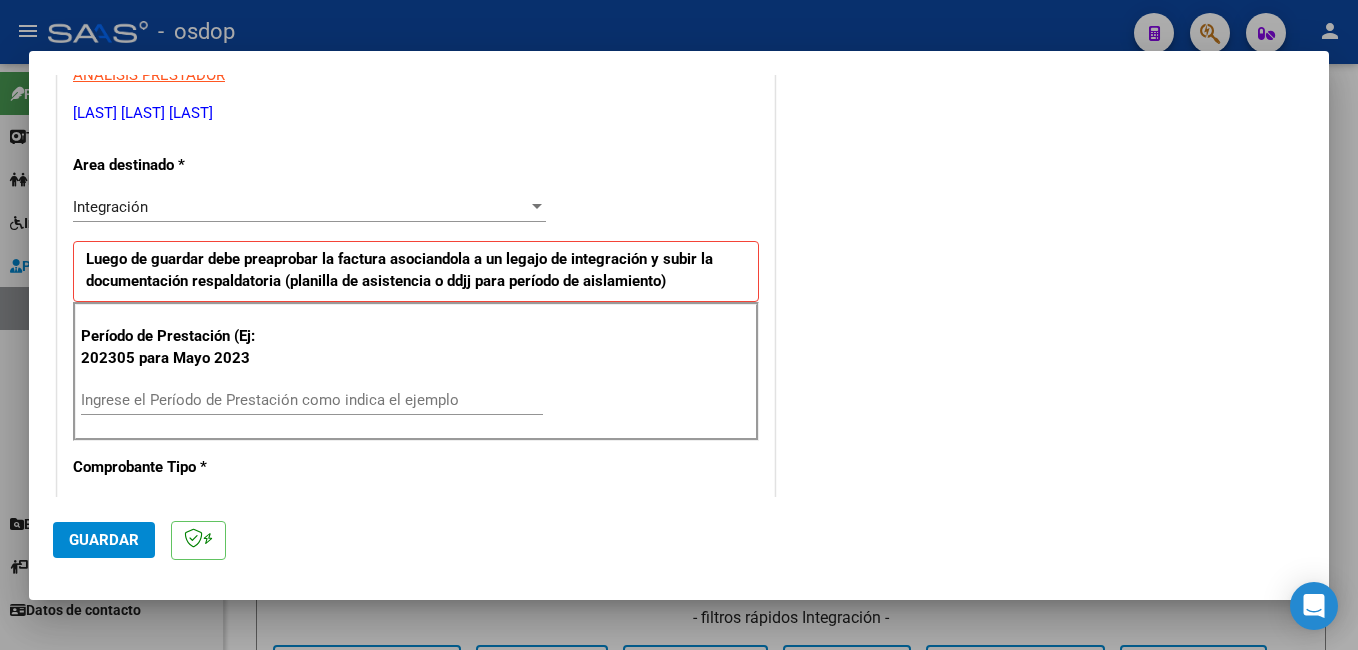 scroll, scrollTop: 500, scrollLeft: 0, axis: vertical 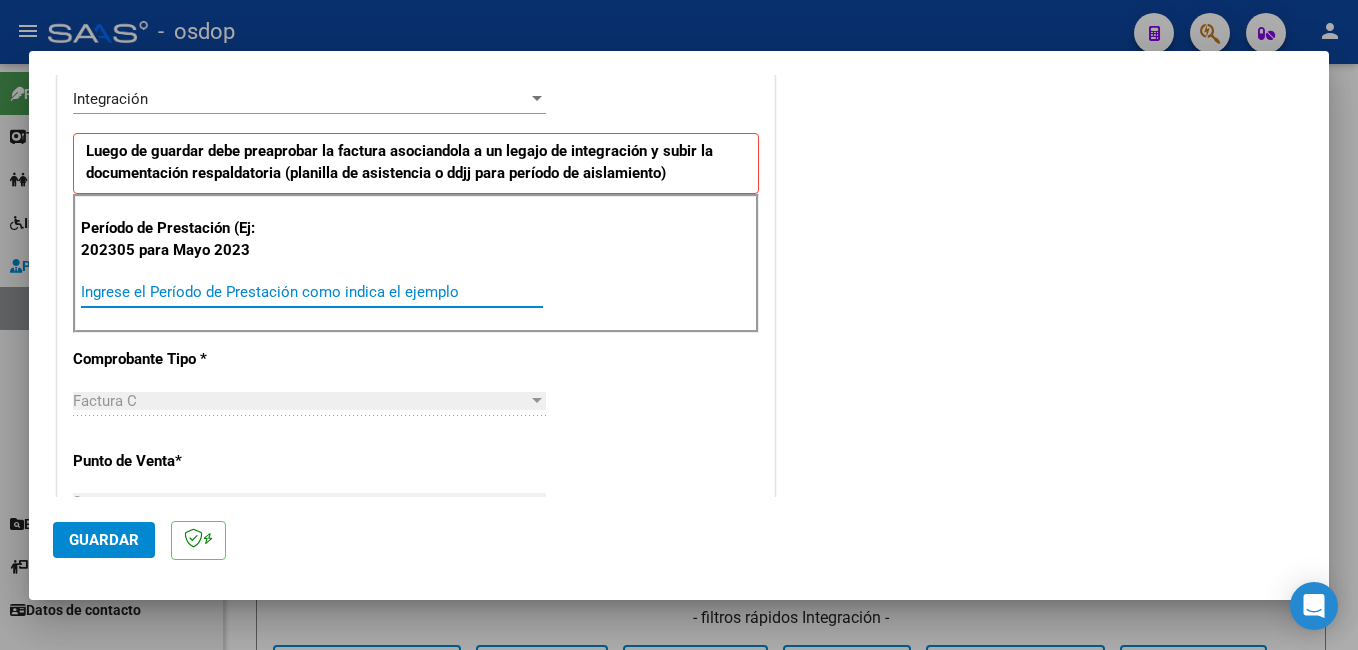 click on "Ingrese el Período de Prestación como indica el ejemplo" at bounding box center [312, 292] 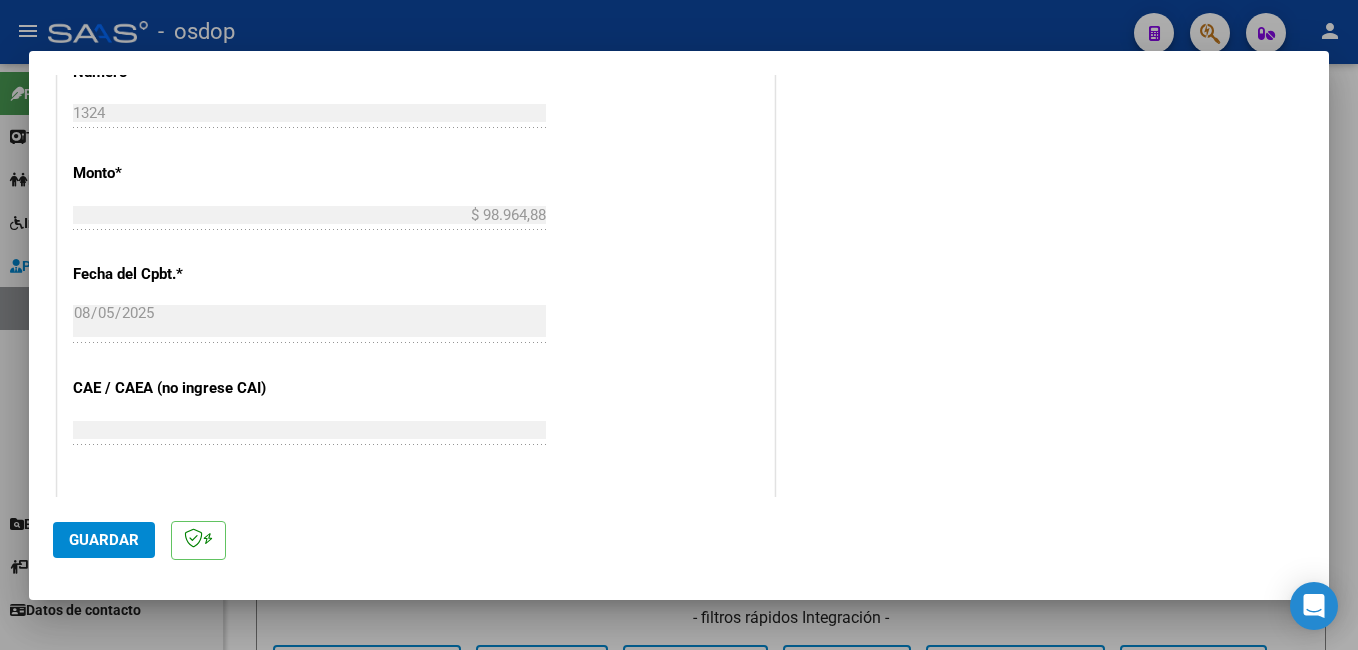 scroll, scrollTop: 951, scrollLeft: 0, axis: vertical 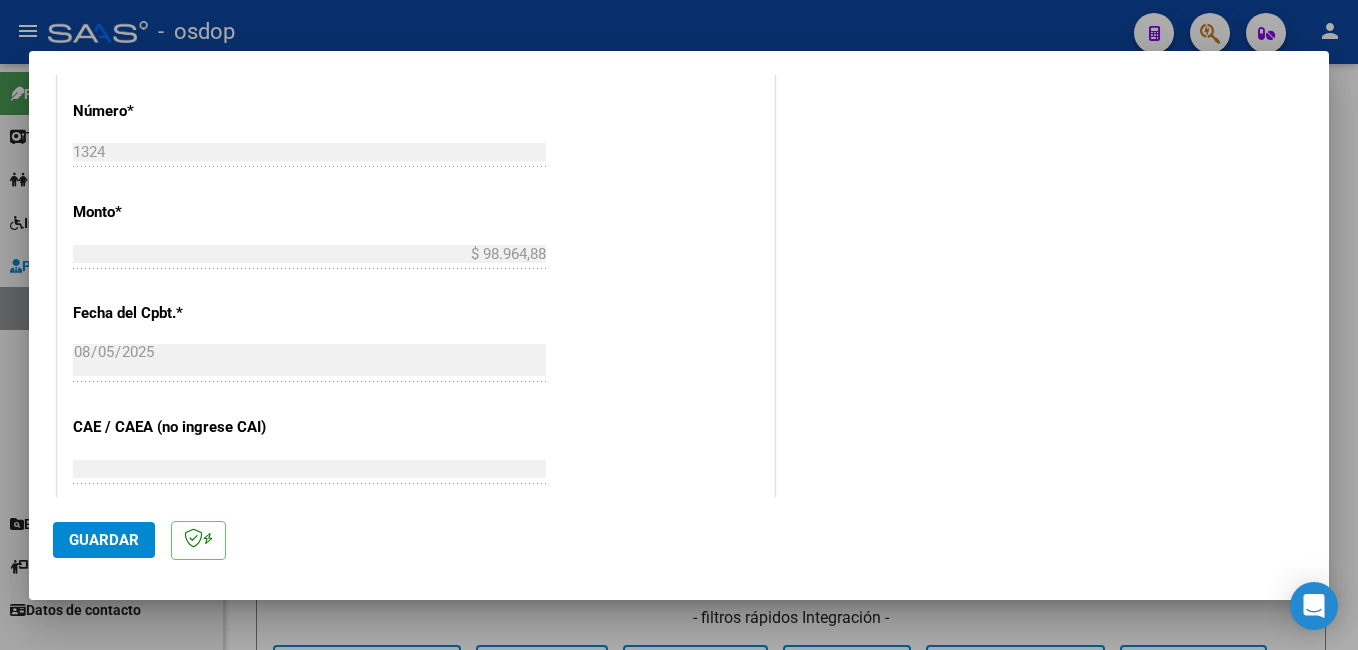 type on "202507" 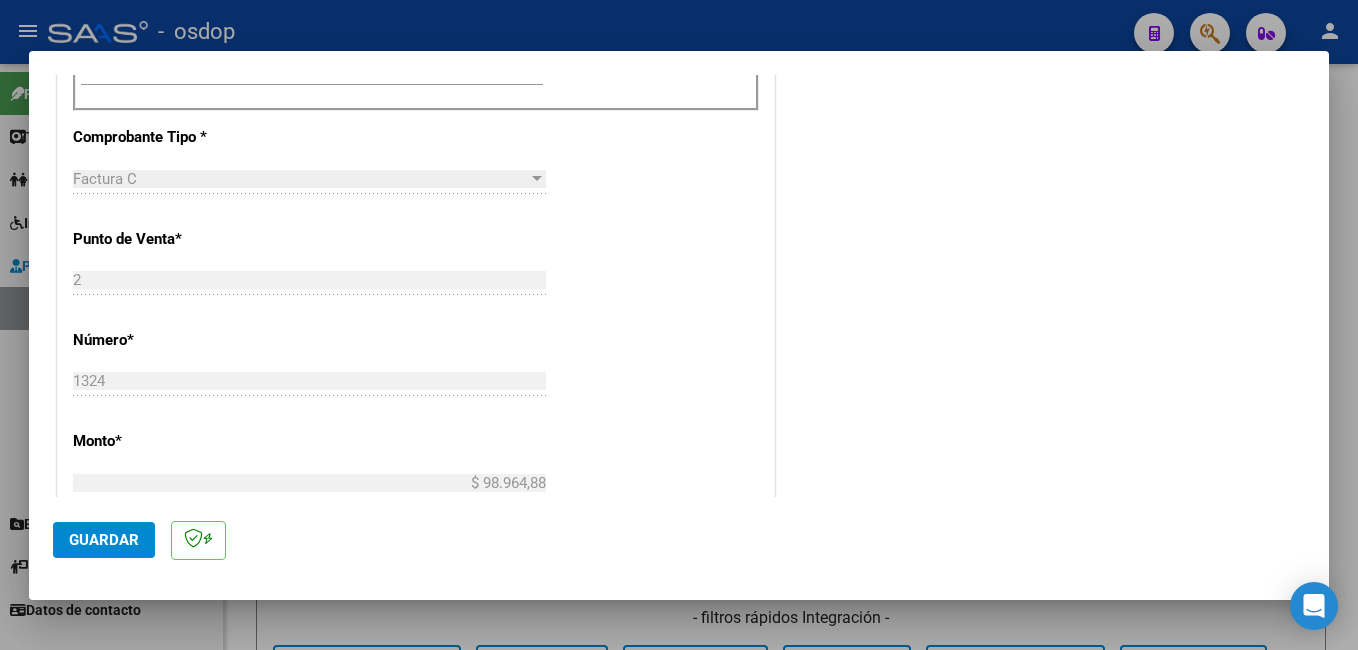 scroll, scrollTop: 1046, scrollLeft: 0, axis: vertical 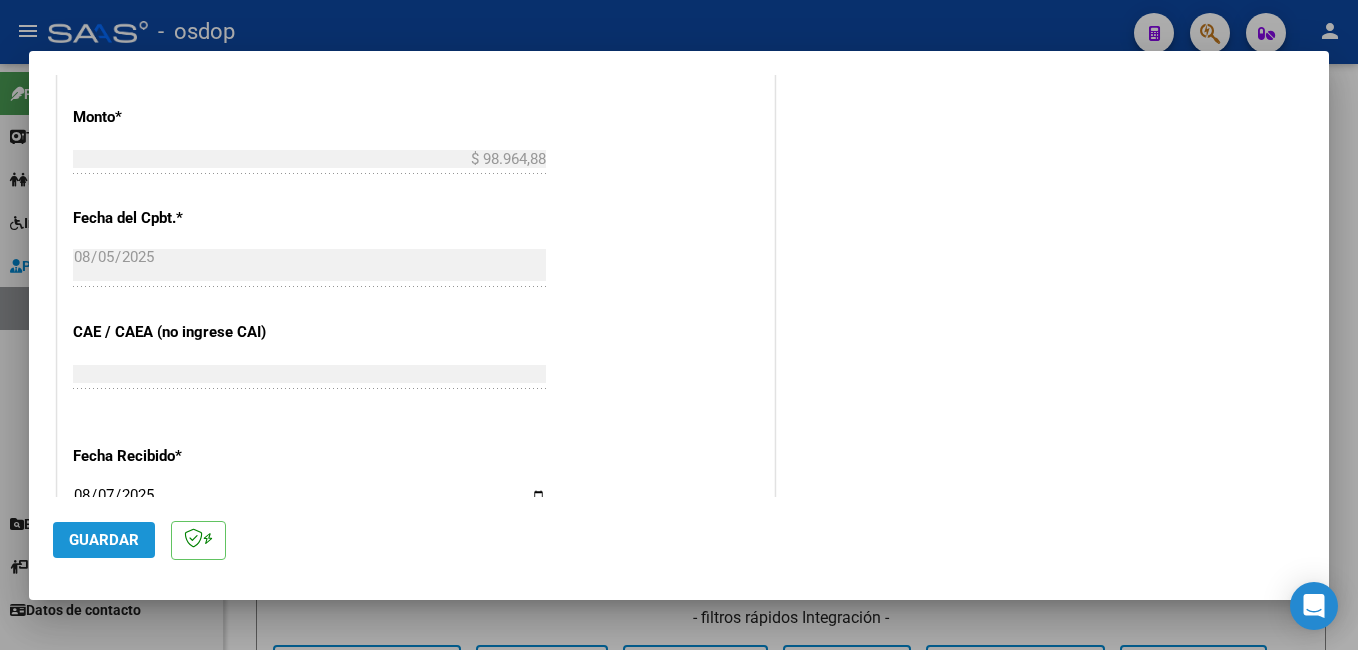 click on "Guardar" 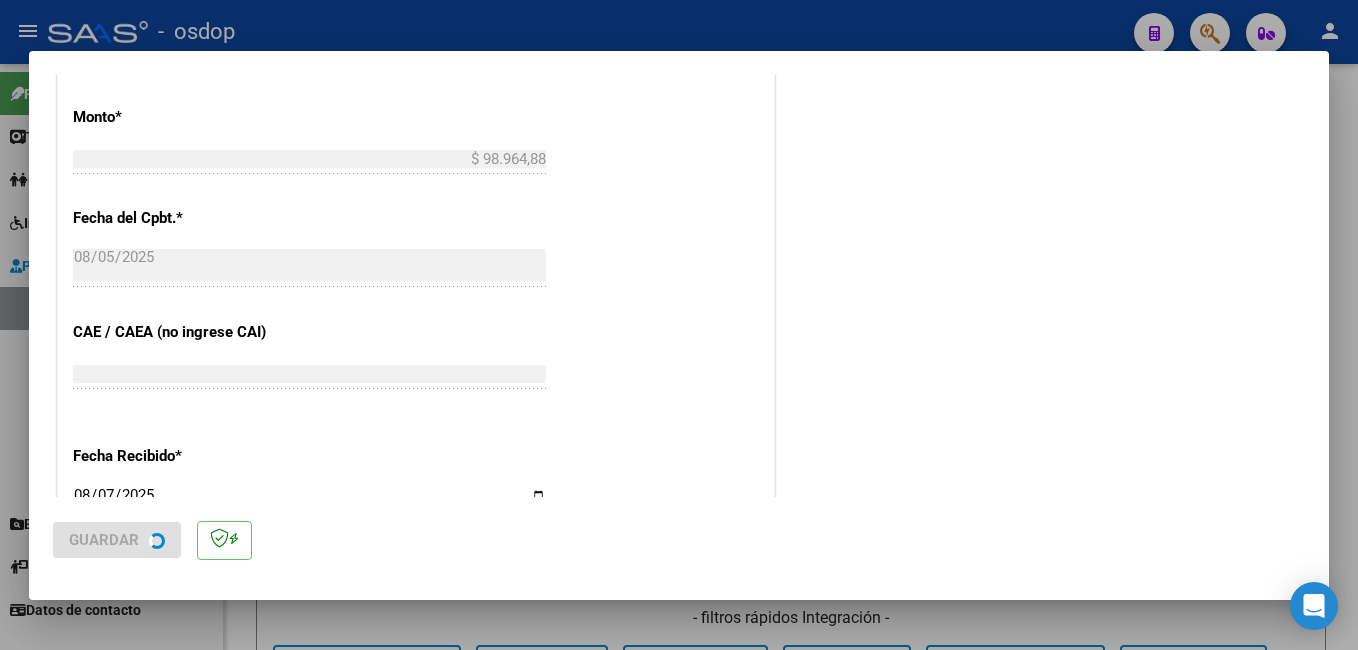 scroll, scrollTop: 0, scrollLeft: 0, axis: both 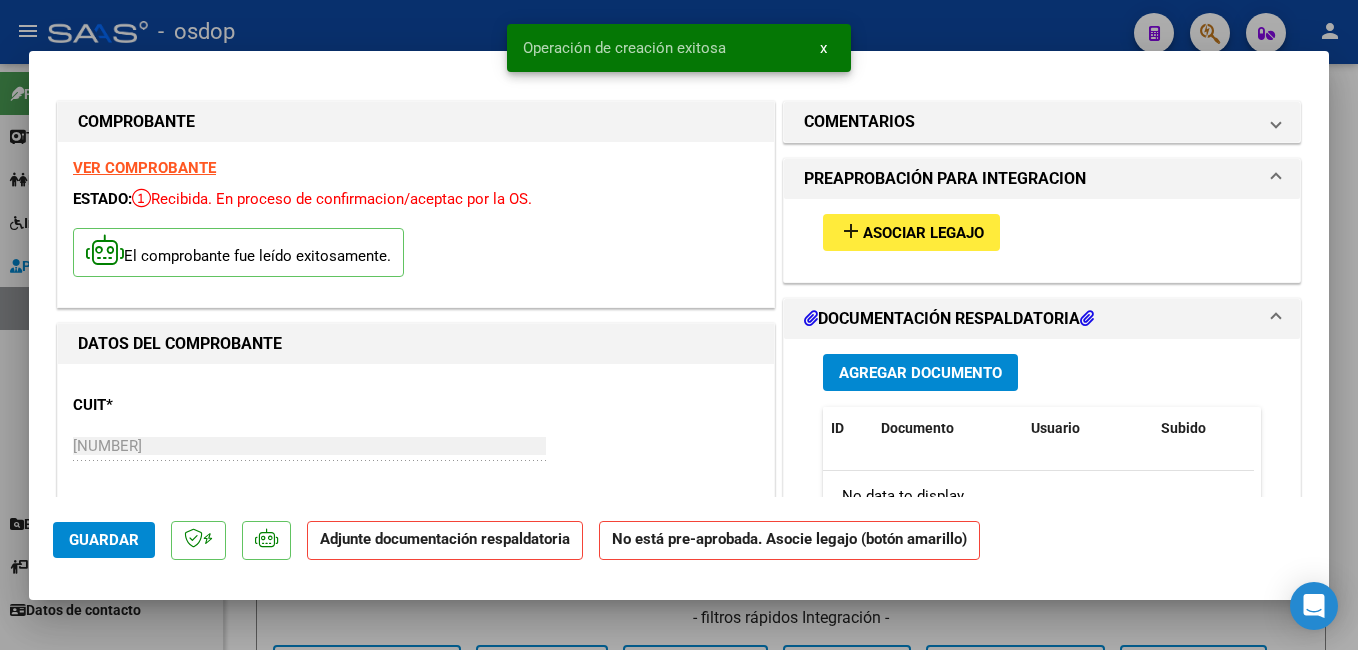 click on "Asociar Legajo" at bounding box center (923, 233) 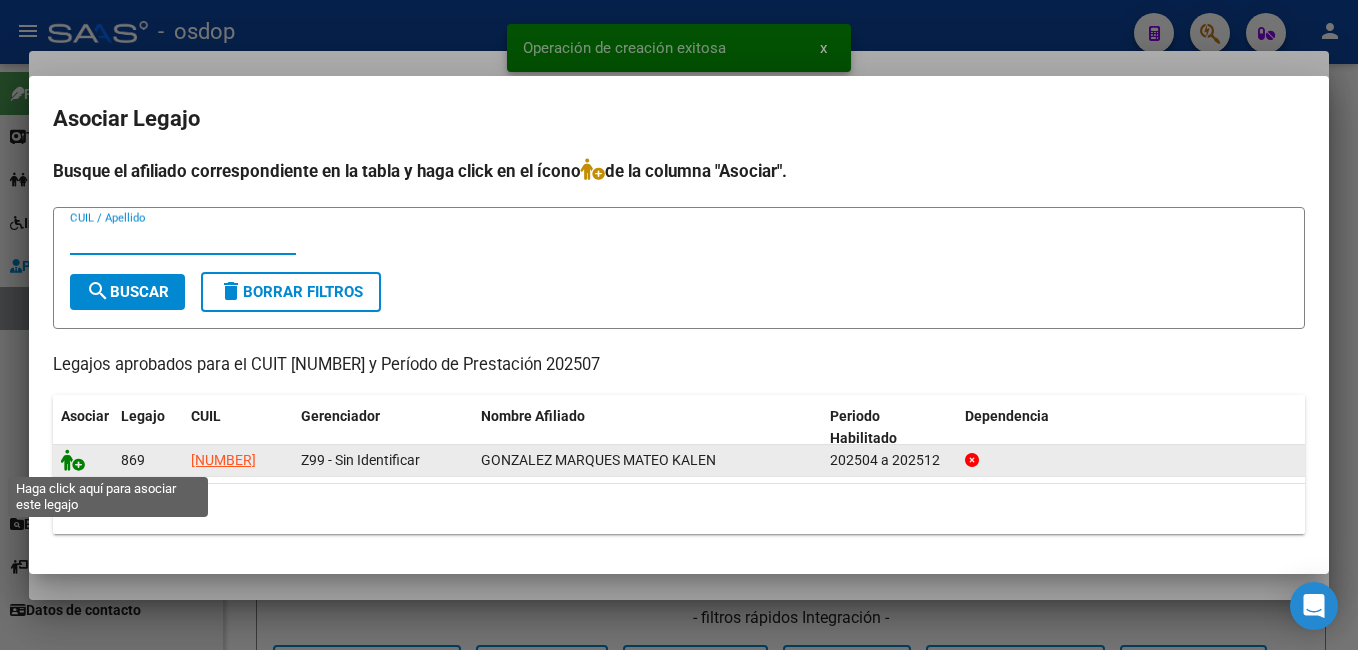 click 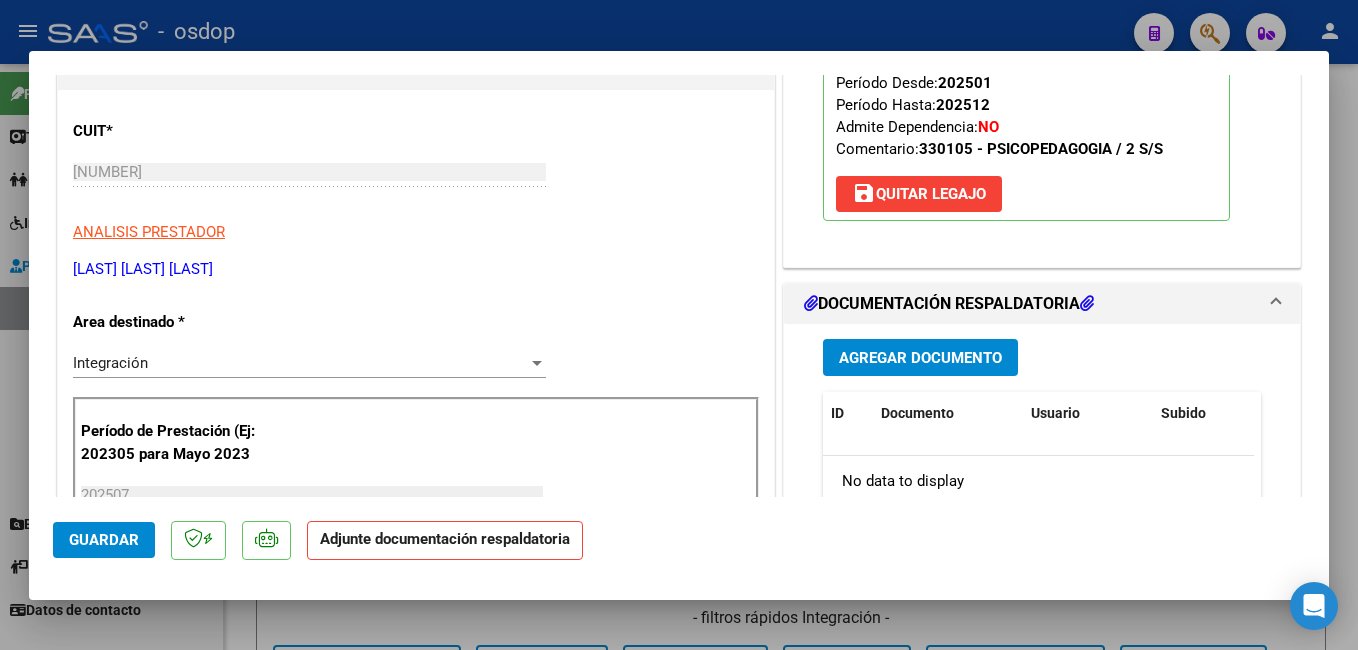 scroll, scrollTop: 300, scrollLeft: 0, axis: vertical 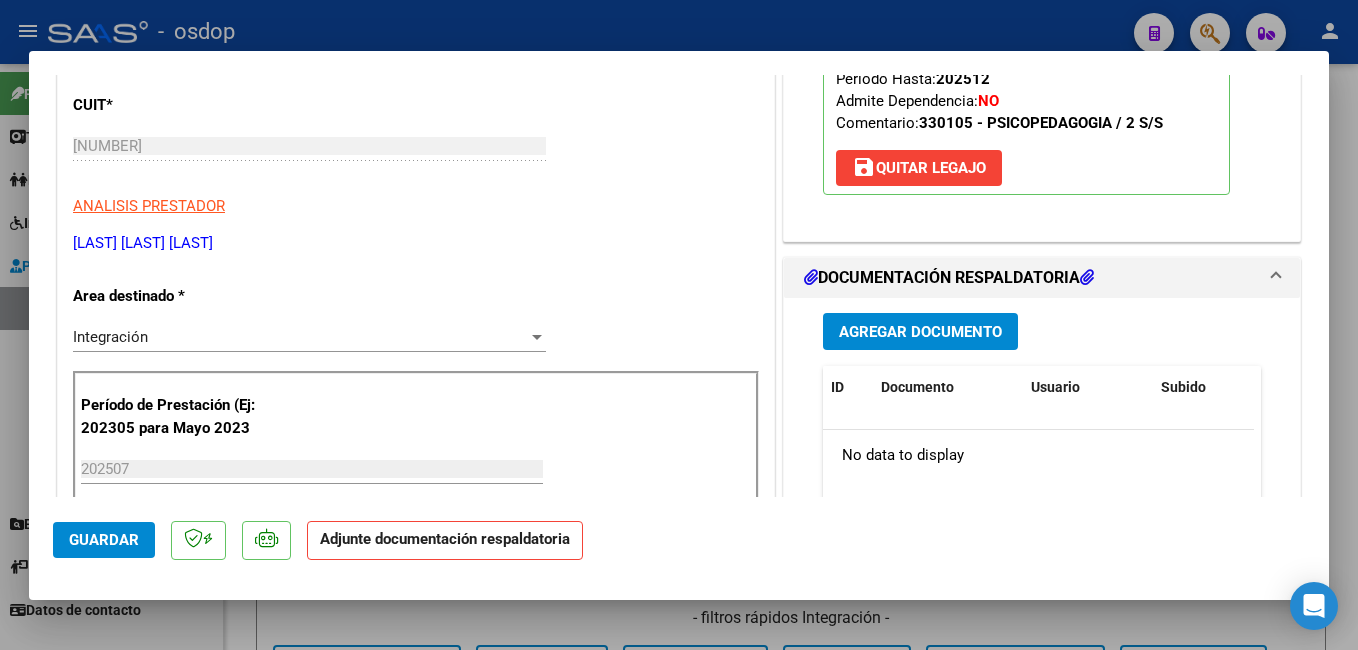 click on "Agregar Documento" at bounding box center [920, 331] 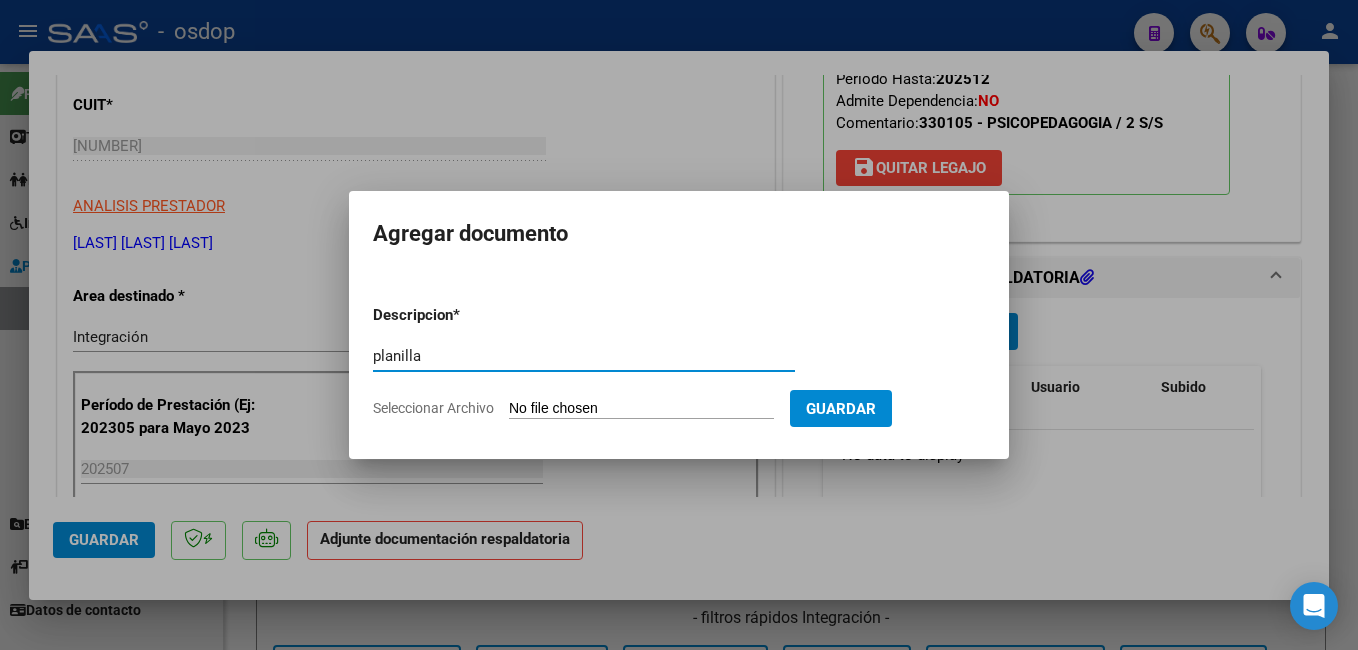 type on "planilla" 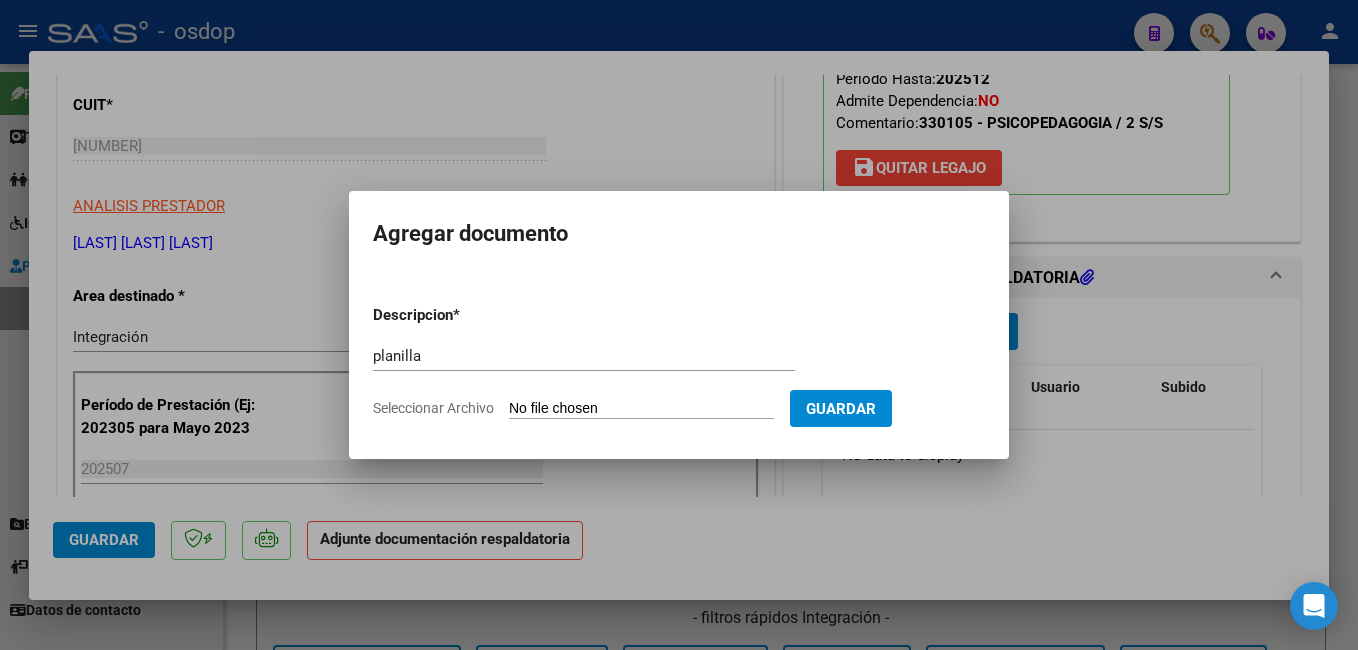 type on "C:\fakepath\[LAST] [LAST] [LAST] 2025 [TEXT].pdf" 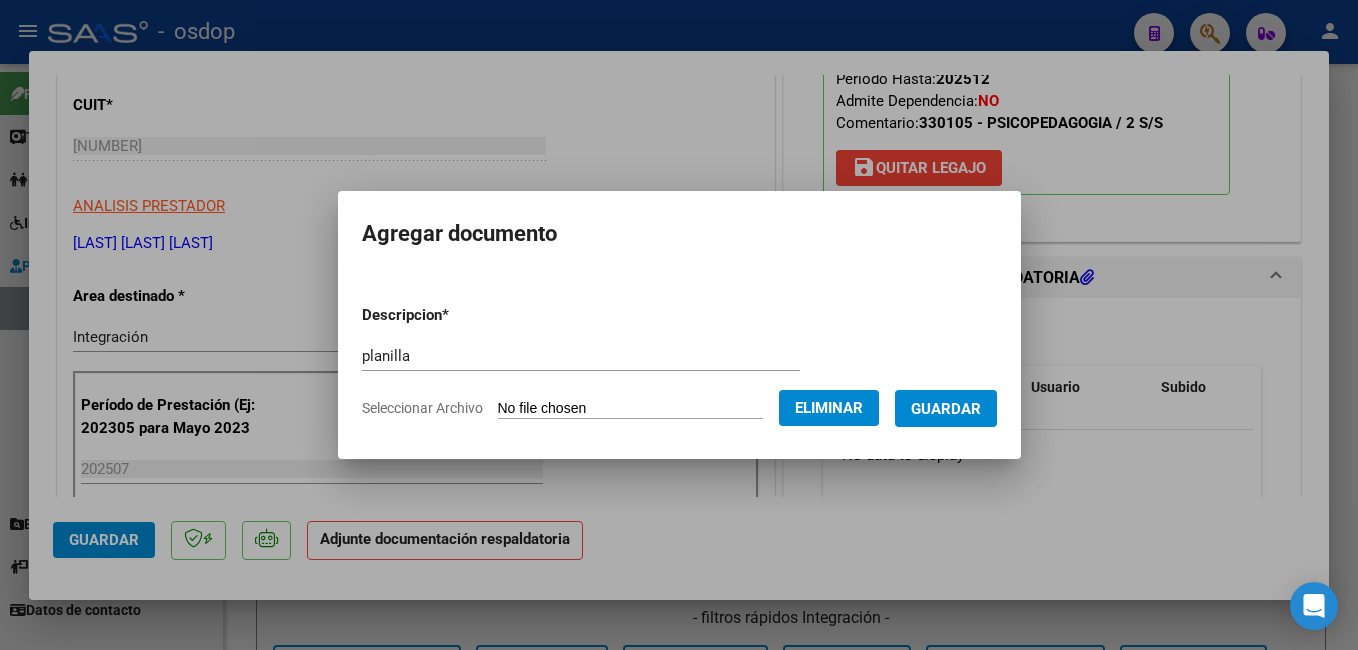 click on "Guardar" at bounding box center [946, 409] 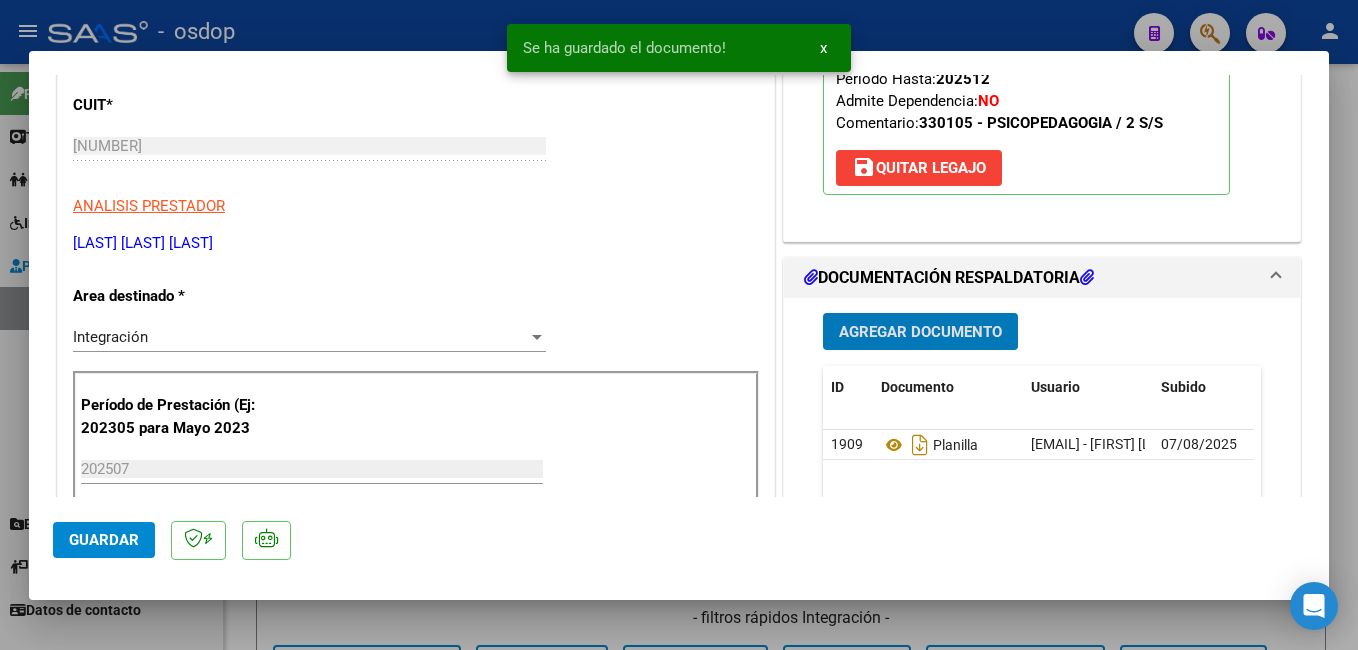 click on "Guardar" 